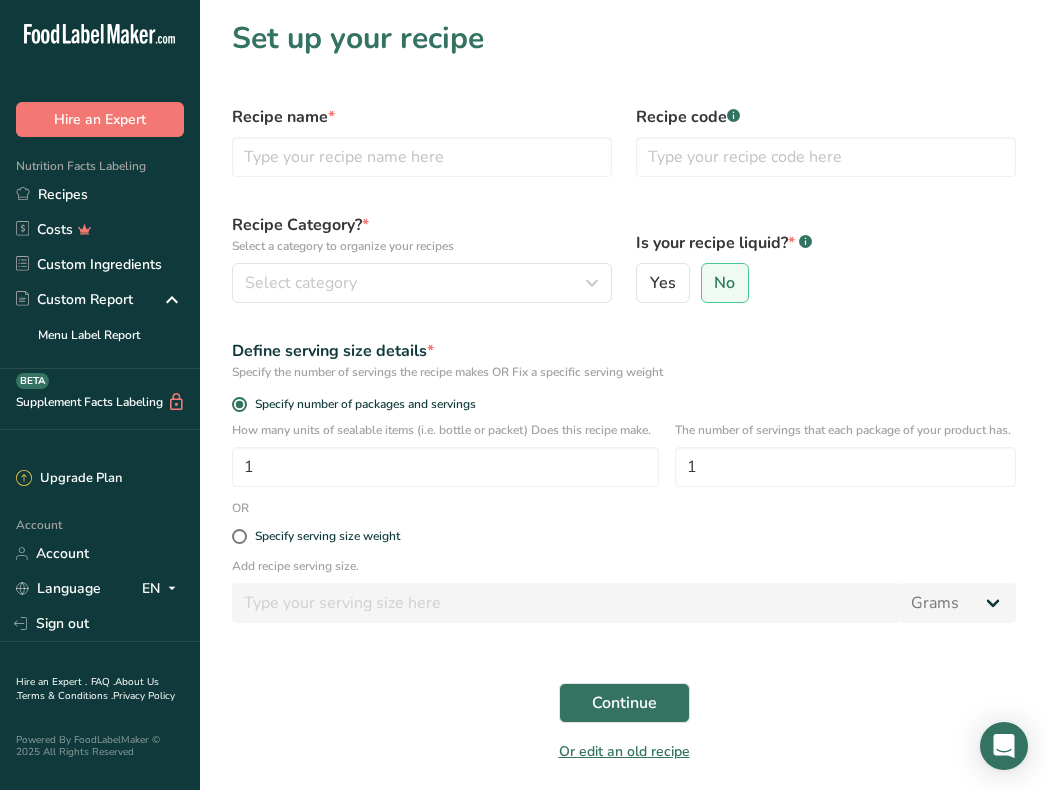 scroll, scrollTop: 0, scrollLeft: 0, axis: both 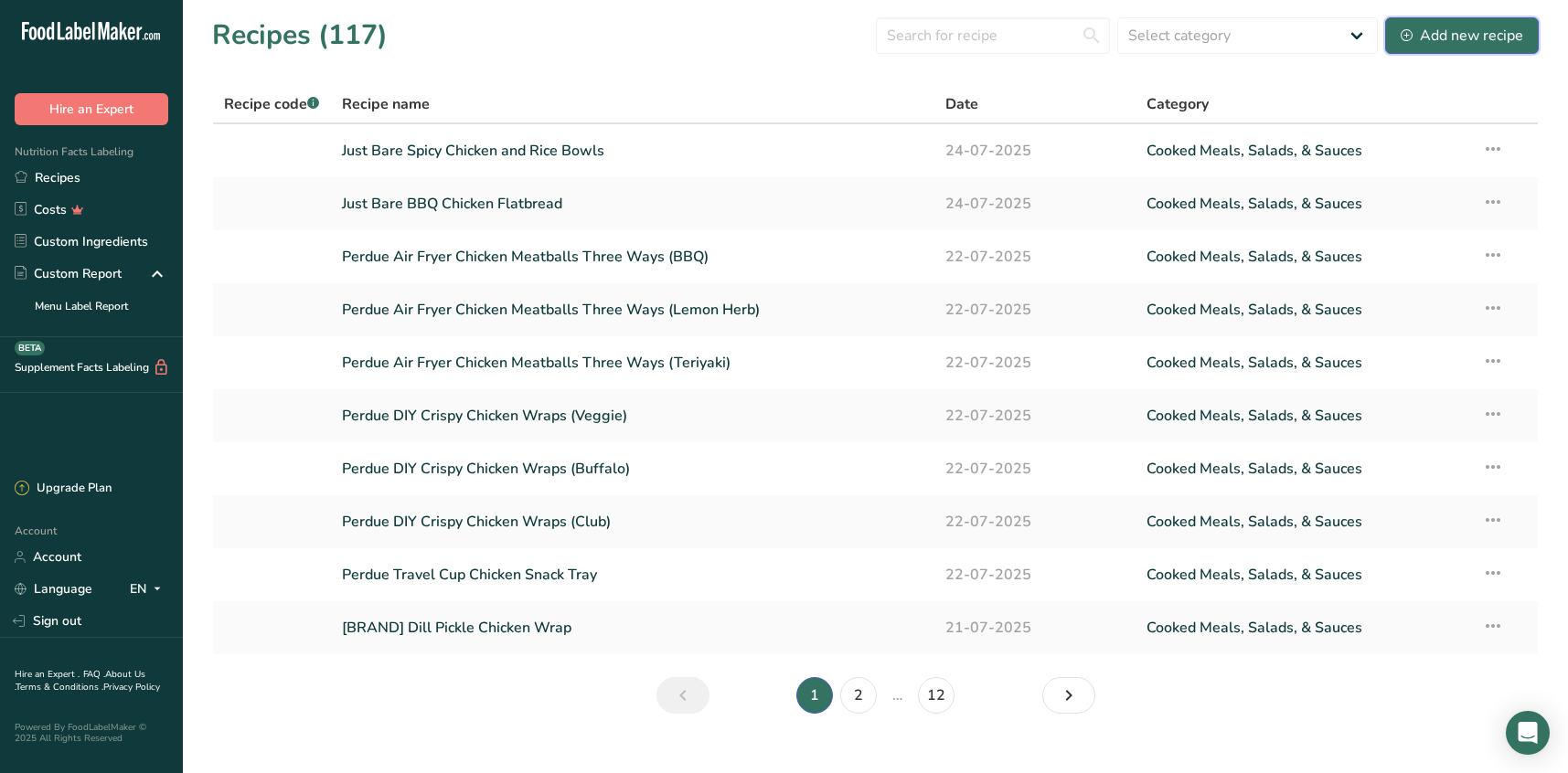 click on "Add new recipe" at bounding box center (1462, 36) 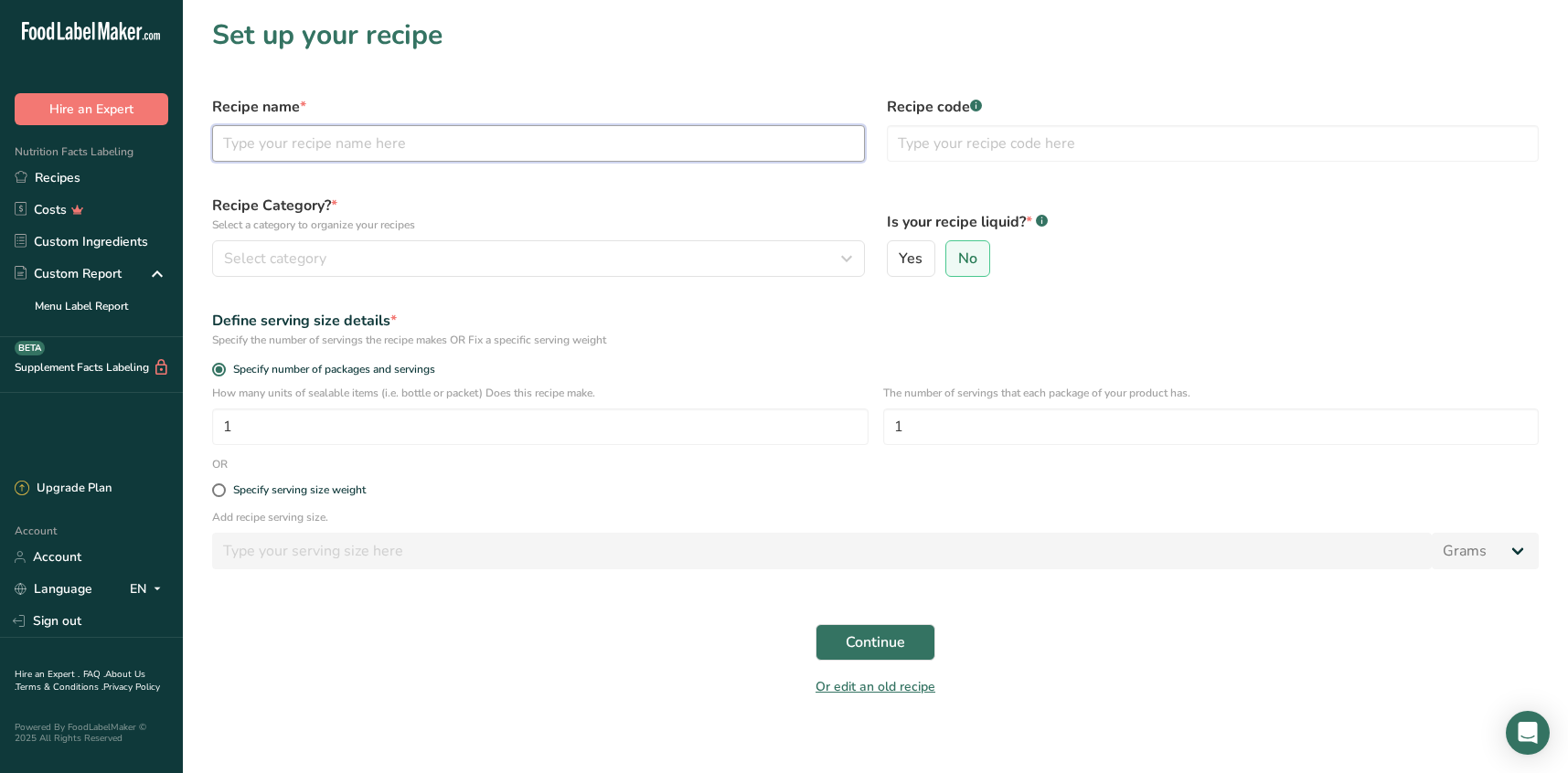 click at bounding box center (539, 143) 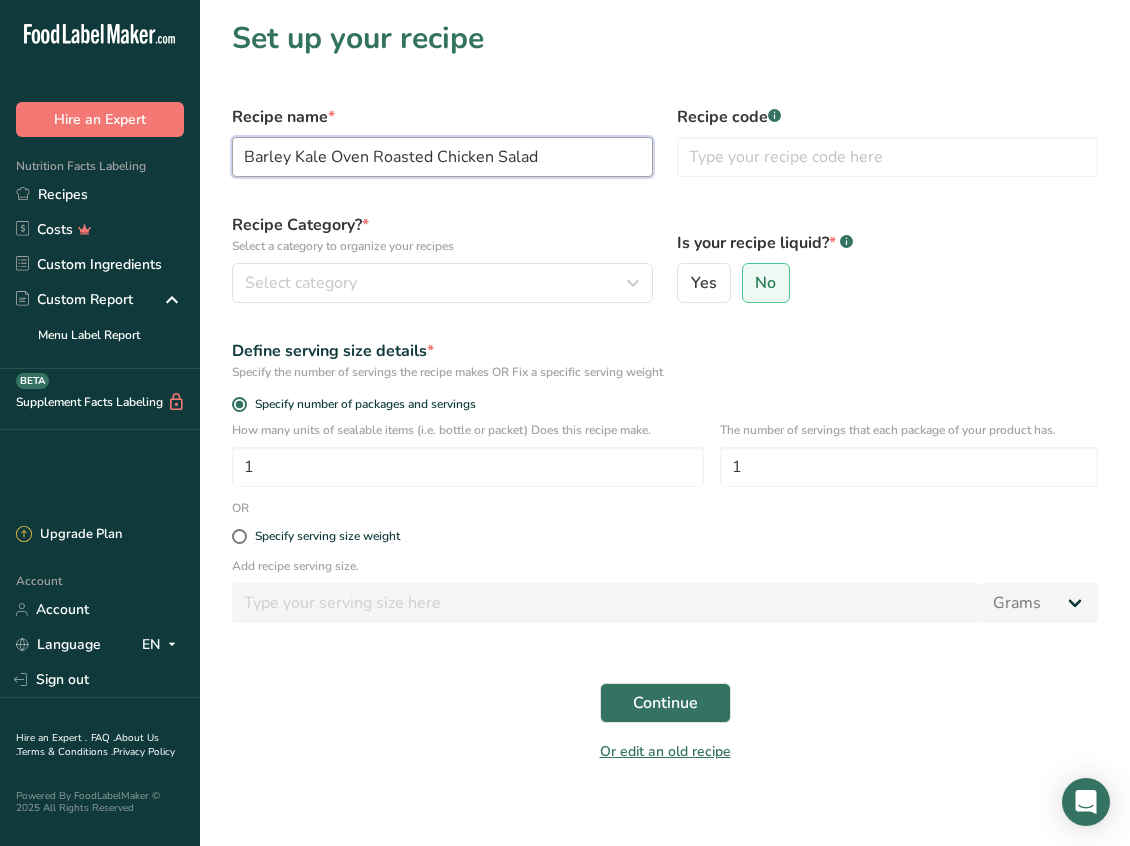 click on "Barley Kale Oven Roasted Chicken Salad" at bounding box center [442, 157] 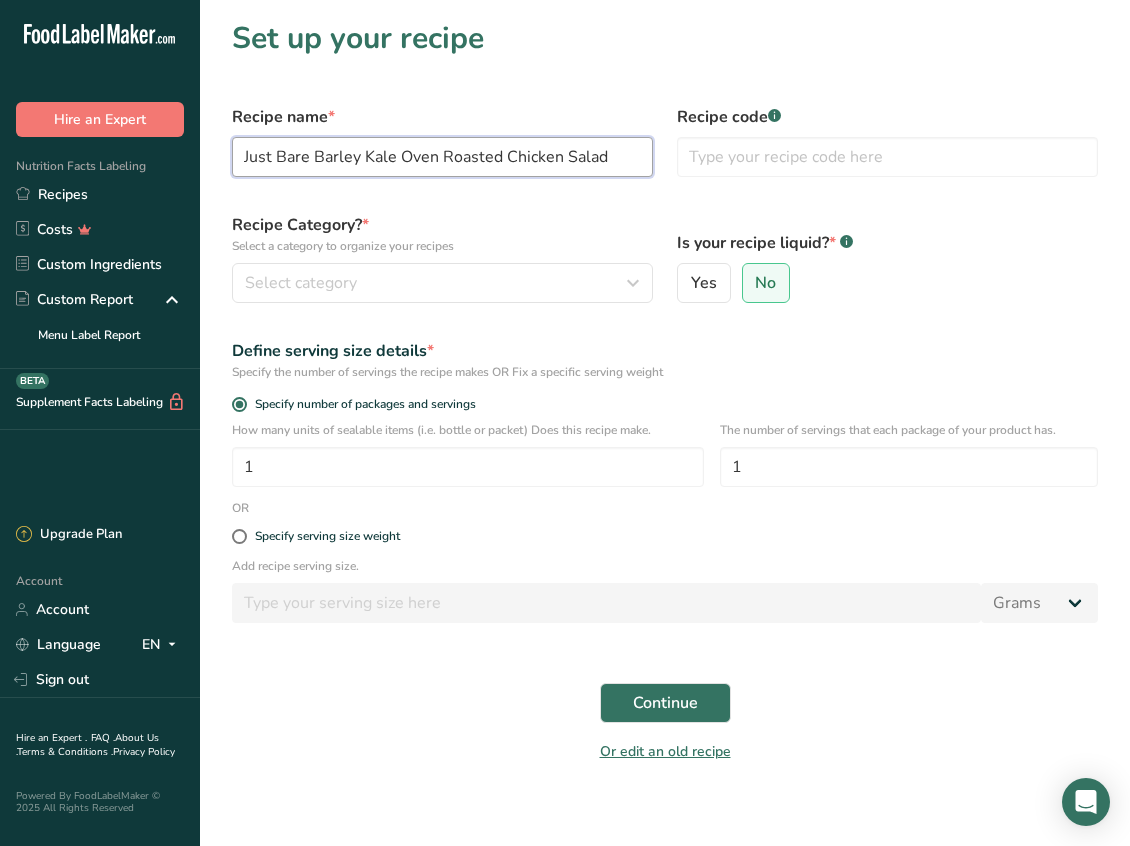 type on "Just Bare Barley Kale Oven Roasted Chicken Salad" 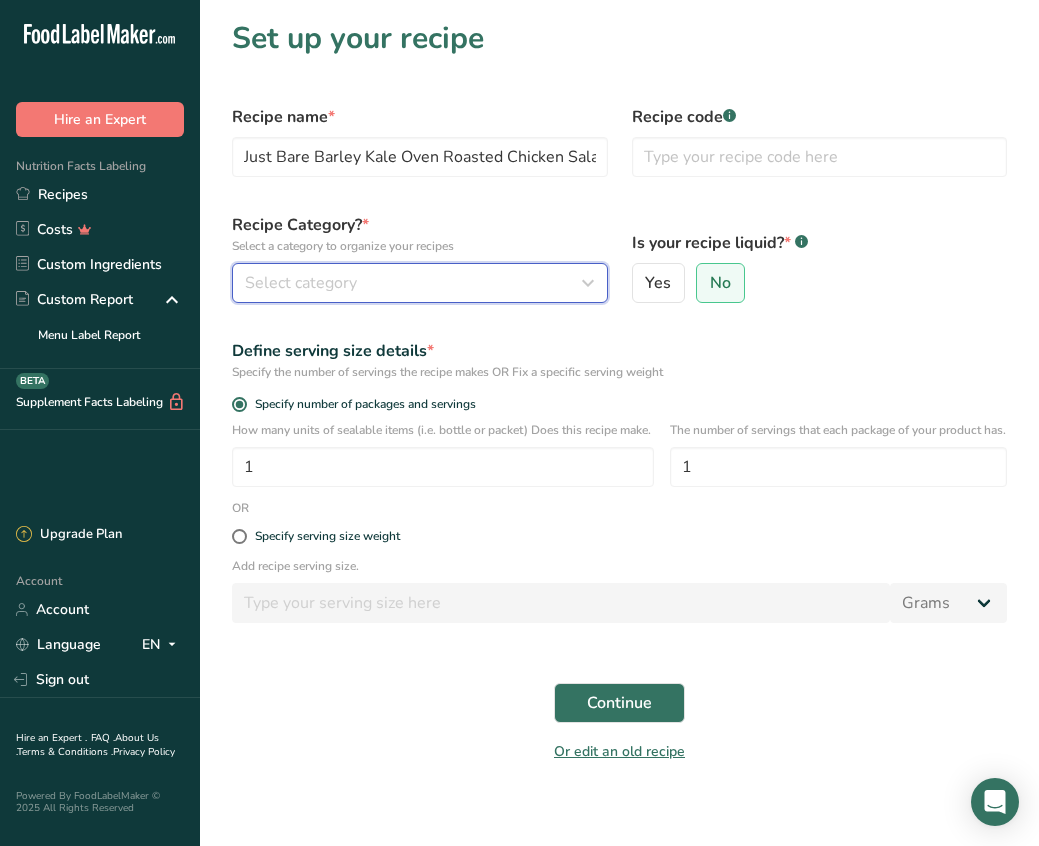 click at bounding box center [588, 283] 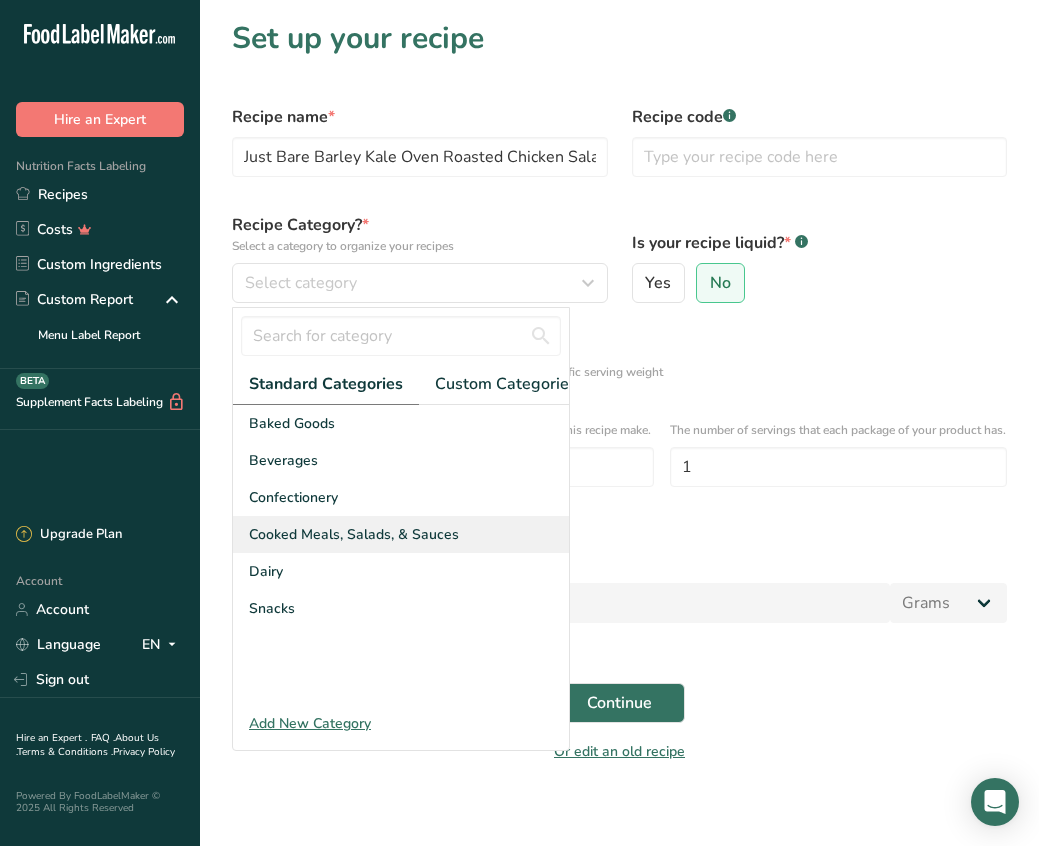click on "Cooked Meals, Salads, & Sauces" at bounding box center [401, 534] 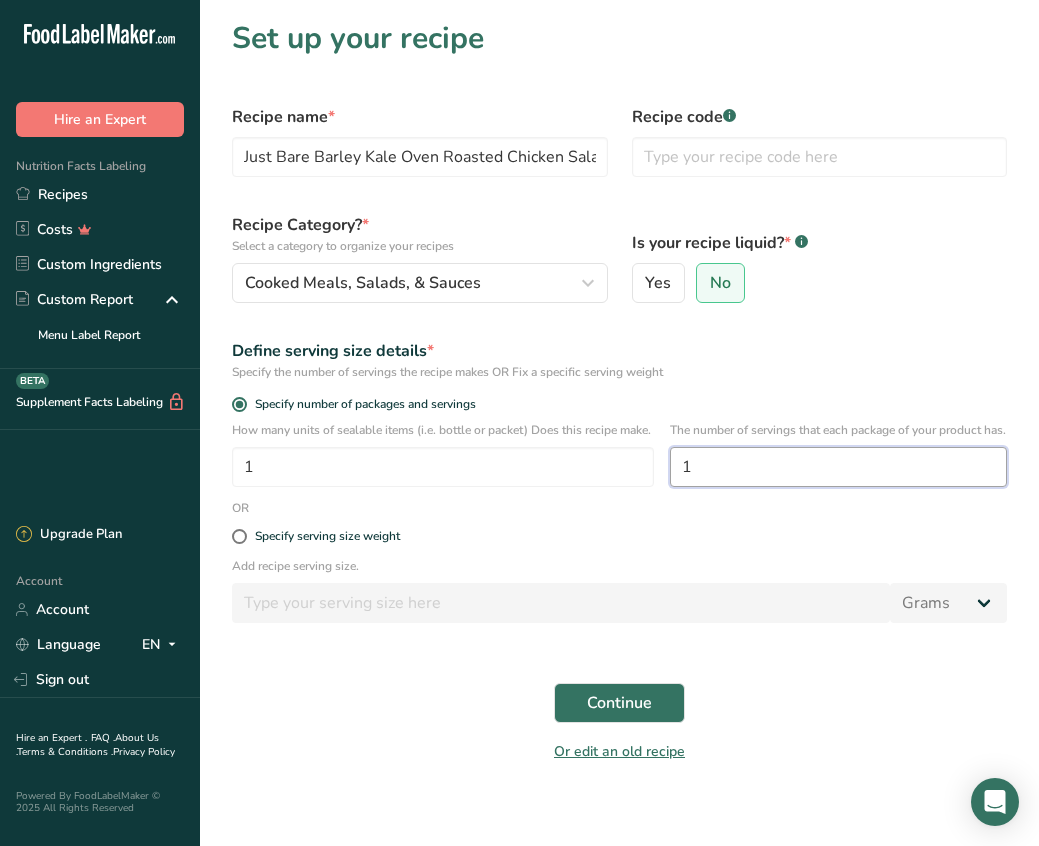 click on "1" at bounding box center [838, 467] 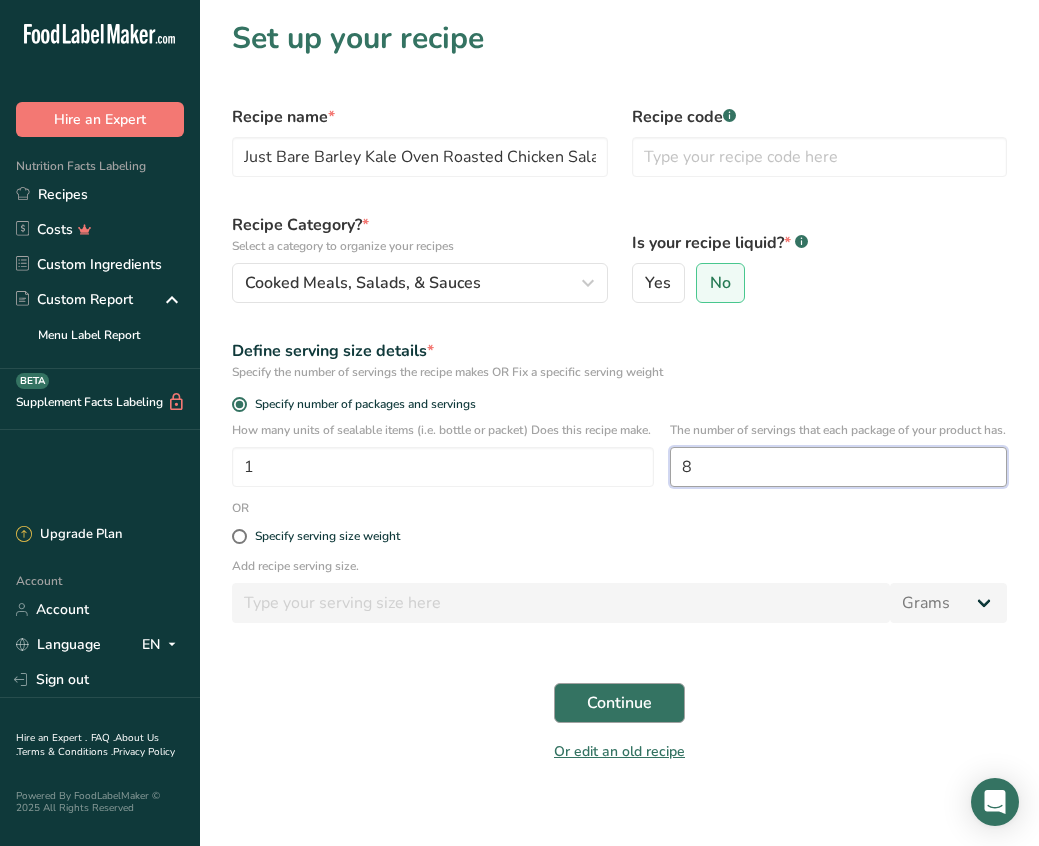 type on "8" 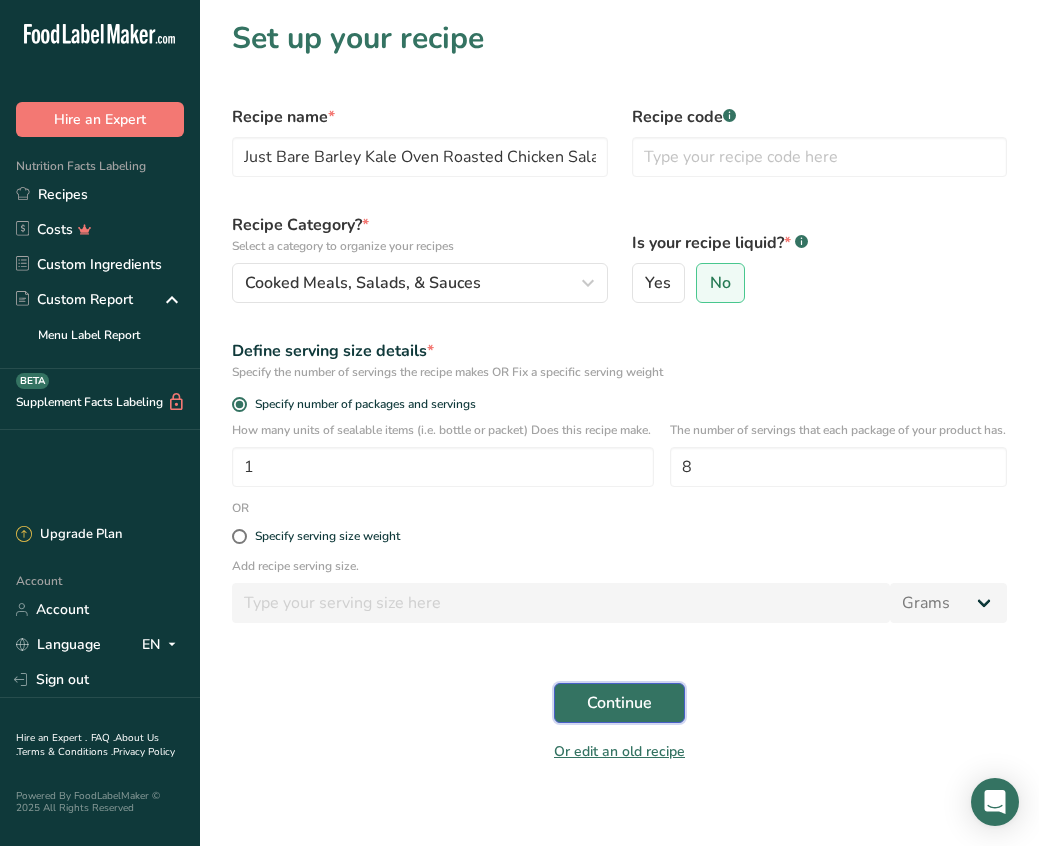 click on "Continue" at bounding box center (619, 703) 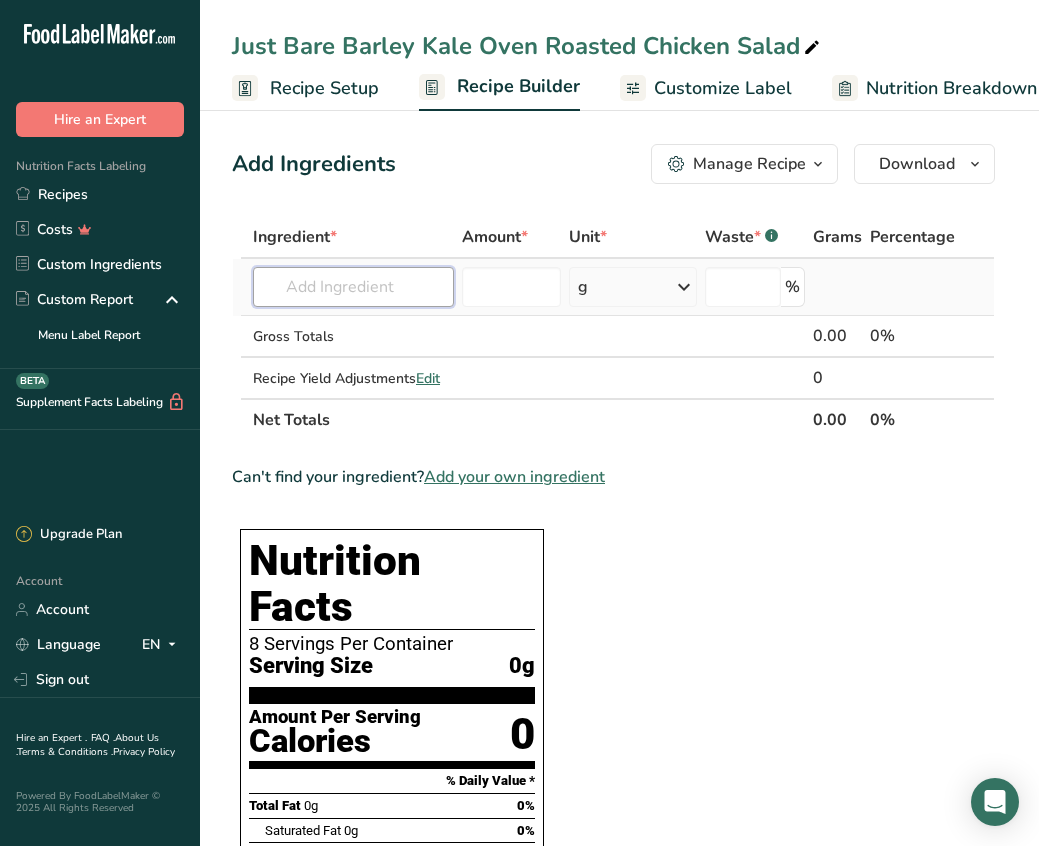 click at bounding box center [353, 287] 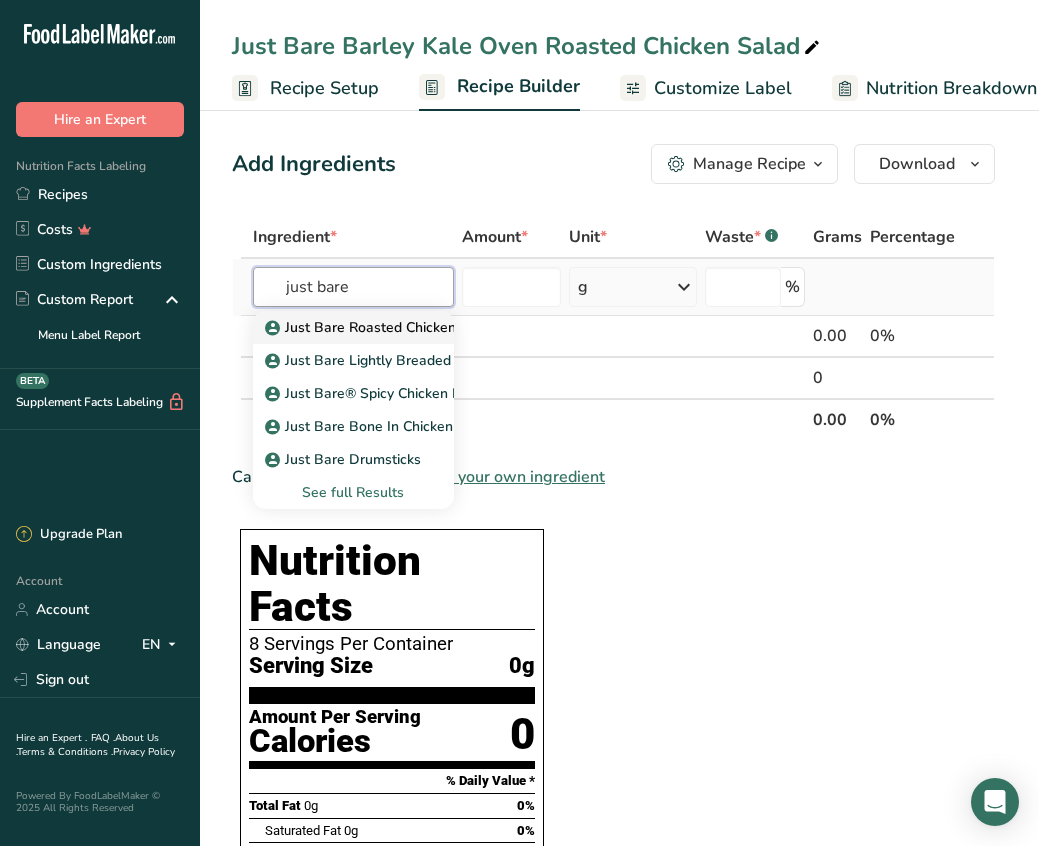 type on "just bare" 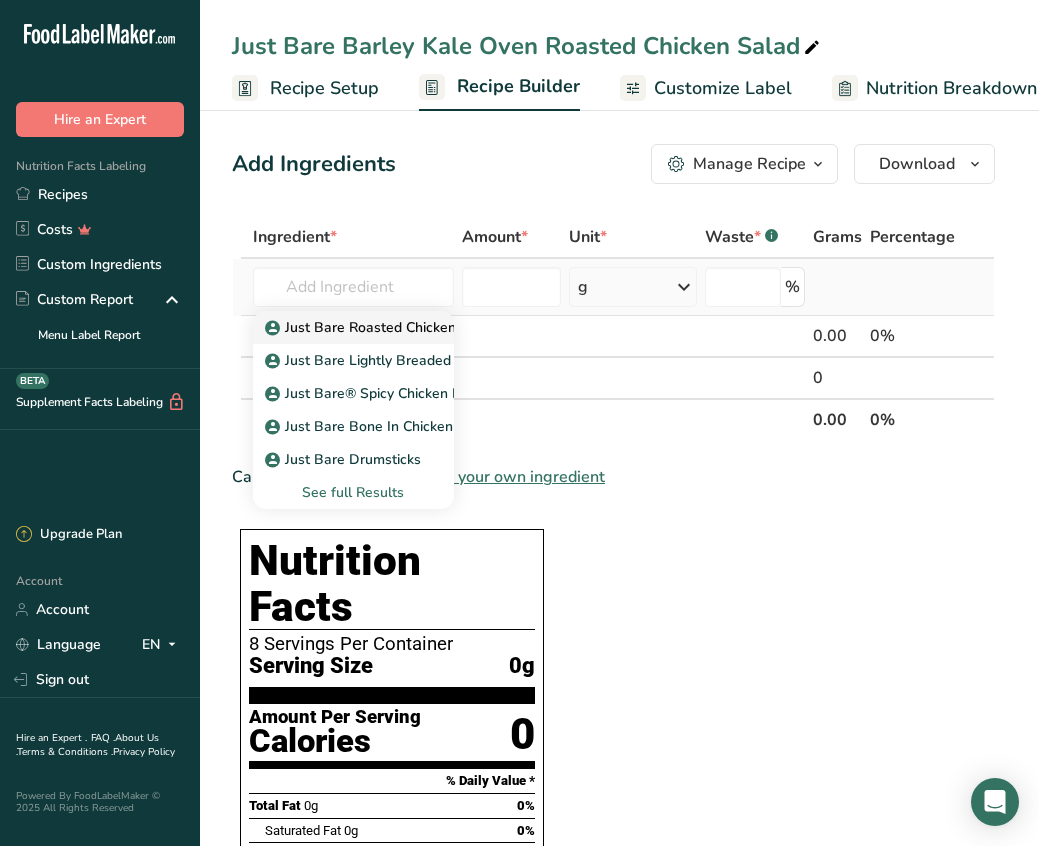click on "Just Bare Roasted Chicken Breast Bites" at bounding box center (404, 327) 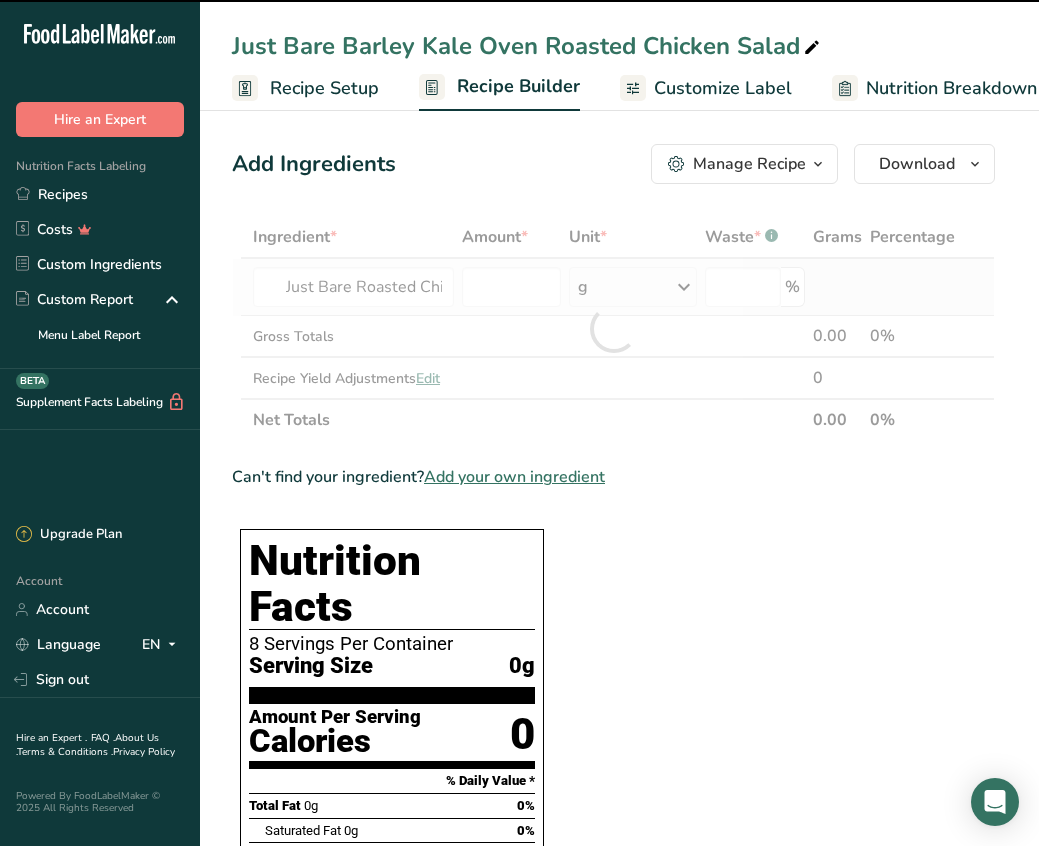 type on "0" 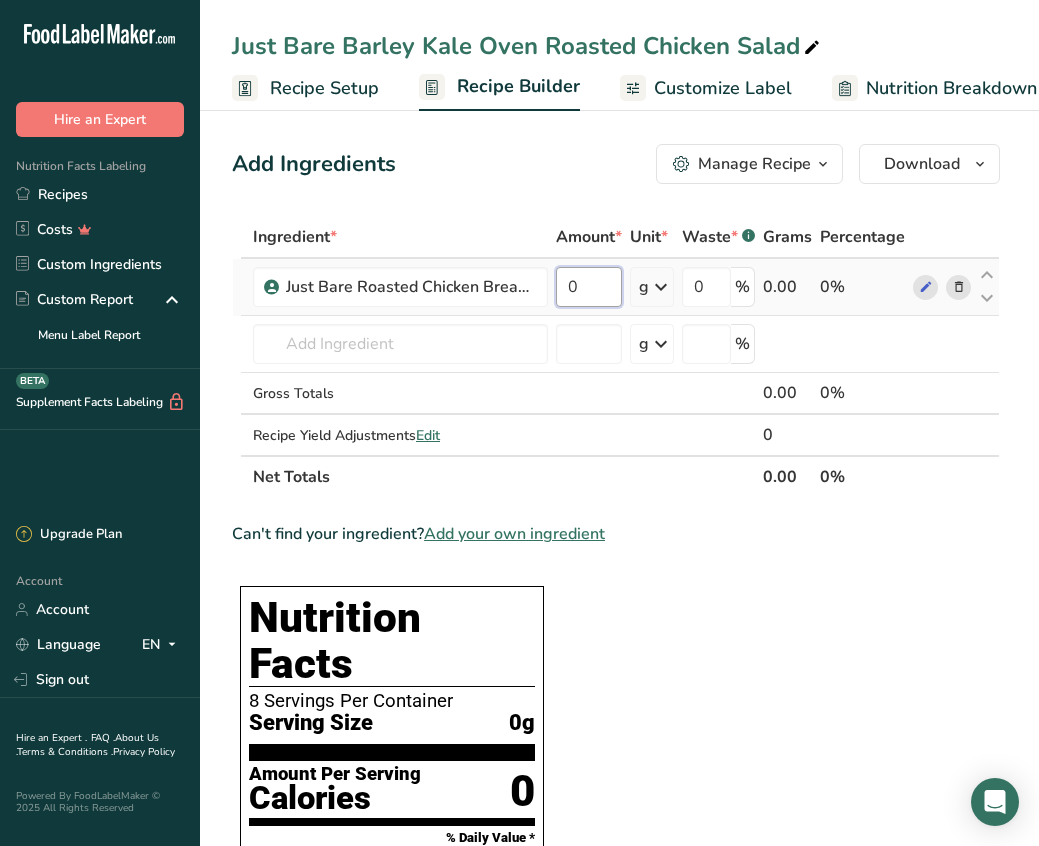 click on "0" at bounding box center (589, 287) 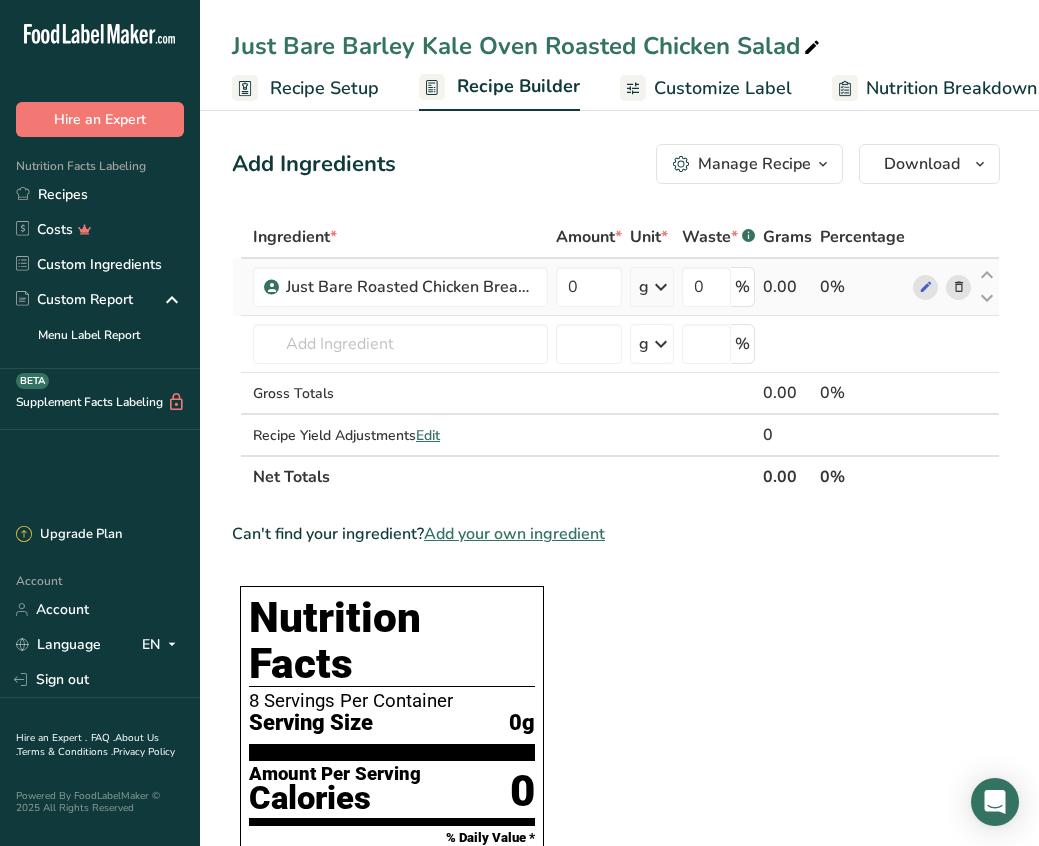 click on "Ingredient *
Amount *
Unit *
Waste *   .a-a{fill:#347362;}.b-a{fill:#fff;}          Grams
Percentage
Just Bare Roasted Chicken Breast Bites
0
g
Weight Units
g
kg
mg
See more
Volume Units
l
mL
fl oz
See more
0
%
0.00
0%
Just Bare Roasted Chicken Breast Bites
Just Bare Lightly Breaded Chicken Breast Bites
Just Bare® Spicy Chicken Breast Fillets
Just Bare Bone In Chicken Thigh
Just Bare Drumsticks
See full Results
g" at bounding box center (616, 357) 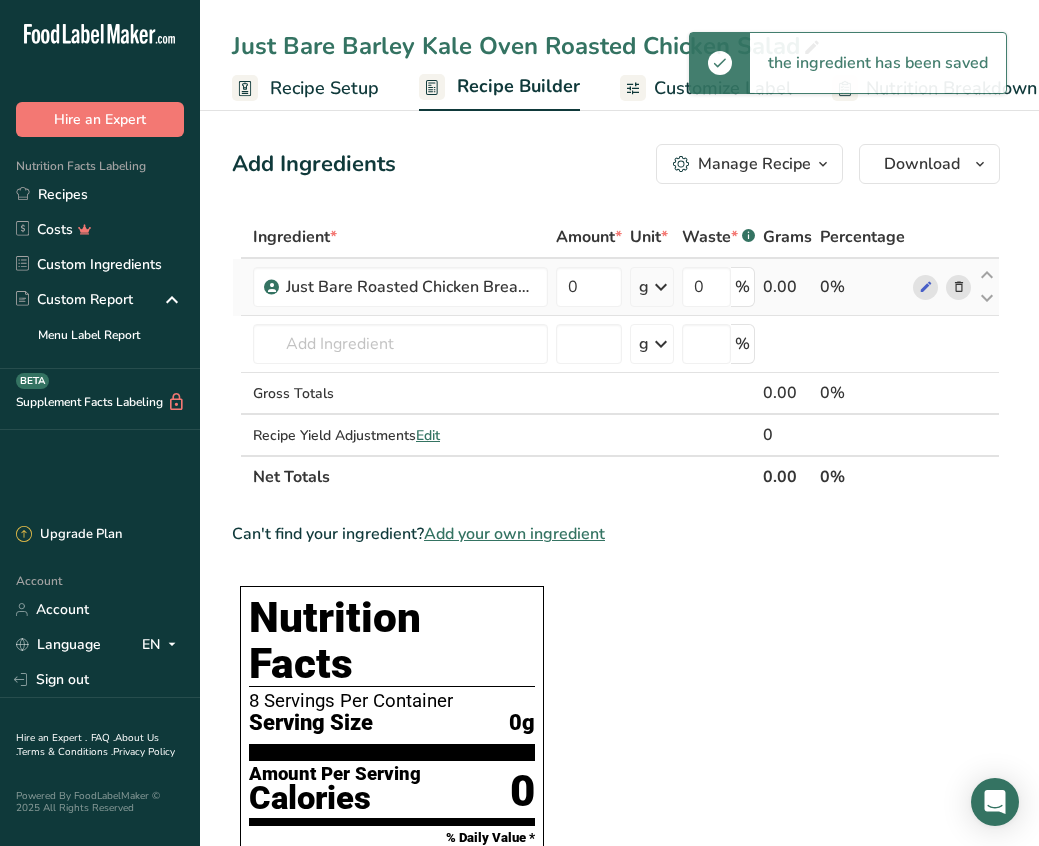 click at bounding box center [661, 287] 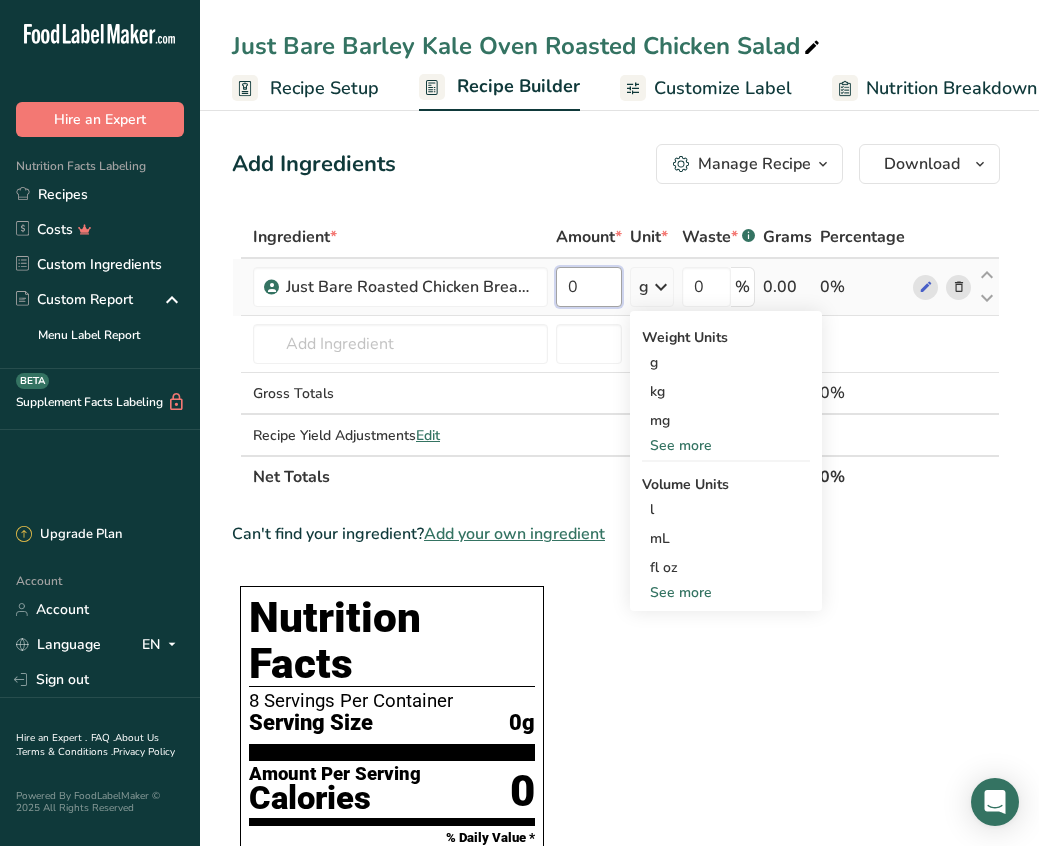 click on "0" at bounding box center (589, 287) 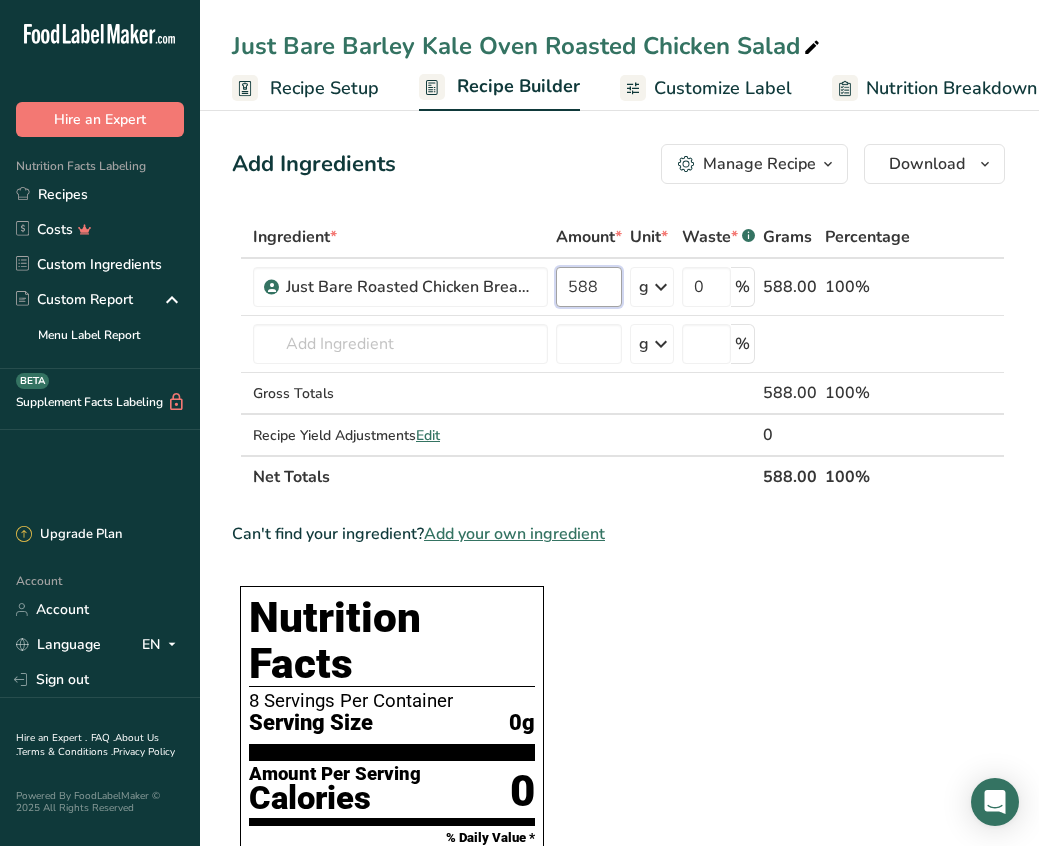 type on "588" 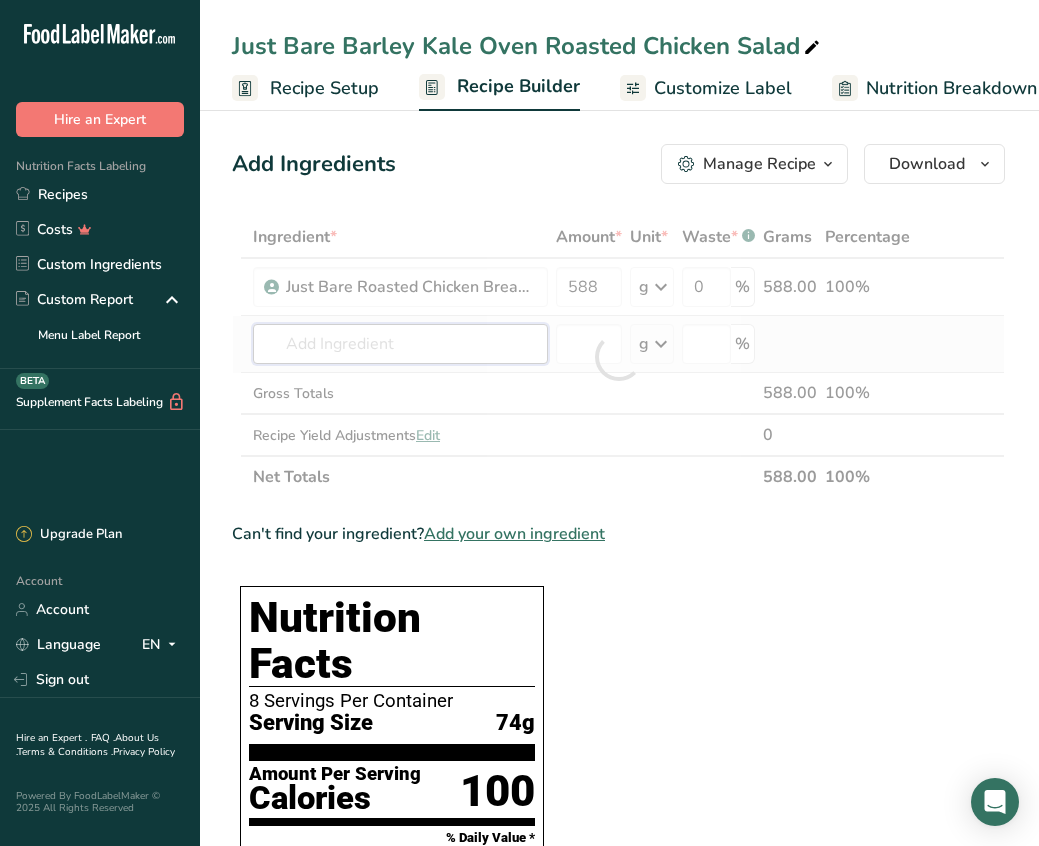 click on "Ingredient *
Amount *
Unit *
Waste *   .a-a{fill:#347362;}.b-a{fill:#fff;}          Grams
Percentage
Just Bare Roasted Chicken Breast Bites
588
g
Weight Units
g
kg
mg
See more
Volume Units
l
mL
fl oz
See more
0
%
588.00
100%
Just Bare Roasted Chicken Breast Bites
Just Bare Lightly Breaded Chicken Breast Bites
Just Bare® Spicy Chicken Breast Fillets
Just Bare Bone In Chicken Thigh
Just Bare Drumsticks
See full Results
g" at bounding box center (618, 357) 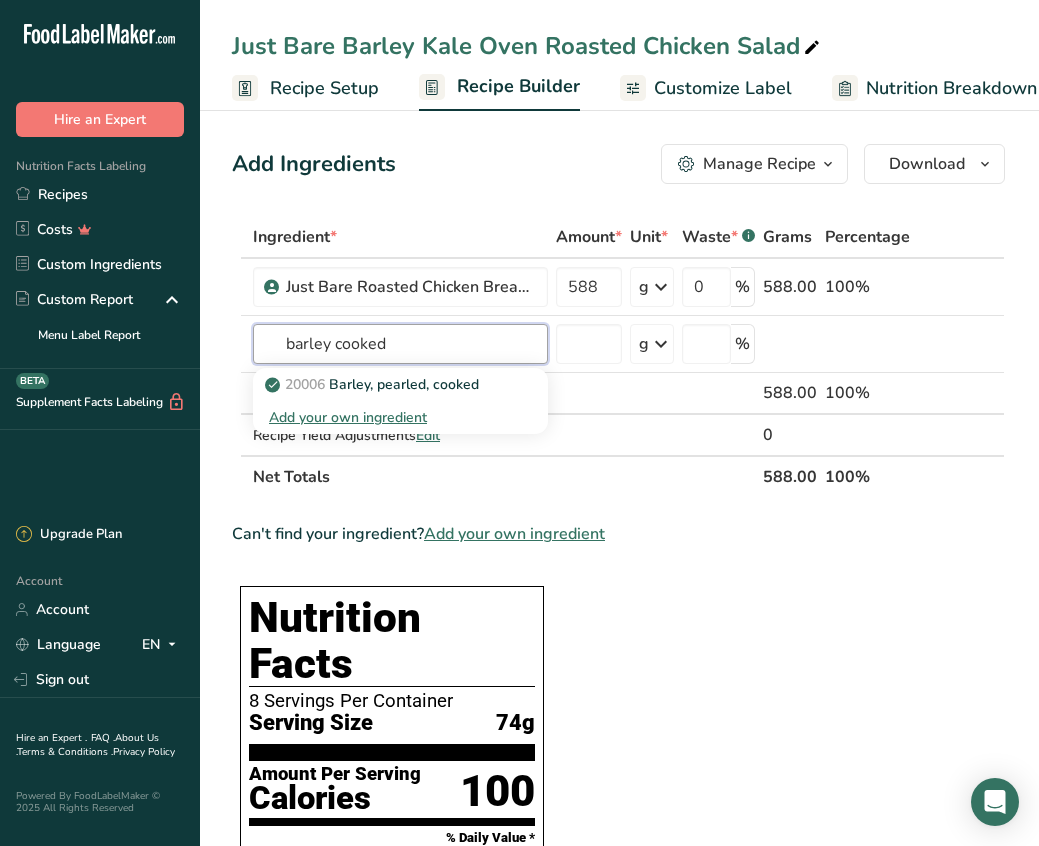 type on "barley cooked" 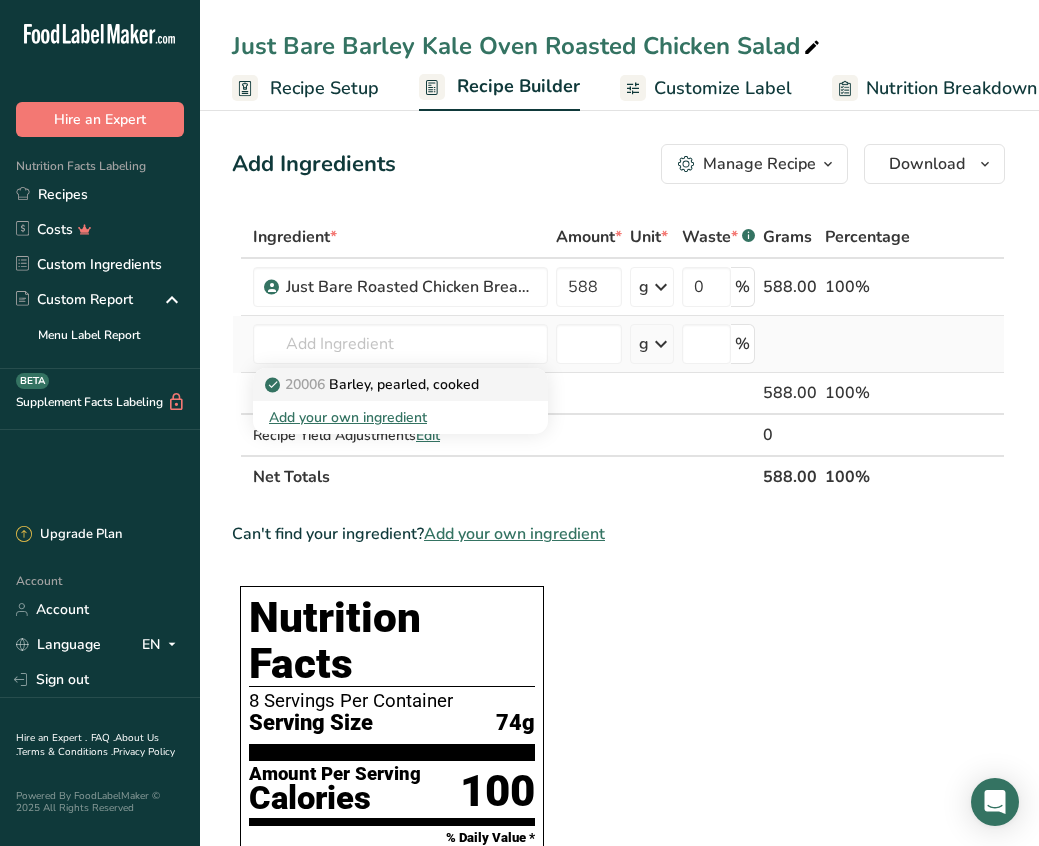 click on "20006
Barley, pearled, cooked" at bounding box center [374, 384] 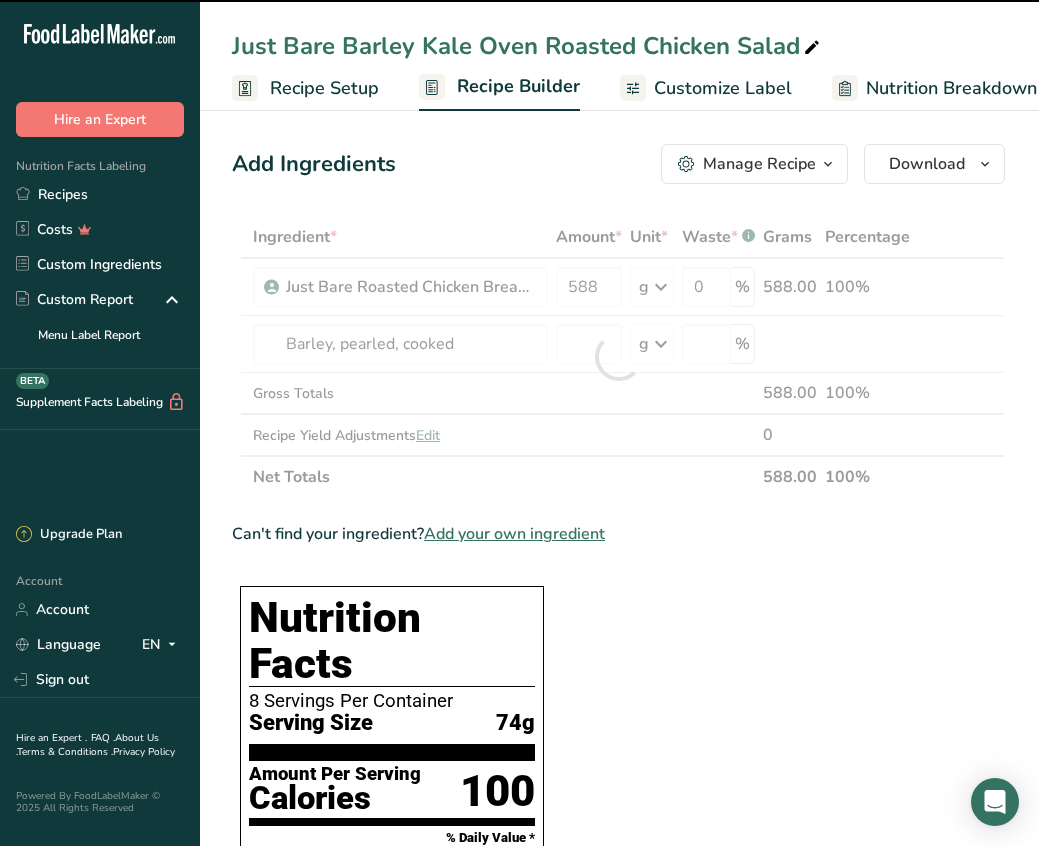type on "0" 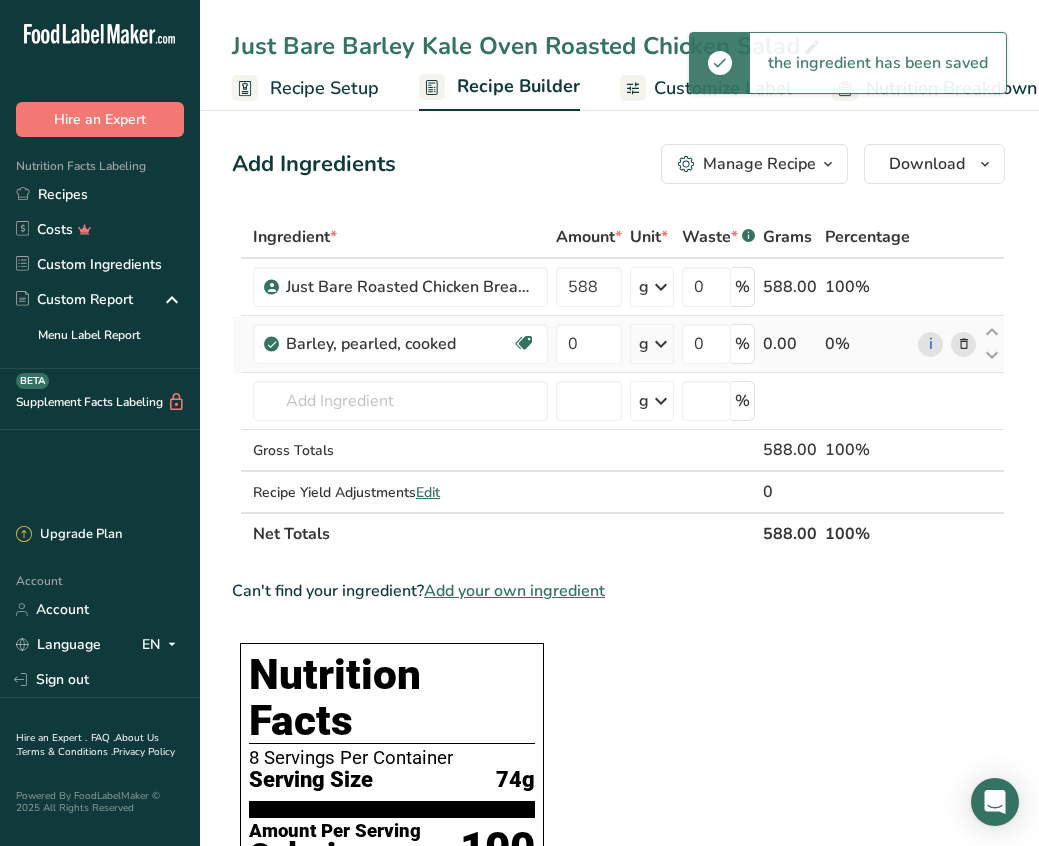 click at bounding box center [661, 344] 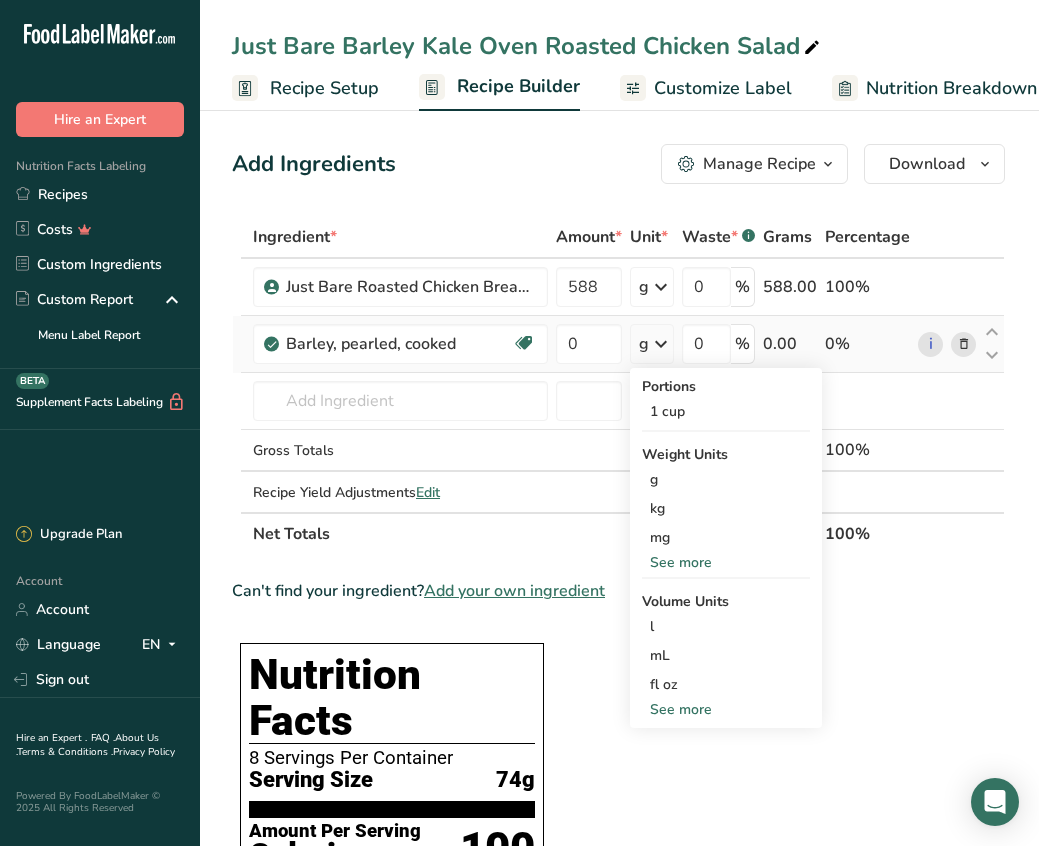 click on "See more" at bounding box center [726, 709] 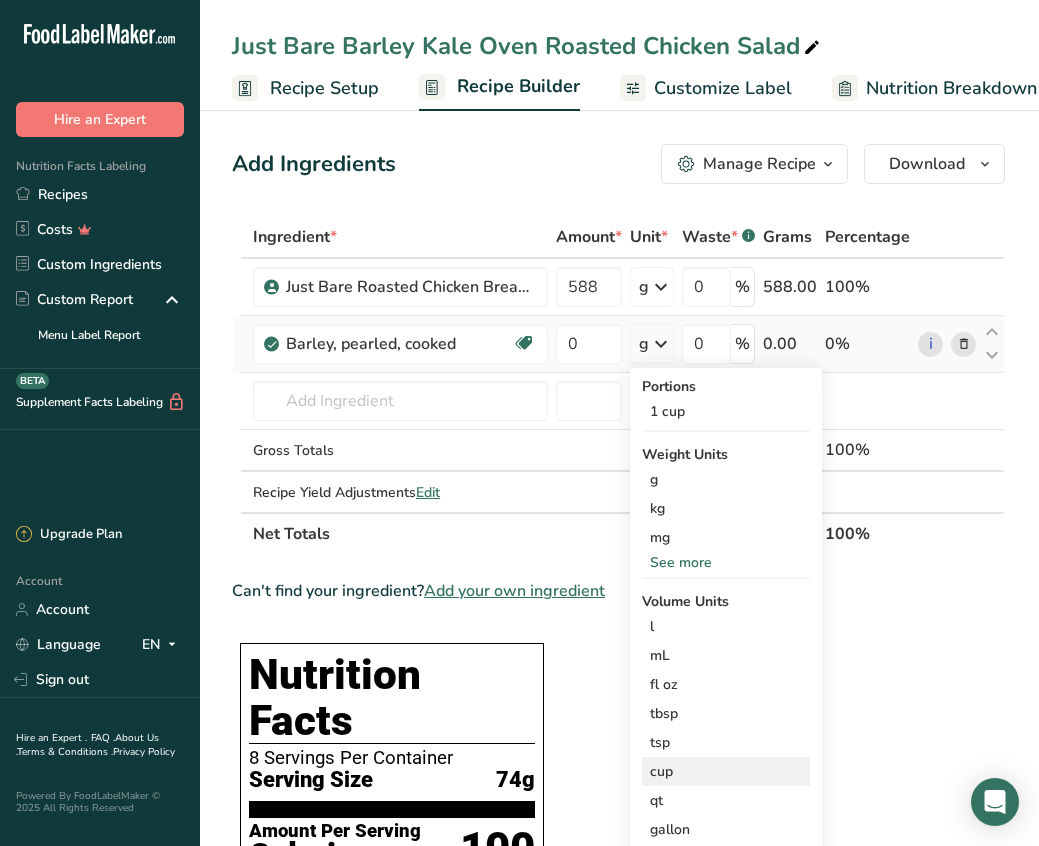 click on "cup" at bounding box center [726, 771] 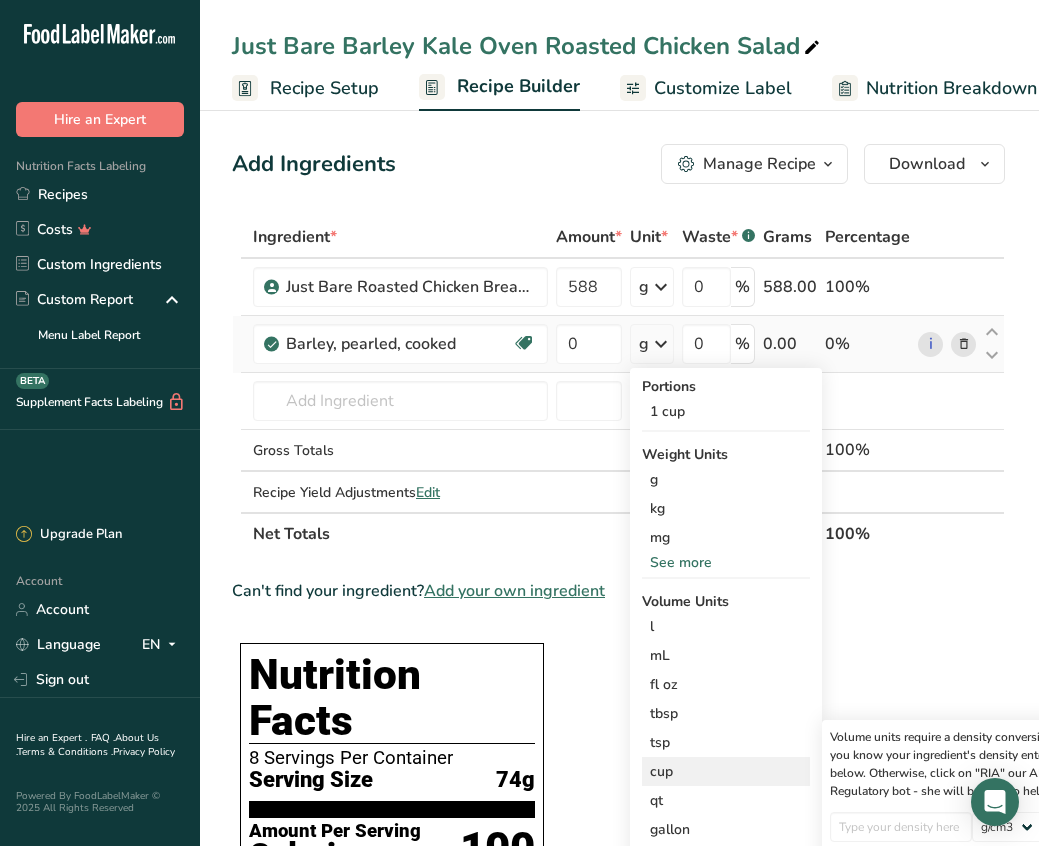 click on "cup" at bounding box center (726, 771) 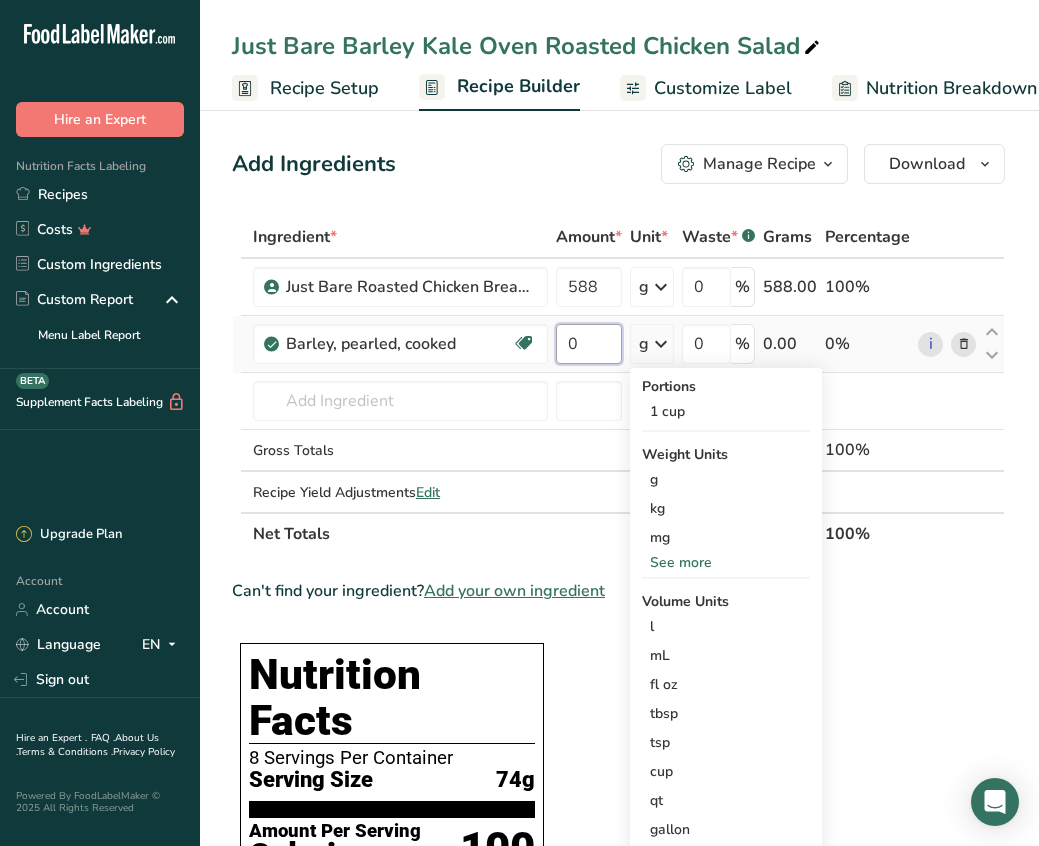 click on "0" at bounding box center [589, 344] 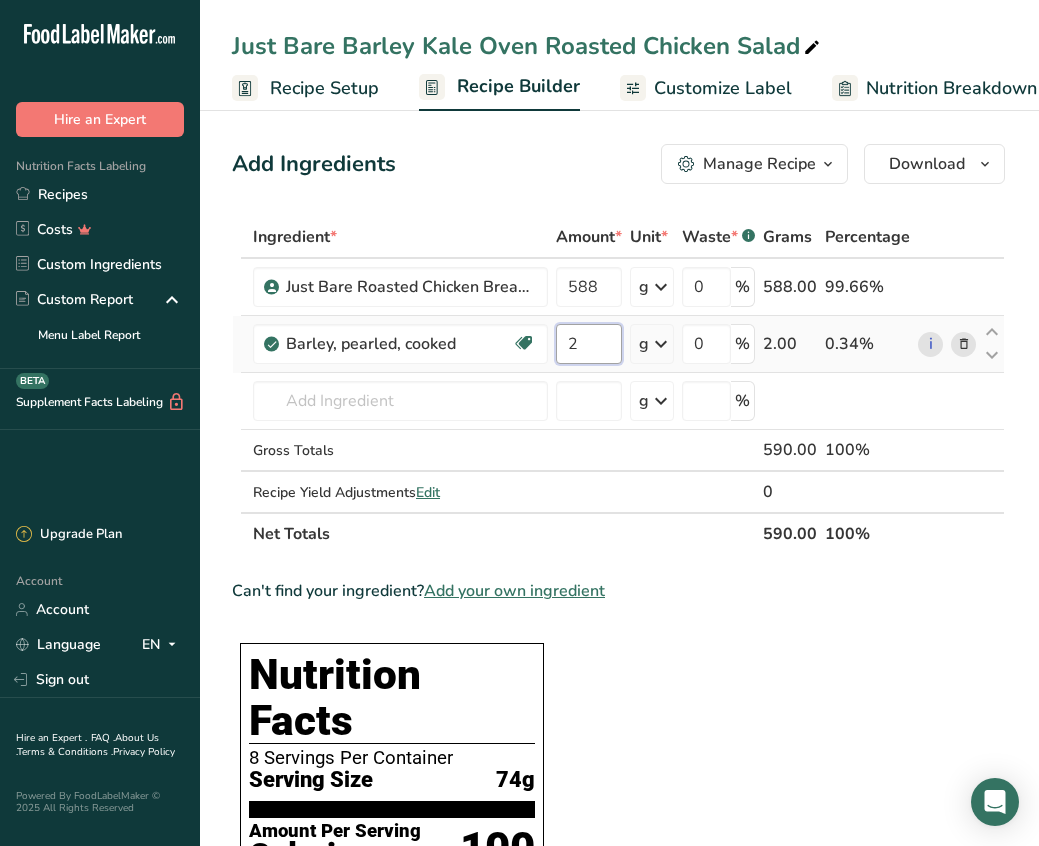 type on "2" 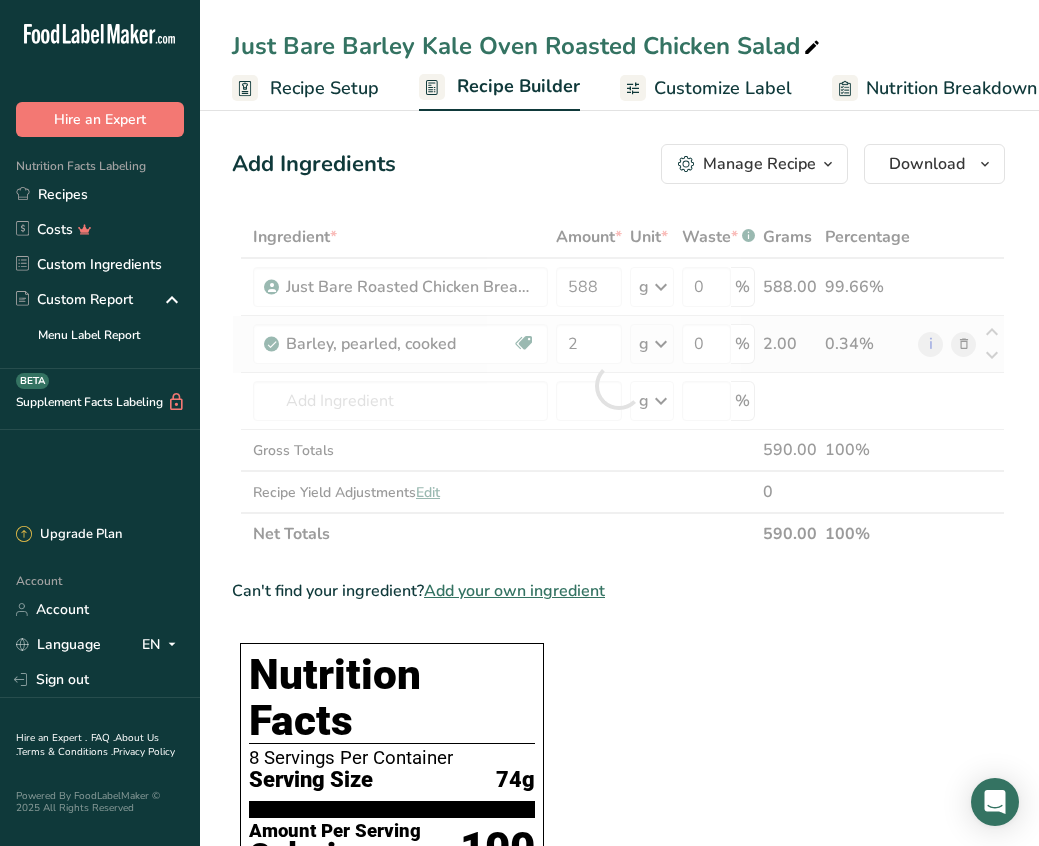 click on "Ingredient *
Amount *
Unit *
Waste *   .a-a{fill:#347362;}.b-a{fill:#fff;}          Grams
Percentage
Just Bare Roasted Chicken Breast Bites
588
g
Weight Units
g
kg
mg
See more
Volume Units
l
mL
fl oz
See more
0
%
588.00
99.66%
Barley, pearled, cooked
Dairy free
Gluten free
Vegan
Vegetarian
Soy free
2
g
Portions
1 cup
Weight Units
g
kg
mg
See more
Volume Units
l" at bounding box center [618, 385] 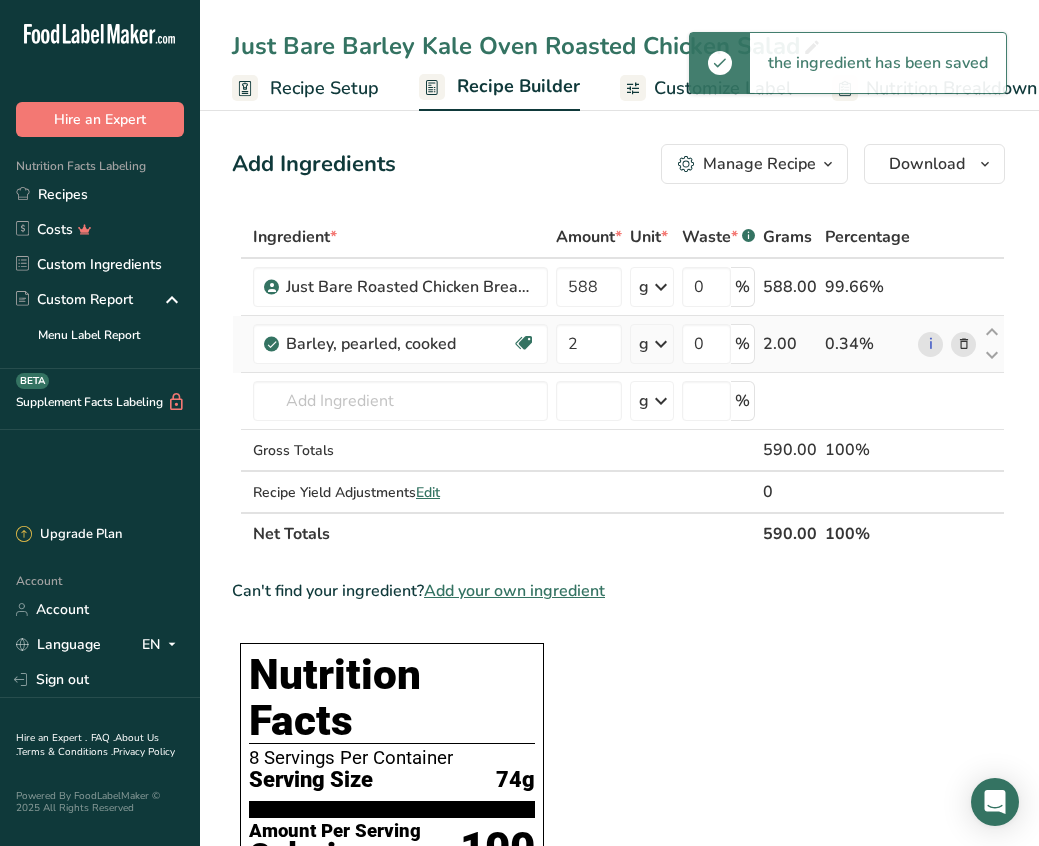 click at bounding box center [661, 344] 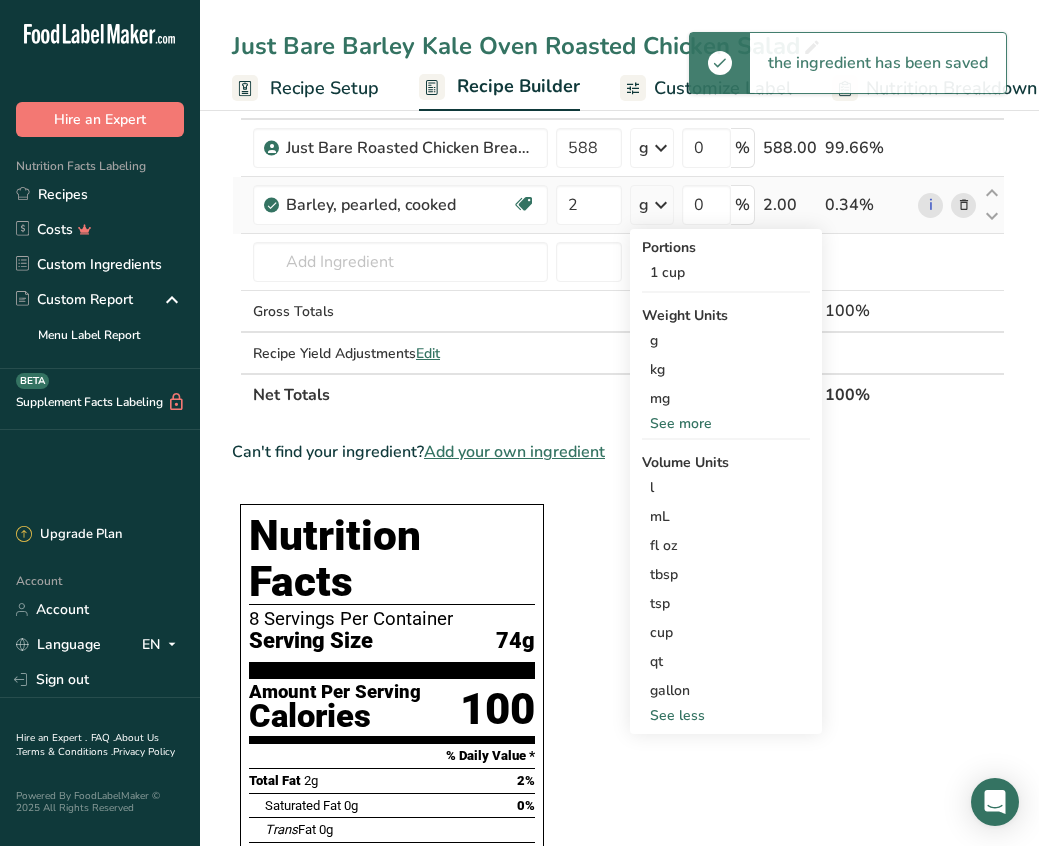 scroll, scrollTop: 158, scrollLeft: 0, axis: vertical 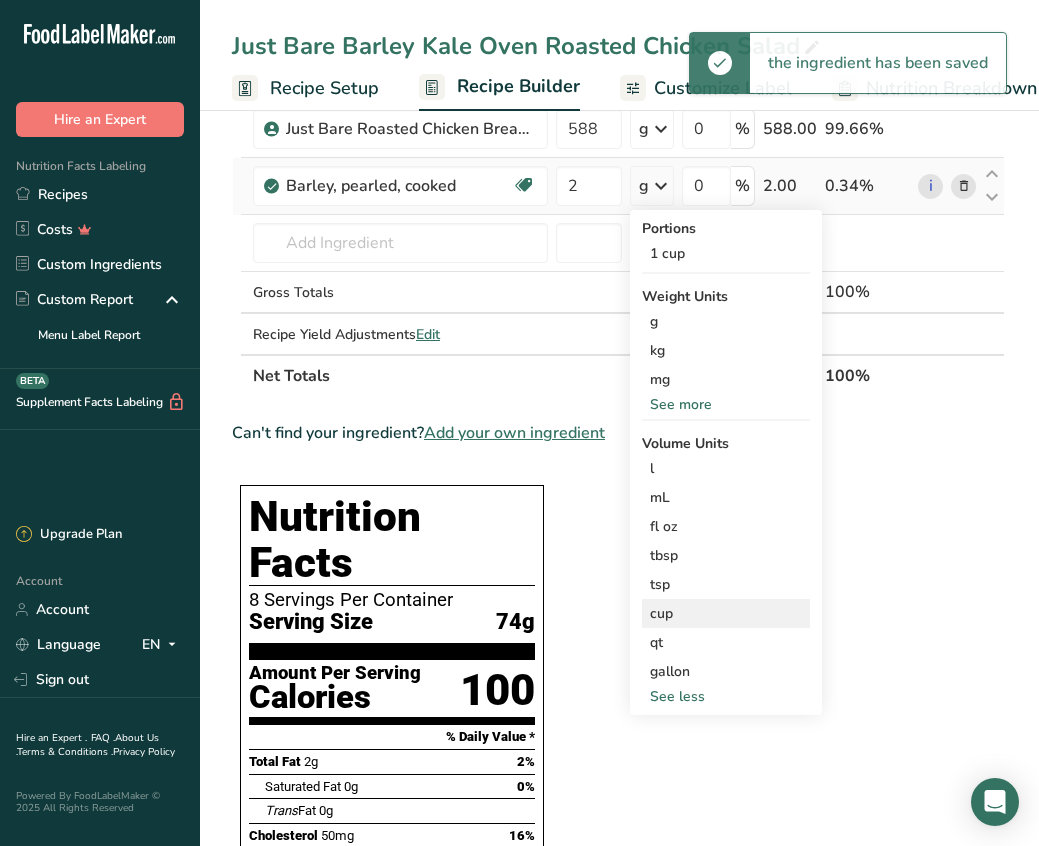 click on "cup" at bounding box center [726, 613] 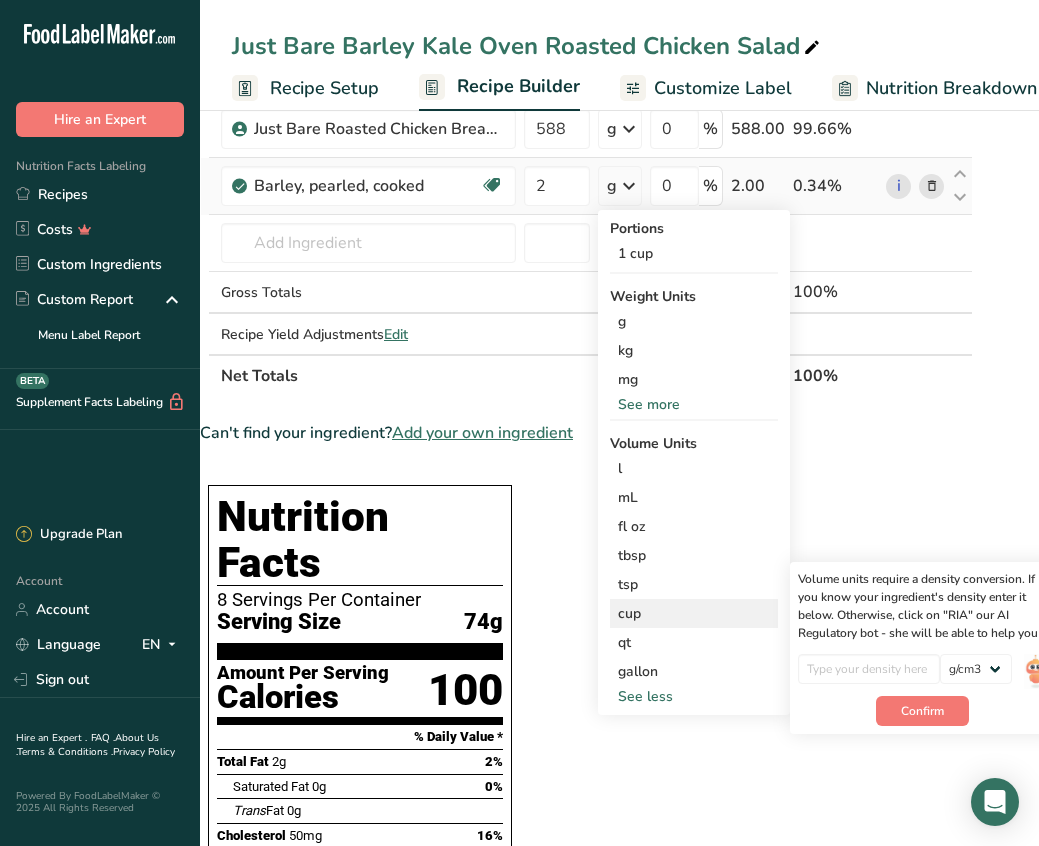 scroll, scrollTop: 0, scrollLeft: 49, axis: horizontal 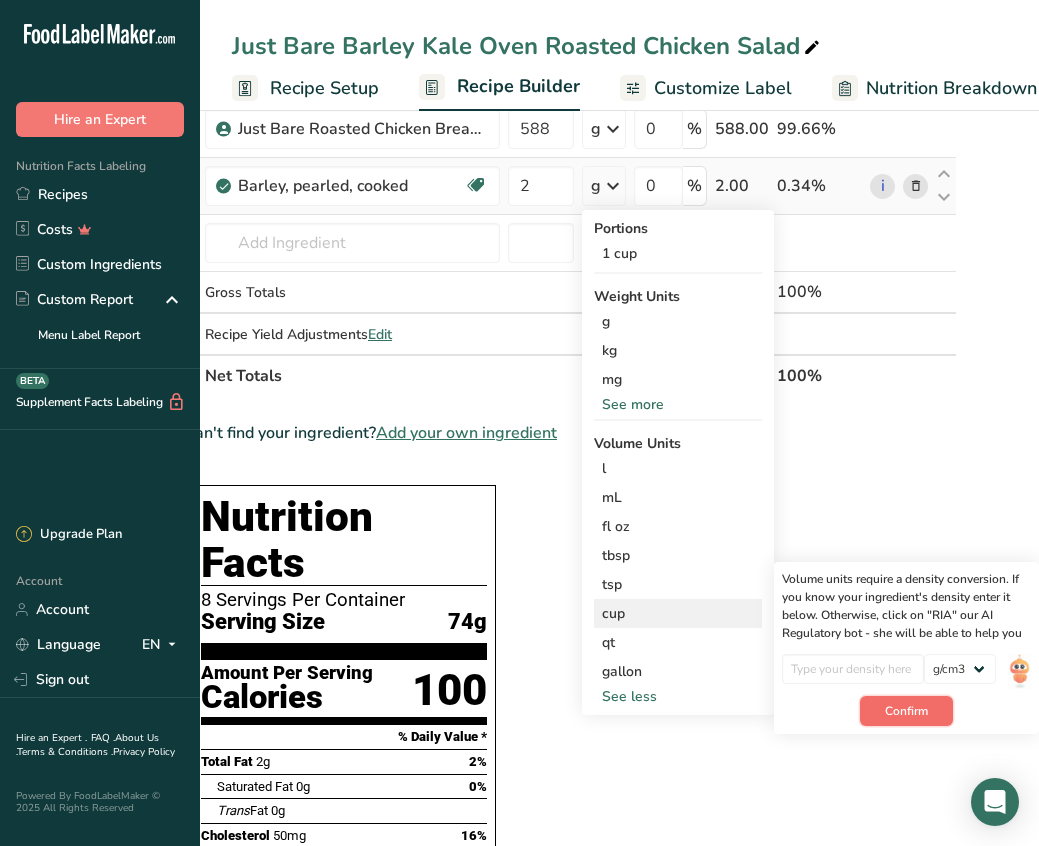 click on "Confirm" at bounding box center [906, 711] 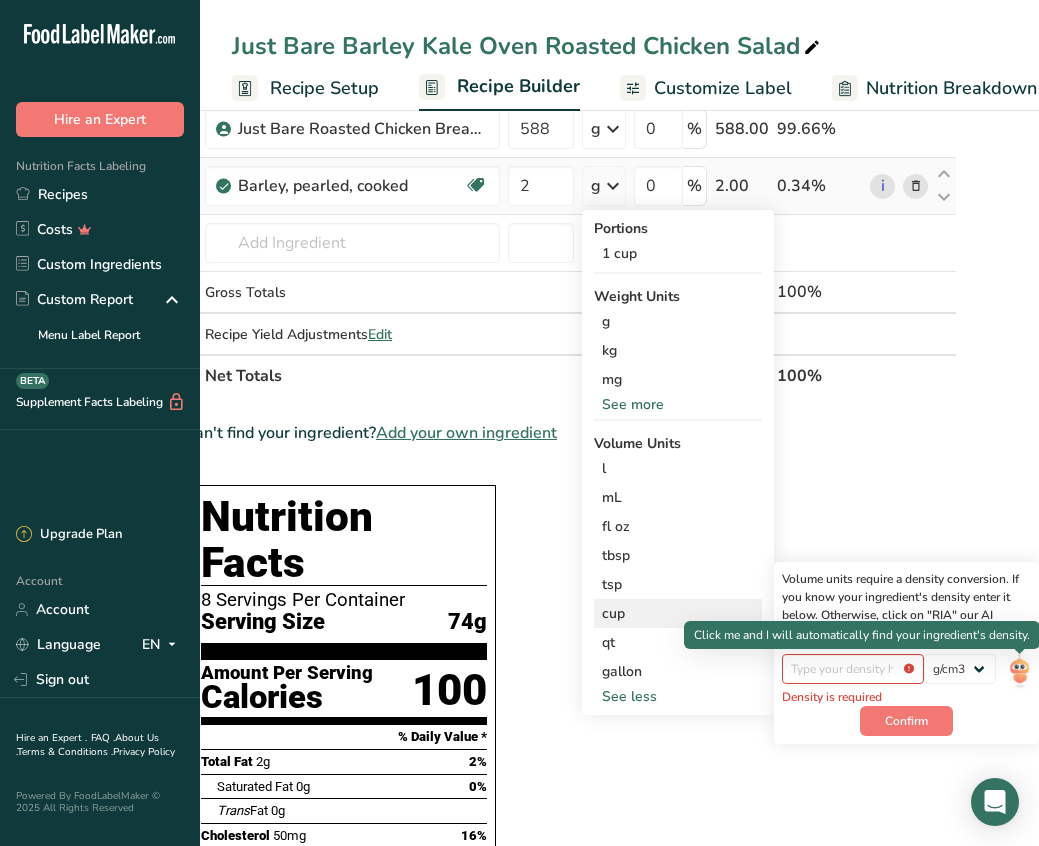 click at bounding box center [1019, 671] 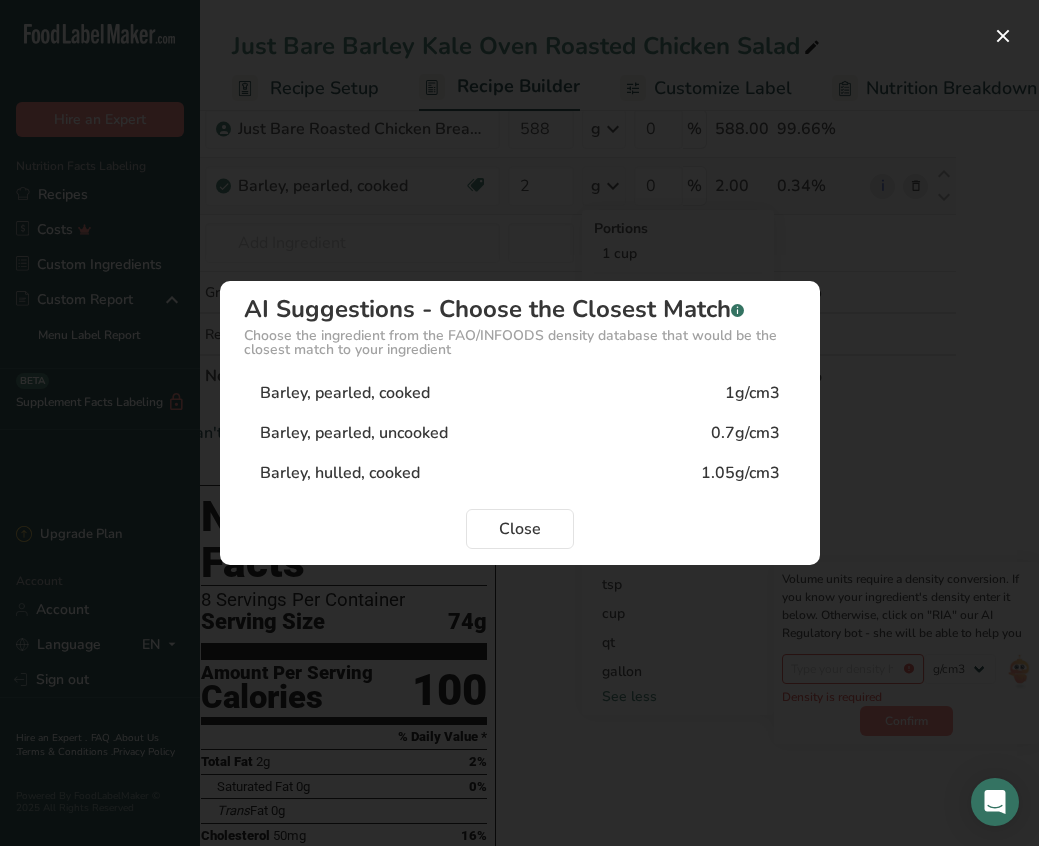 click on "Barley, pearled, cooked   1g/cm3" at bounding box center [520, 393] 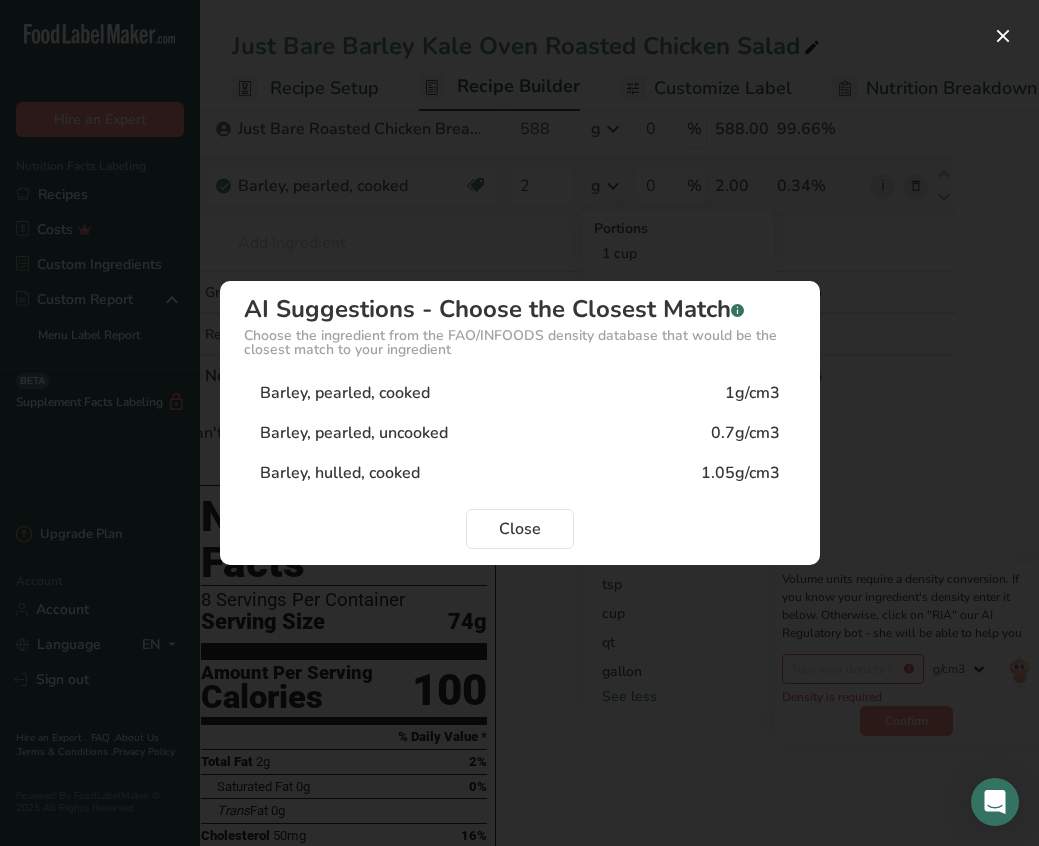type on "1" 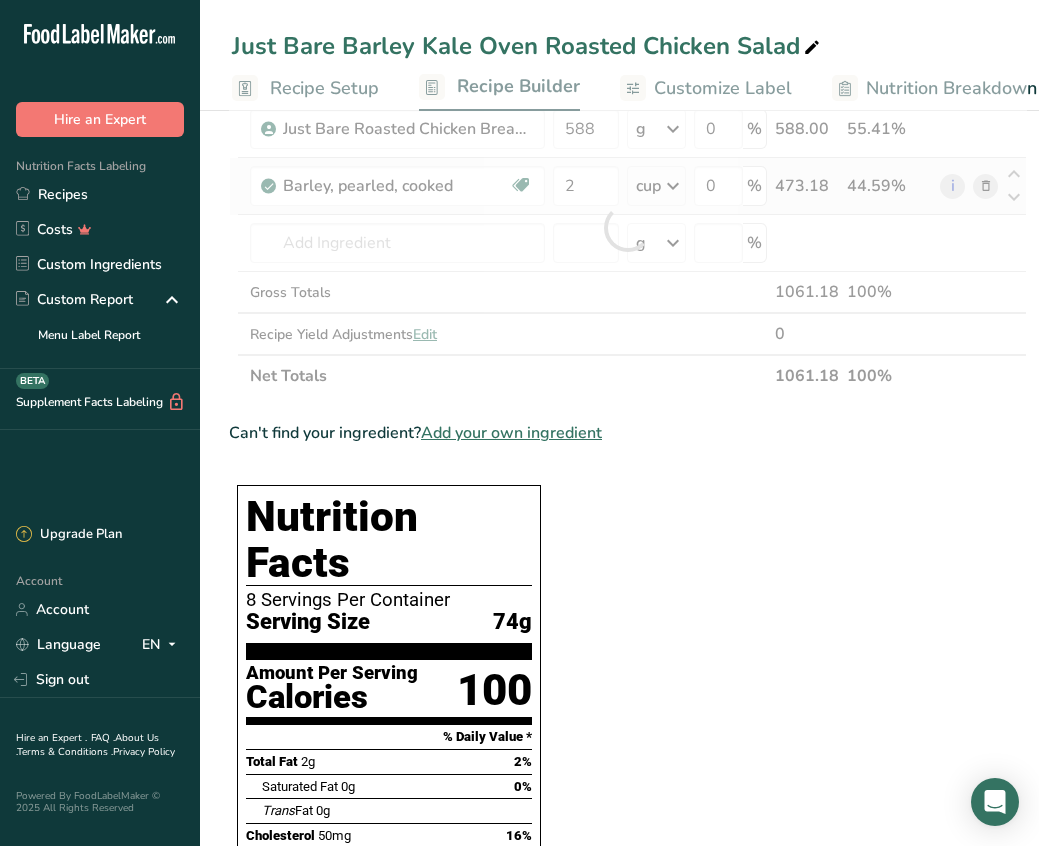 scroll, scrollTop: 0, scrollLeft: 1, axis: horizontal 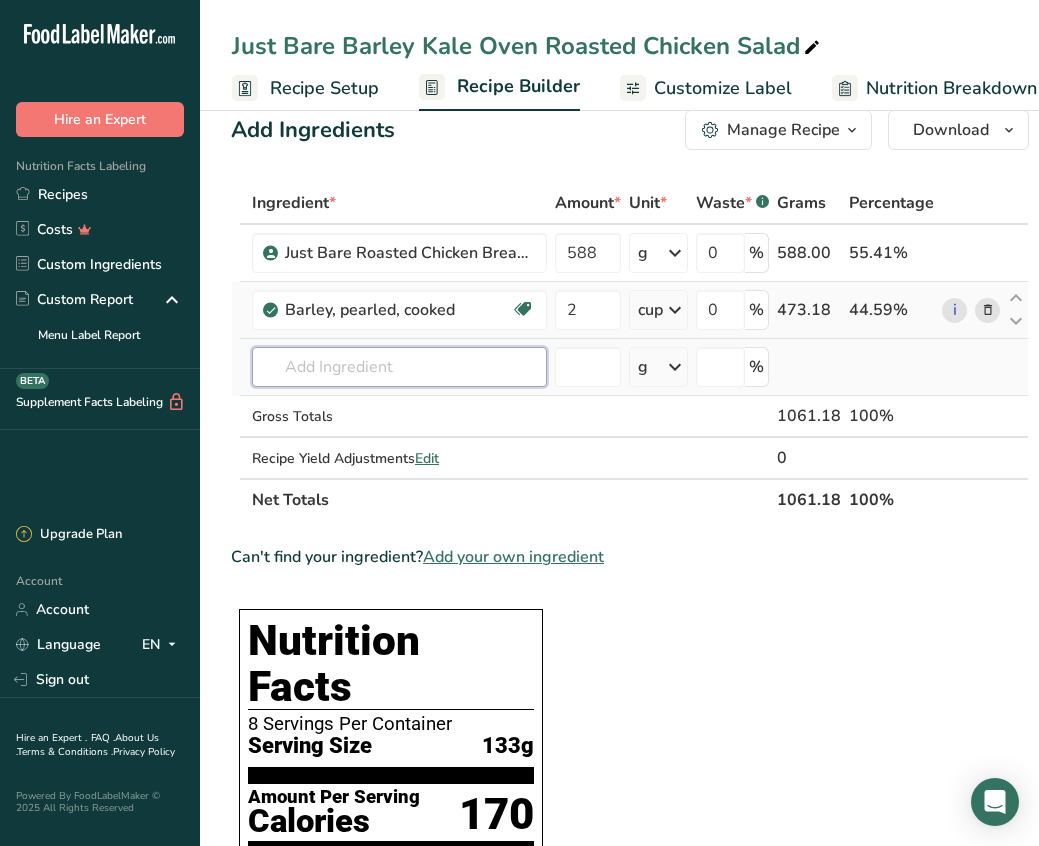click at bounding box center (399, 367) 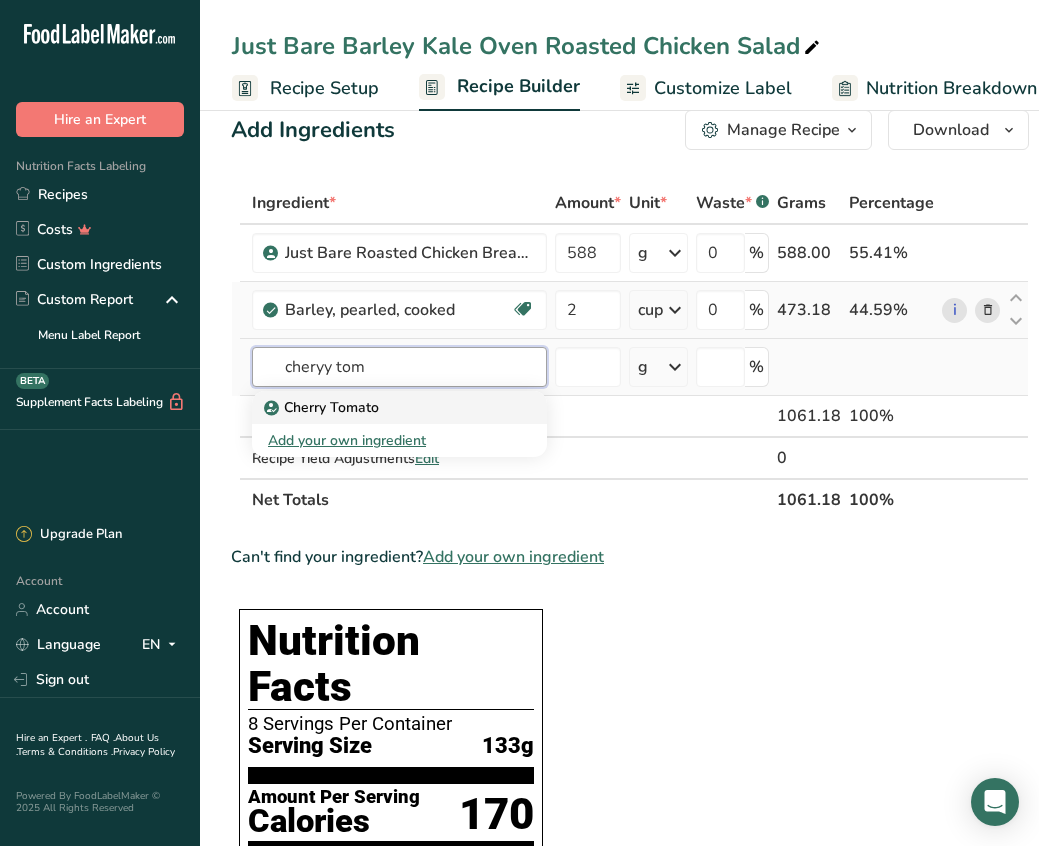 type on "cheryy tom" 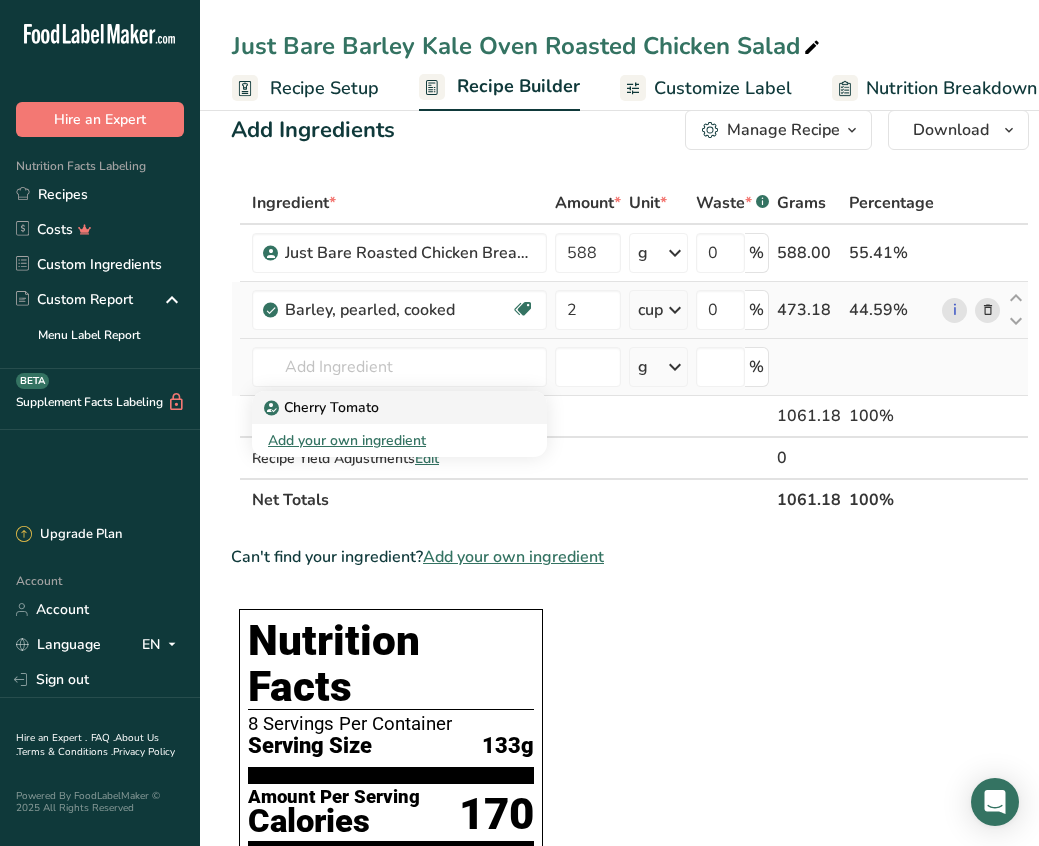 click on "Cherry Tomato" at bounding box center [383, 407] 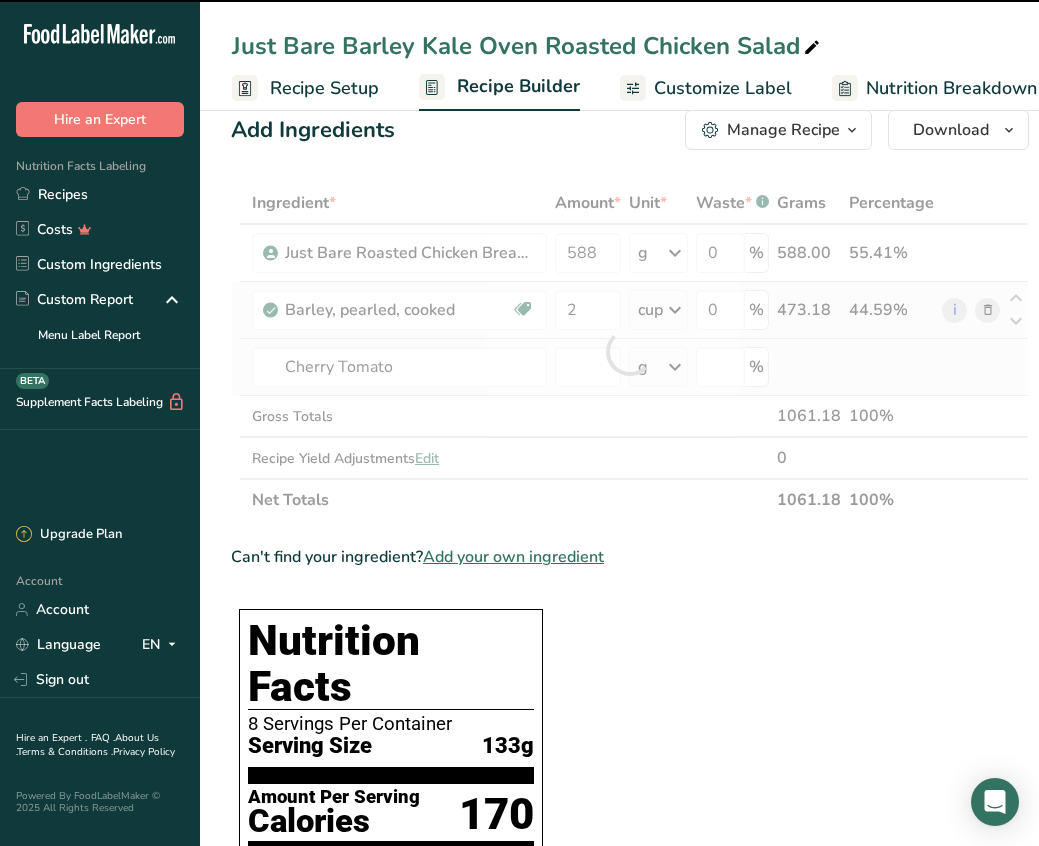 type on "0" 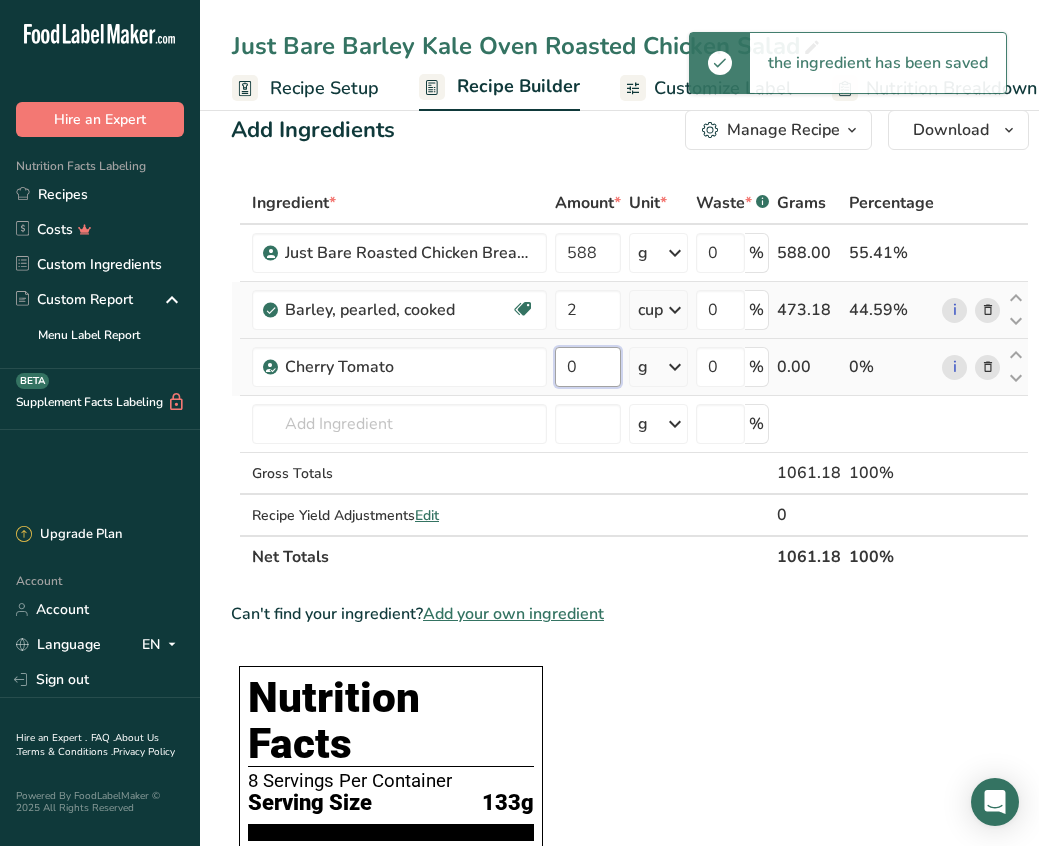 click on "0" at bounding box center (588, 367) 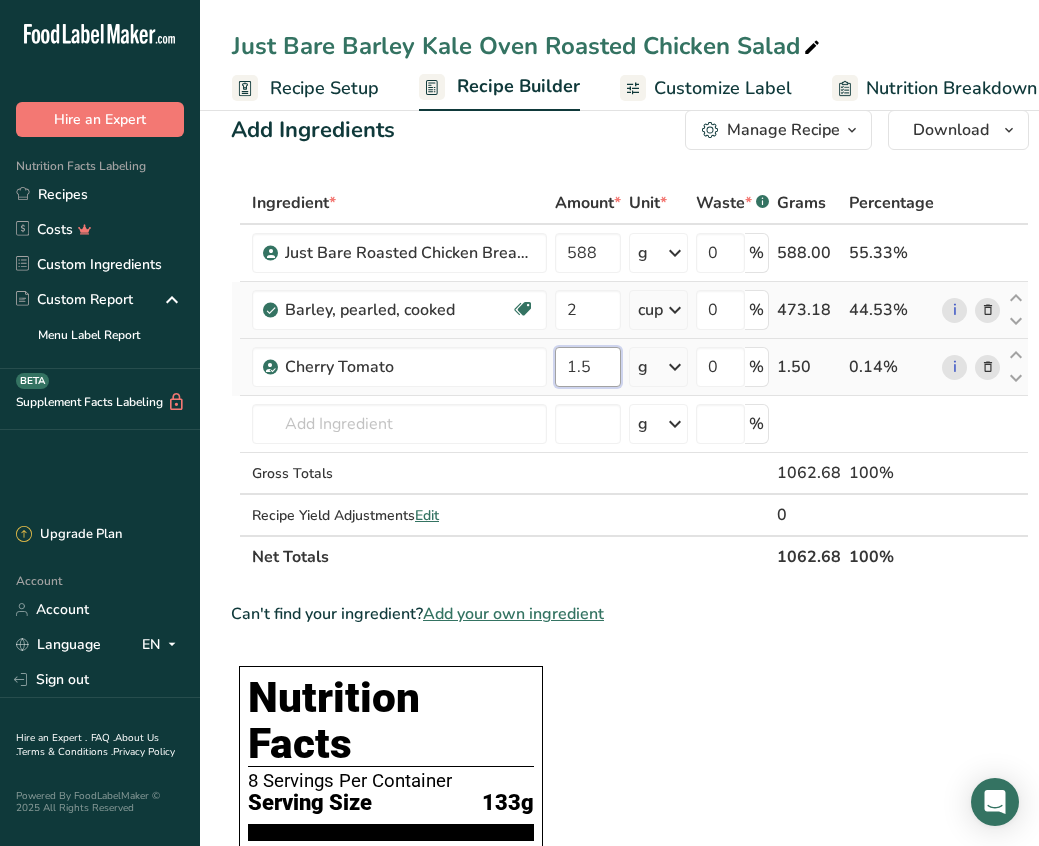 type on "1.5" 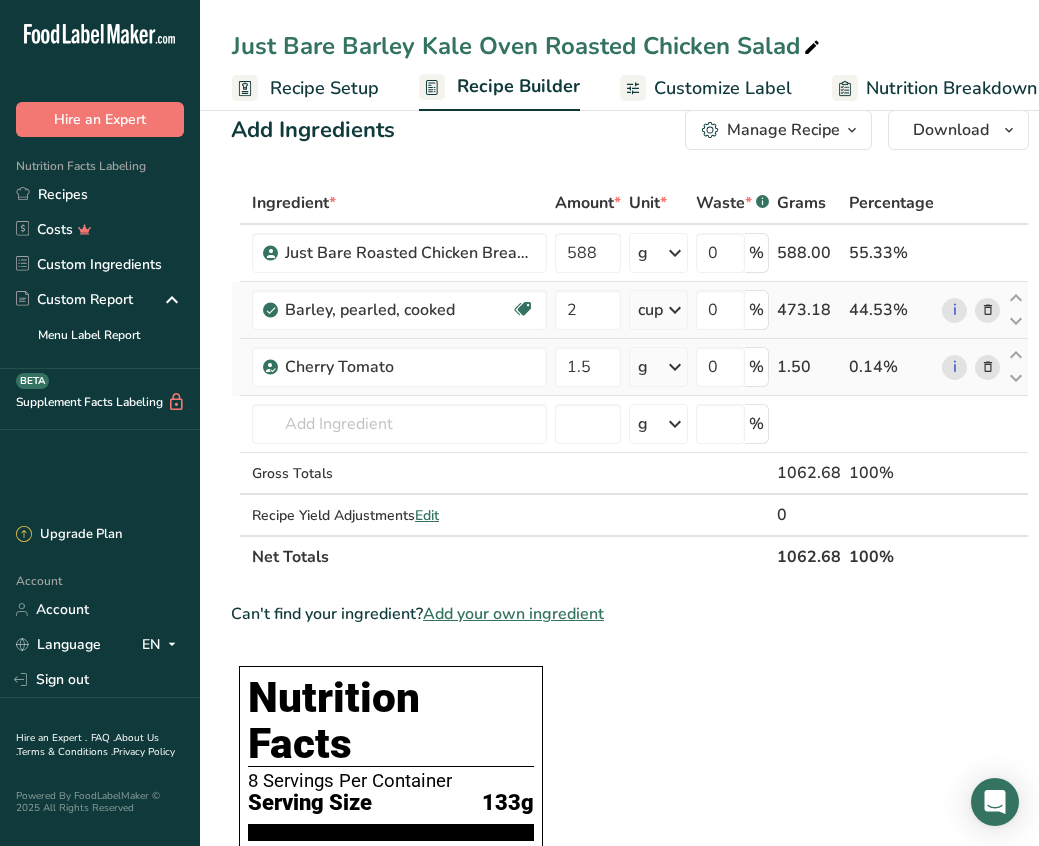 click on "Ingredient *
Amount *
Unit *
Waste *   .a-a{fill:#347362;}.b-a{fill:#fff;}          Grams
Percentage
Just Bare Roasted Chicken Breast Bites
588
g
Weight Units
g
kg
mg
See more
Volume Units
l
mL
fl oz
See more
0
%
588.00
55.33%
Barley, pearled, cooked
Dairy free
Gluten free
Vegan
Vegetarian
Soy free
2
cup
Portions
1 cup
Weight Units
g
kg
mg
See more
Volume Units
l
1               1" at bounding box center [630, 380] 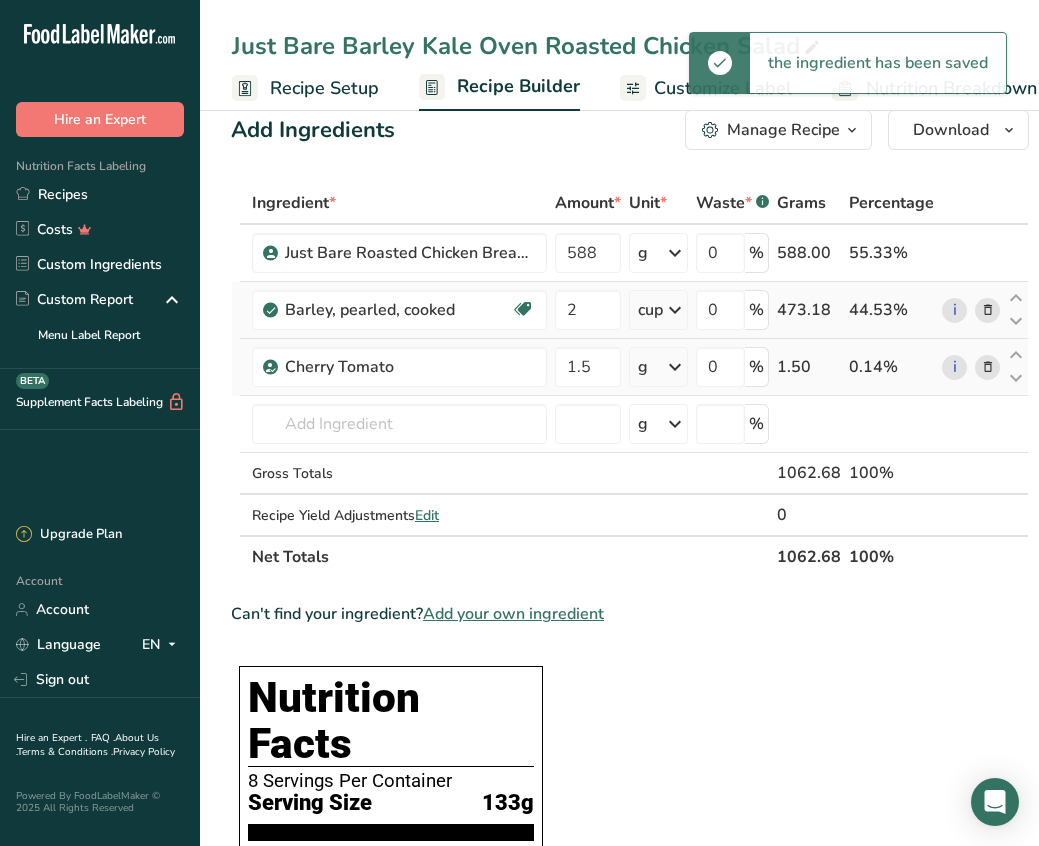 click at bounding box center [675, 367] 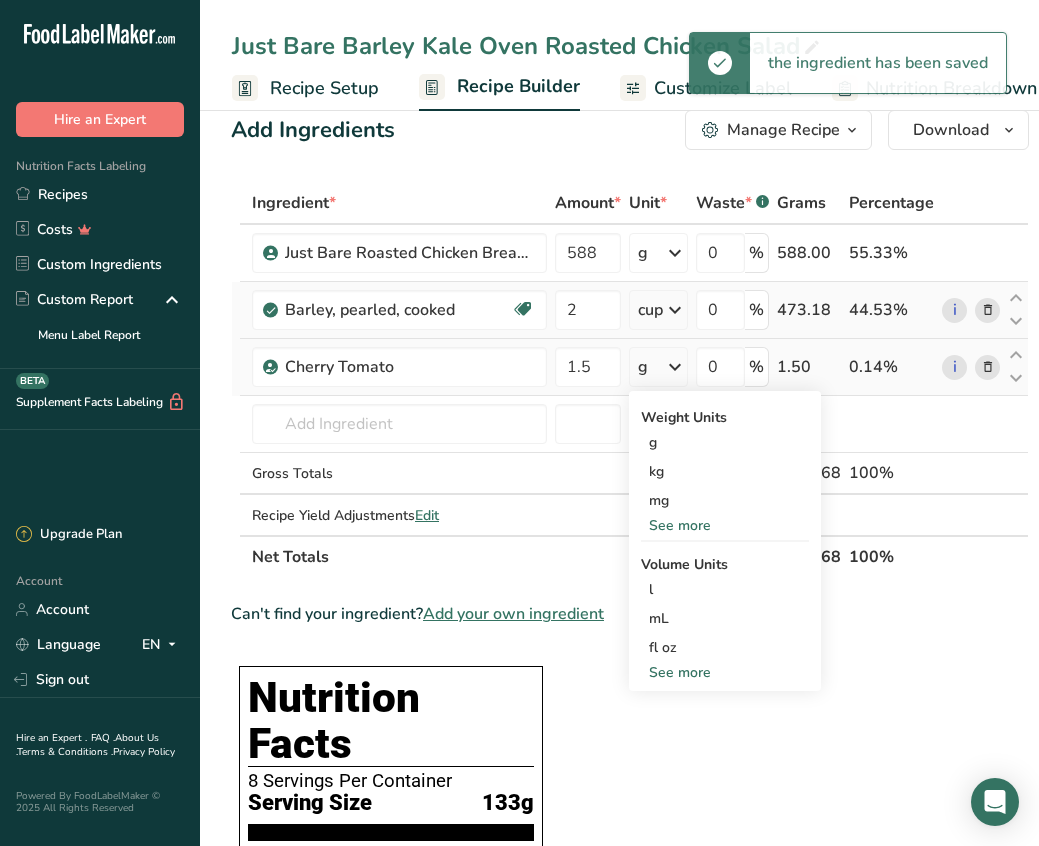click on "See more" at bounding box center [725, 672] 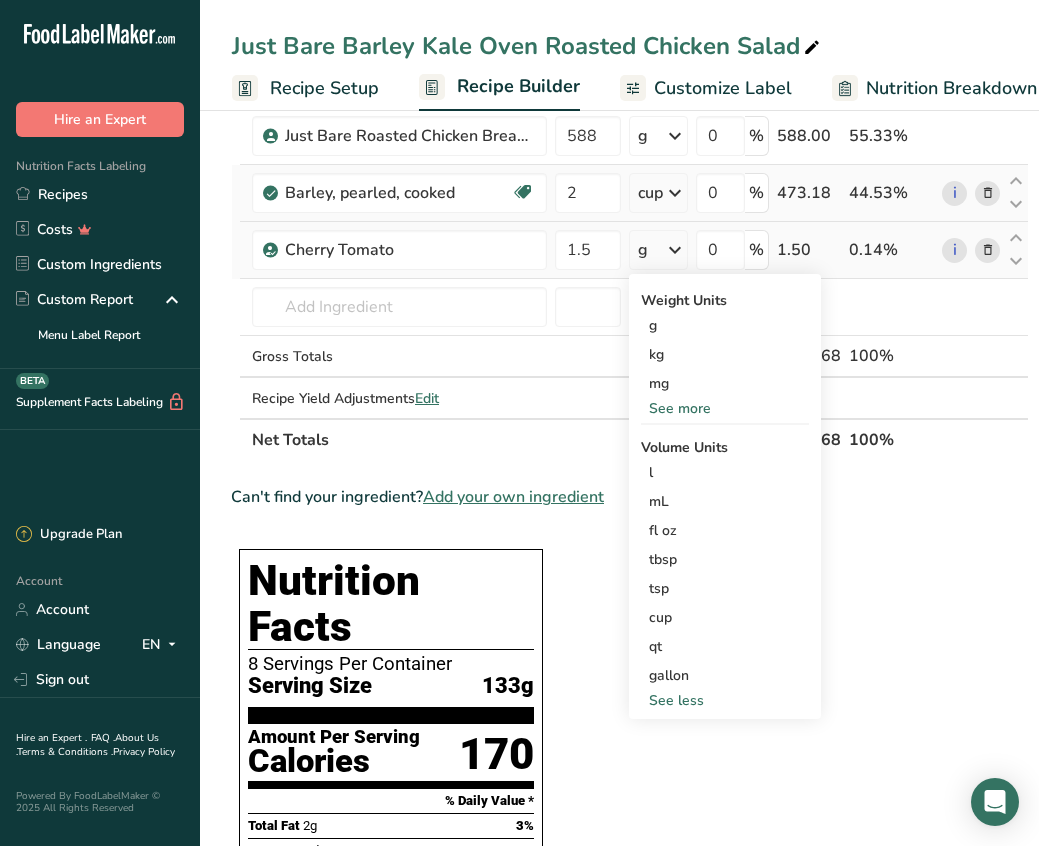 scroll, scrollTop: 149, scrollLeft: 0, axis: vertical 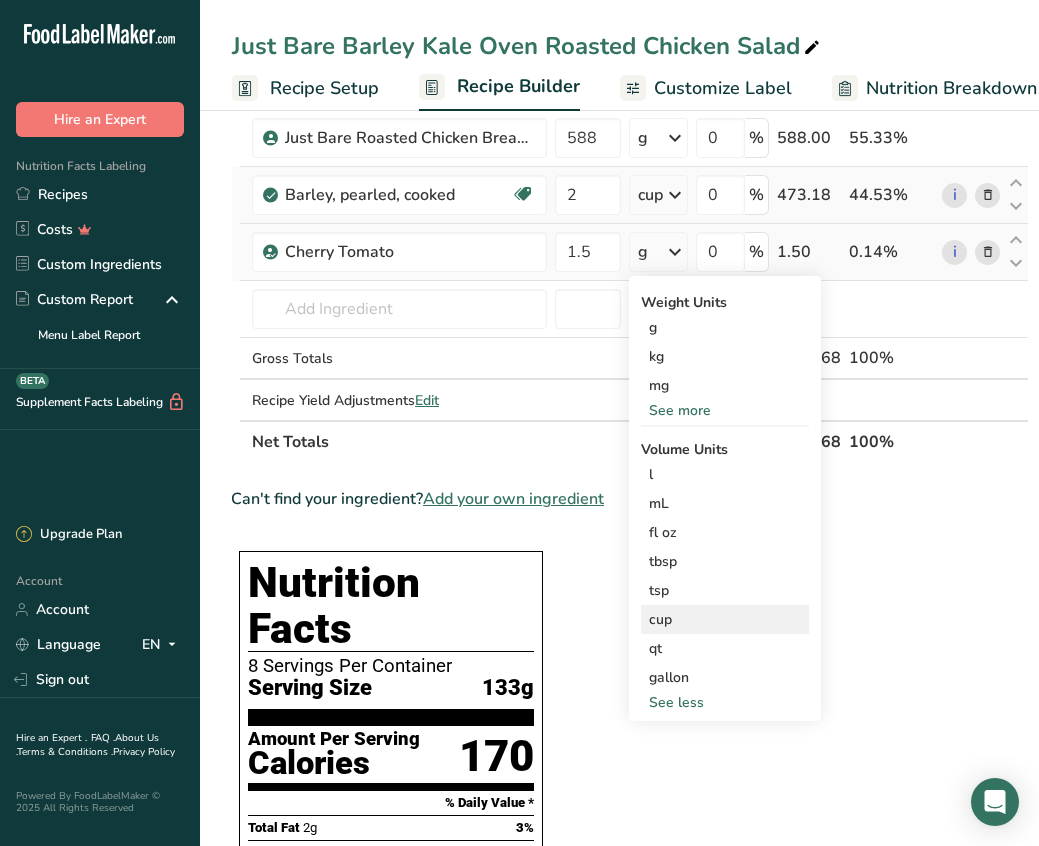 click on "cup" at bounding box center (725, 619) 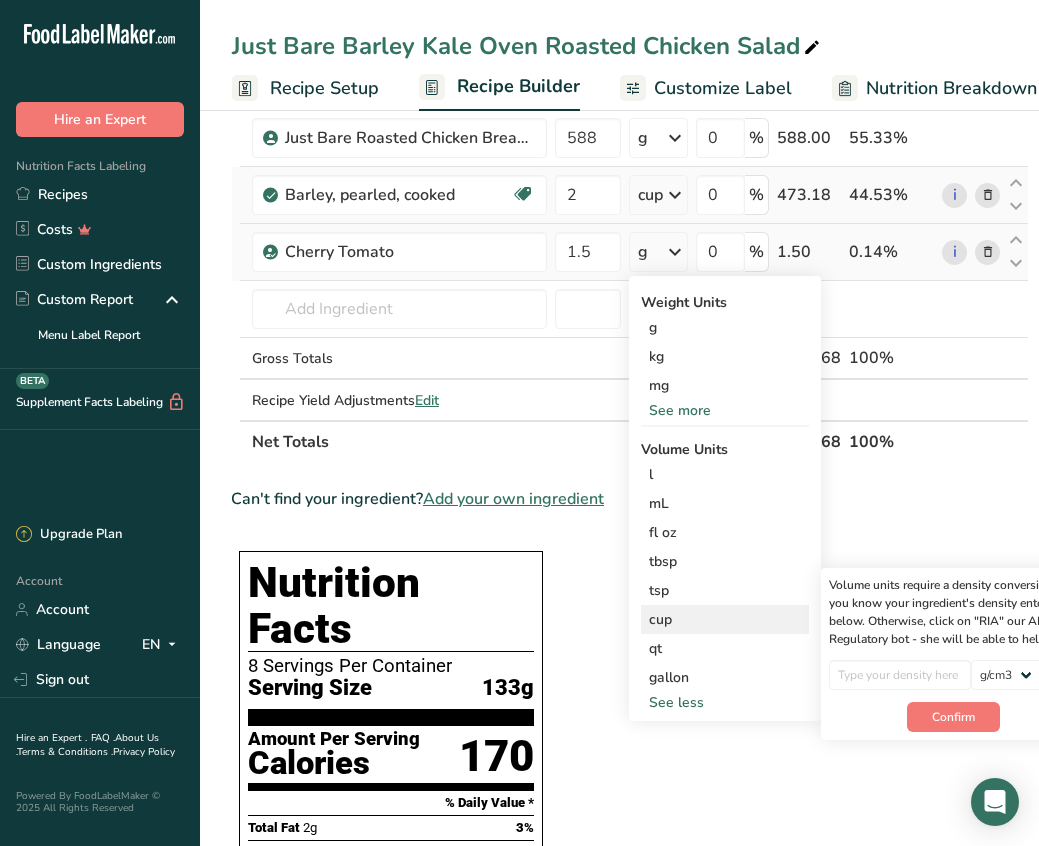 scroll, scrollTop: 0, scrollLeft: 49, axis: horizontal 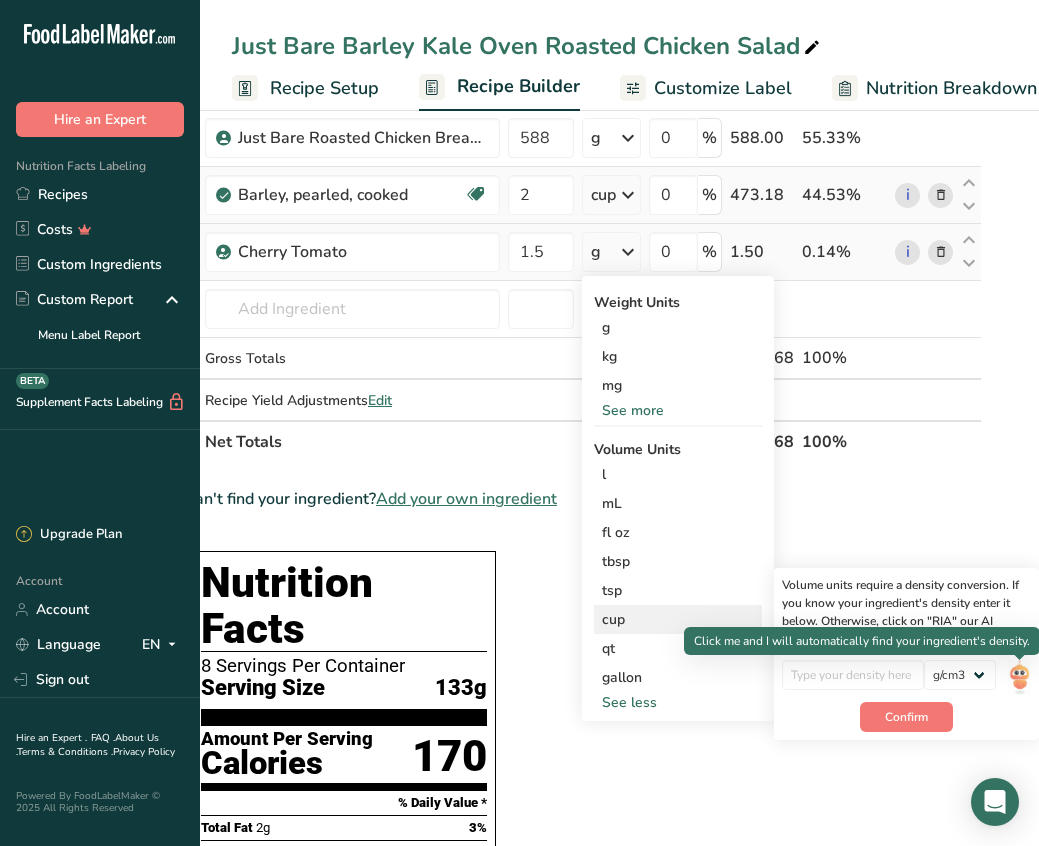 click at bounding box center [1019, 677] 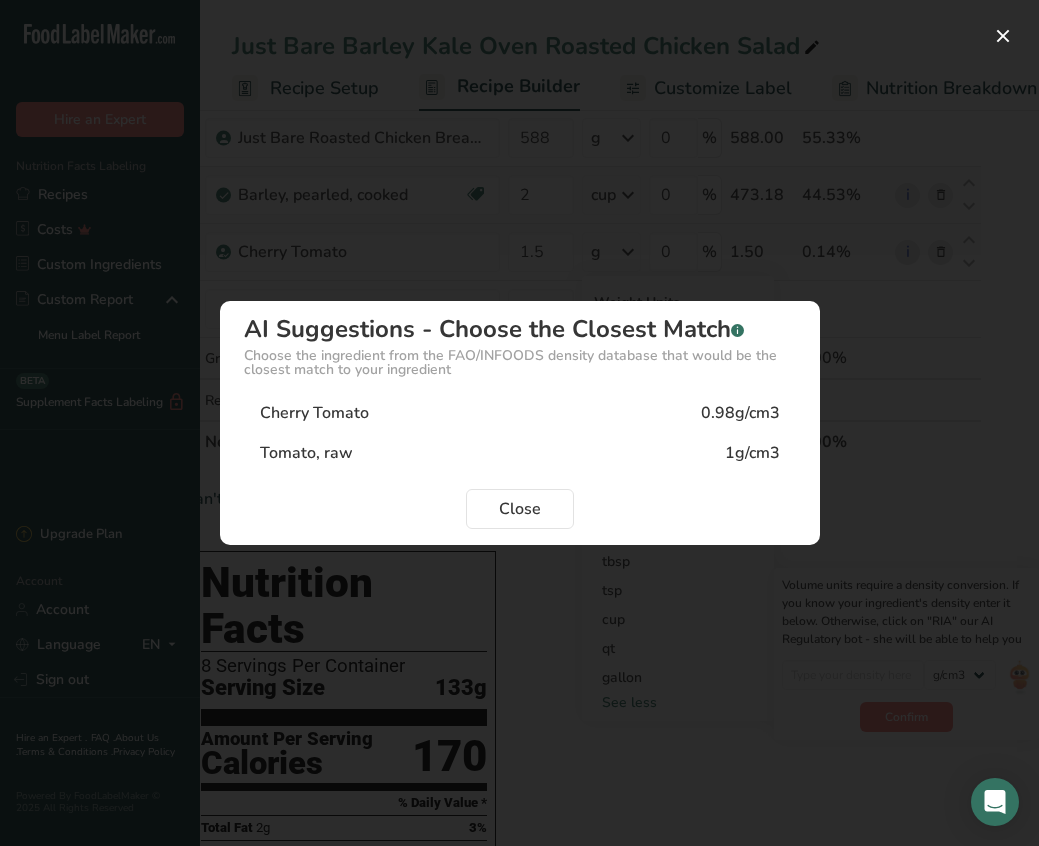 click on "Cherry Tomato   0.98g/cm3" at bounding box center [520, 413] 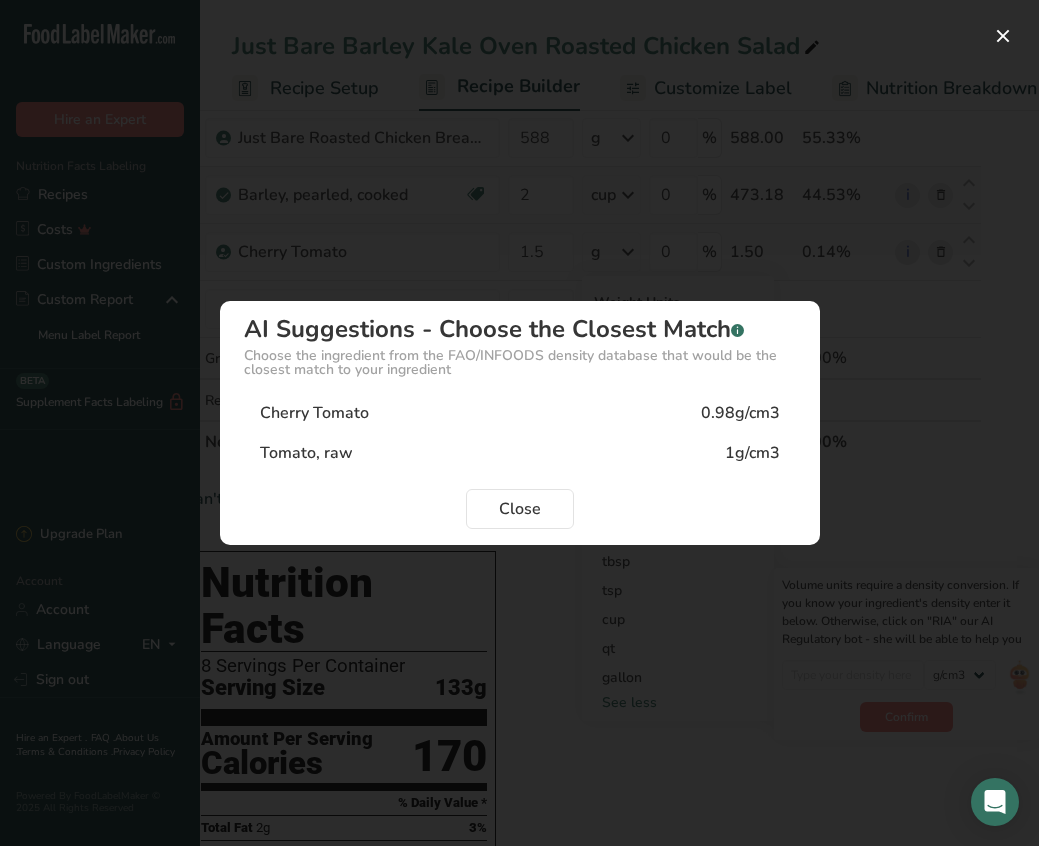 type on "0.98" 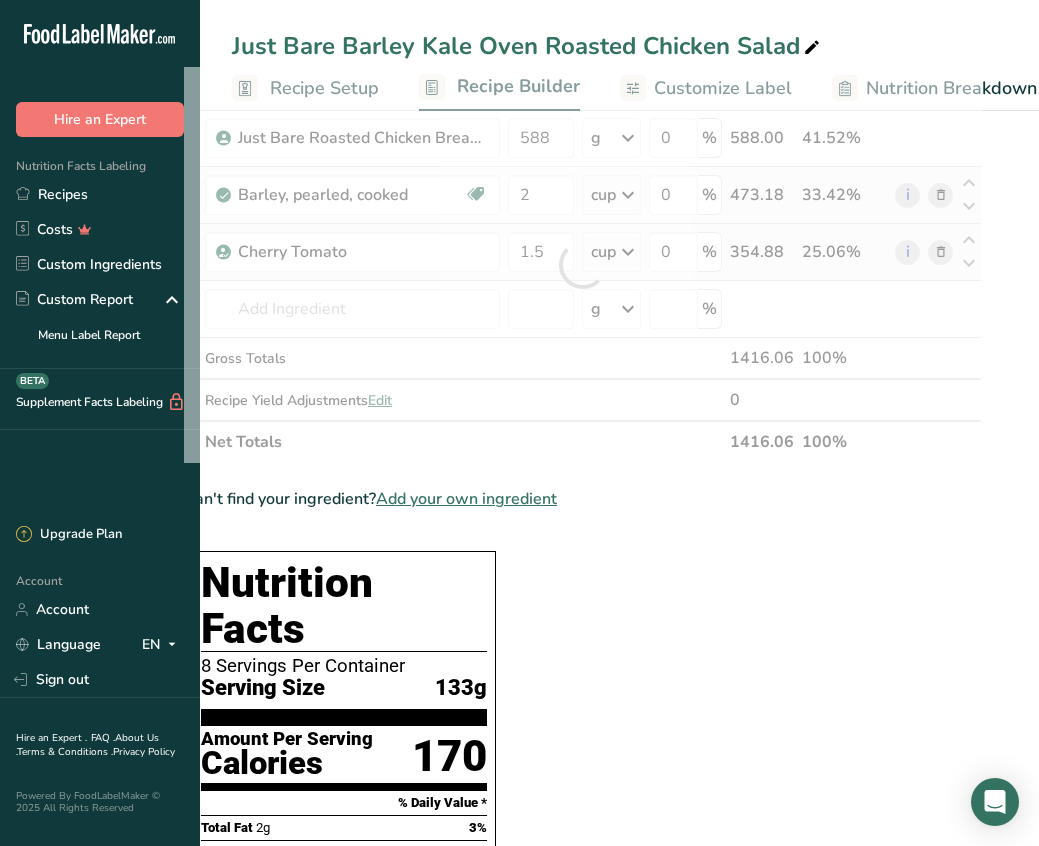 scroll, scrollTop: 0, scrollLeft: 1, axis: horizontal 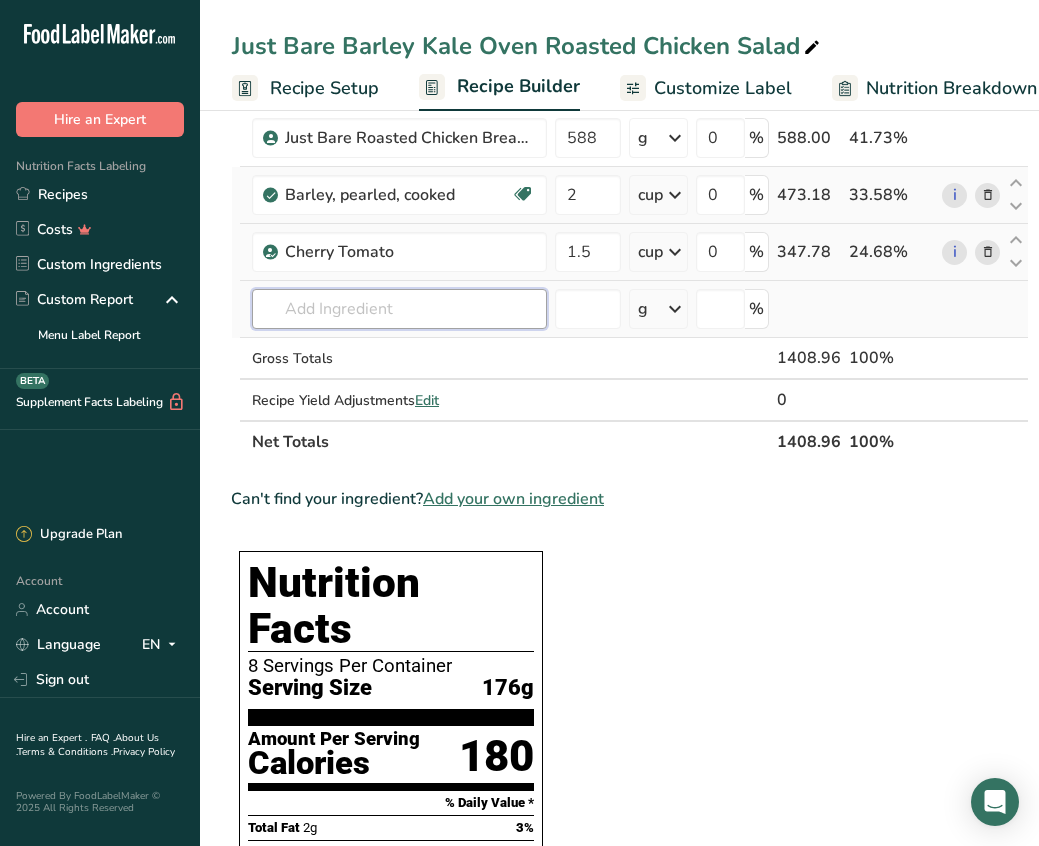 click at bounding box center (399, 309) 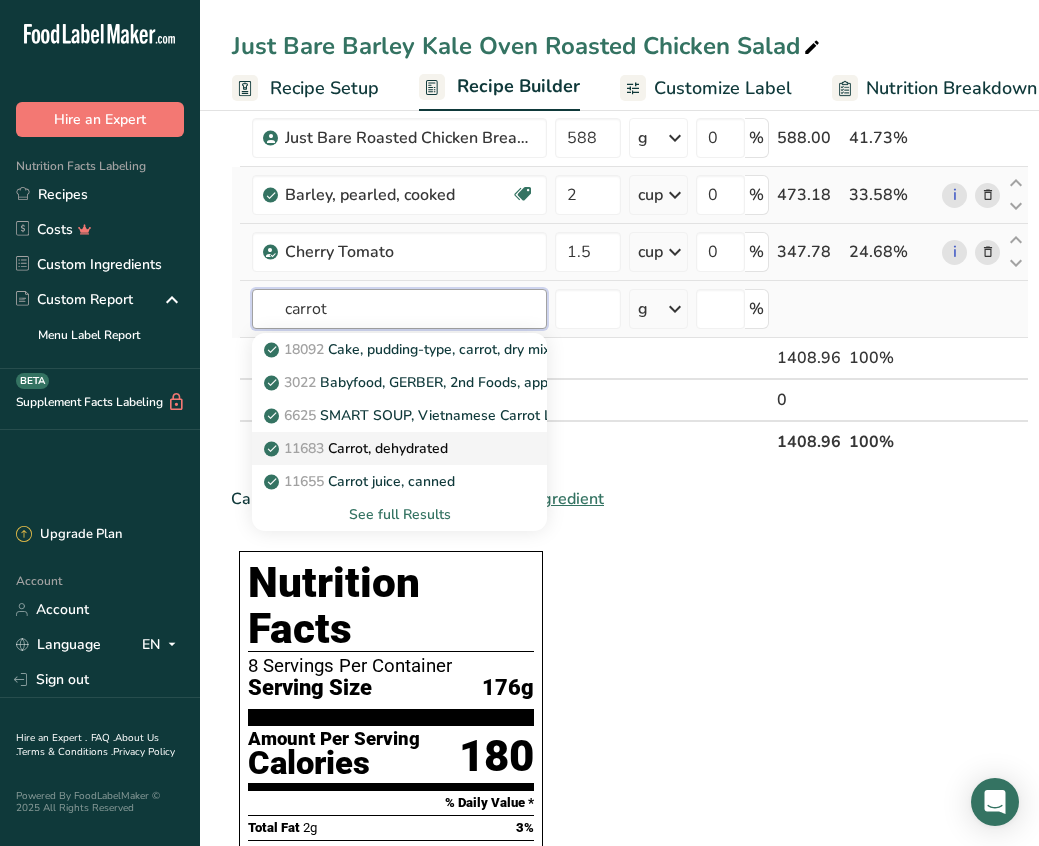 type on "carrot" 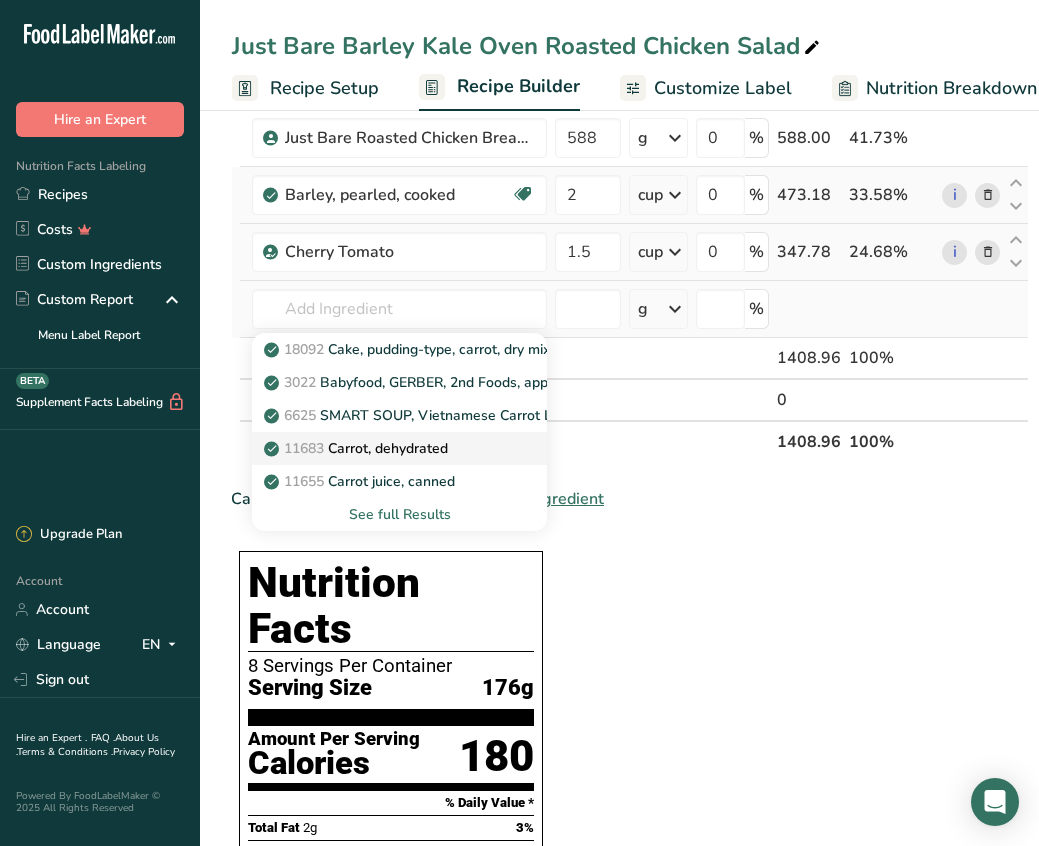 click on "11683
Carrot, dehydrated" at bounding box center (358, 448) 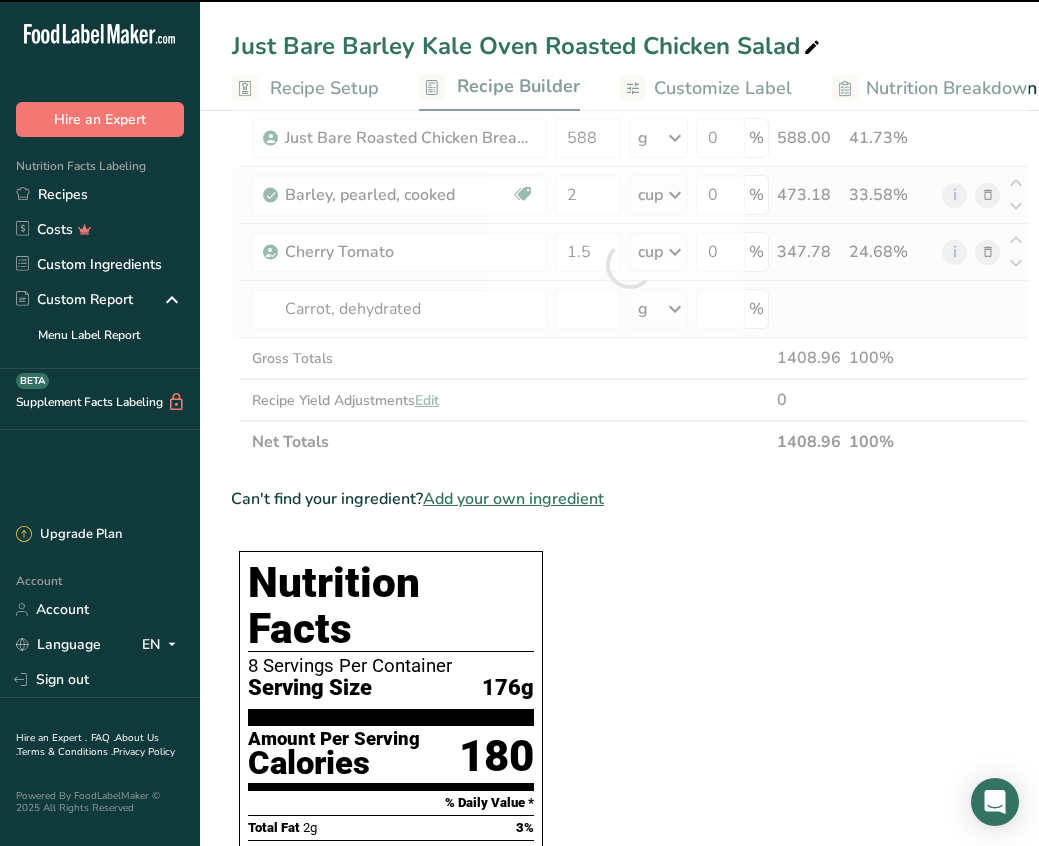 type on "0" 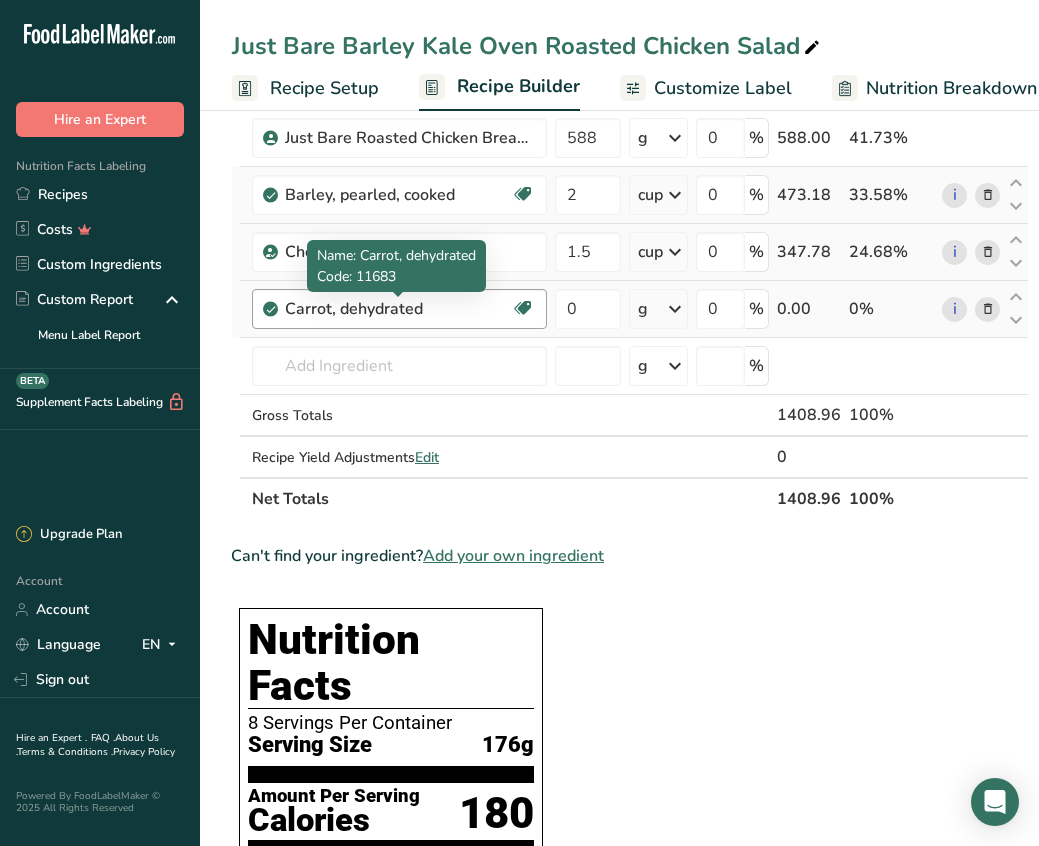 click on "Carrot, dehydrated" at bounding box center (398, 309) 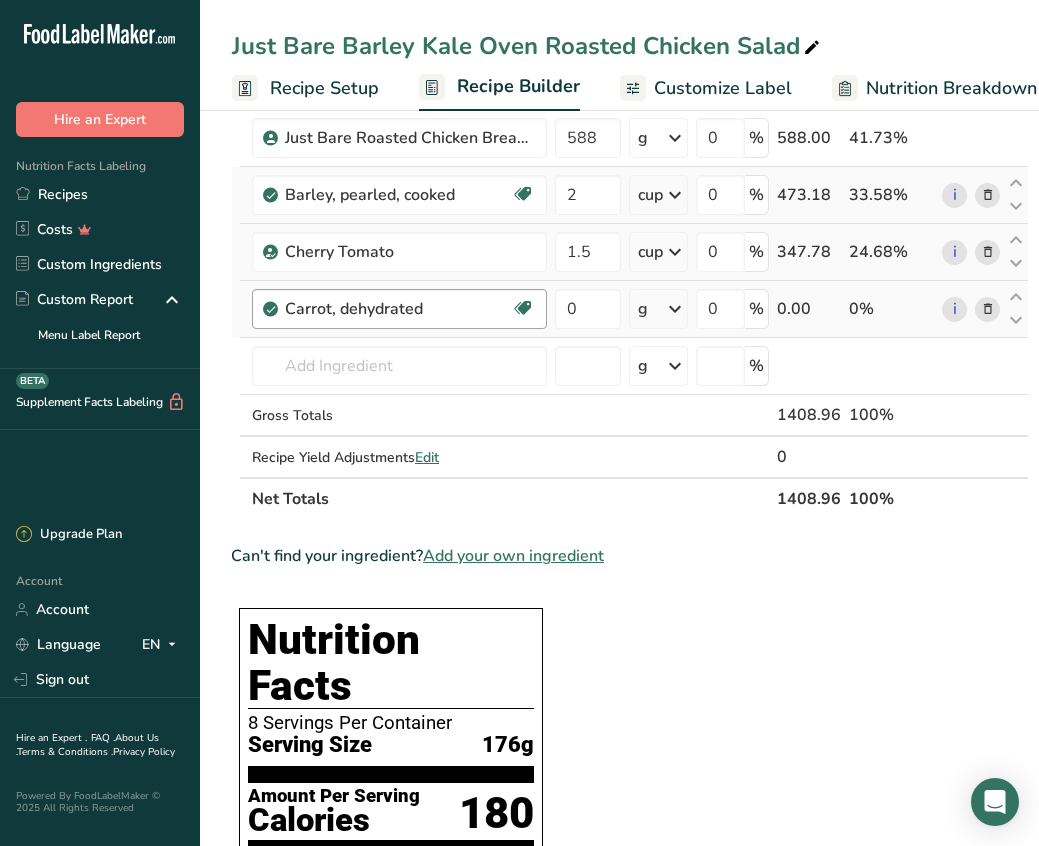 click on "Carrot, dehydrated" at bounding box center [398, 309] 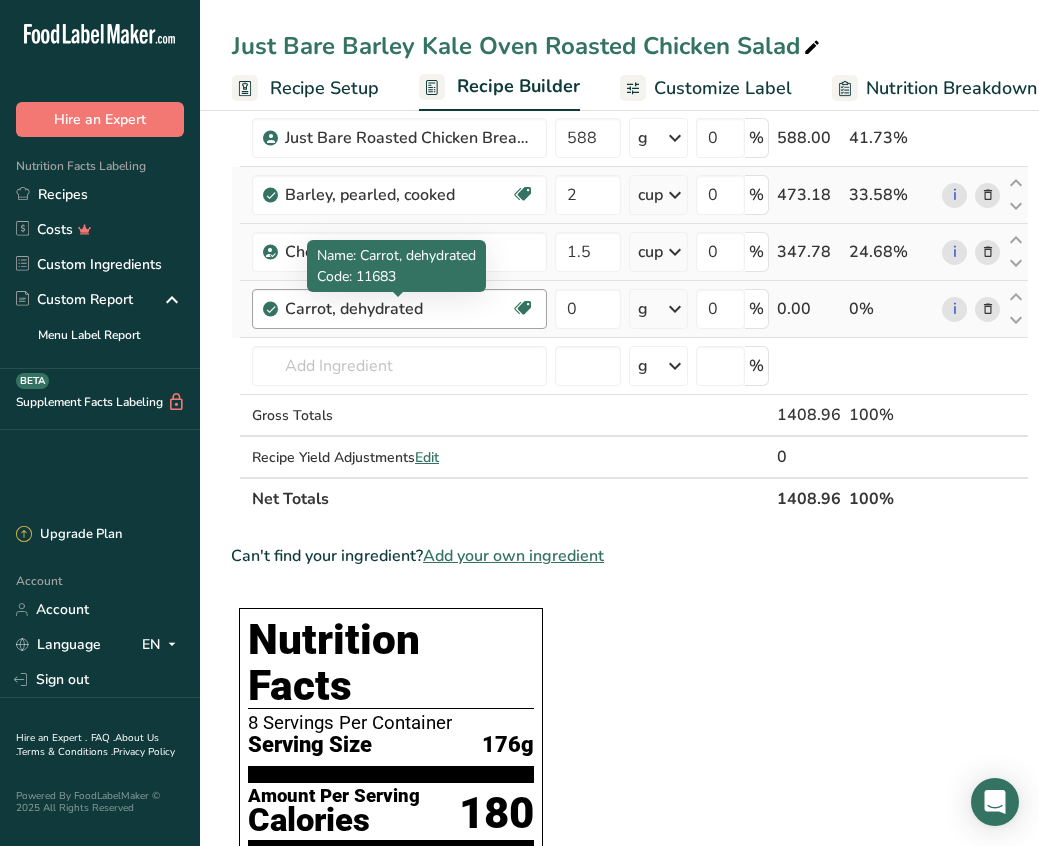 click on "Carrot, dehydrated" at bounding box center [398, 309] 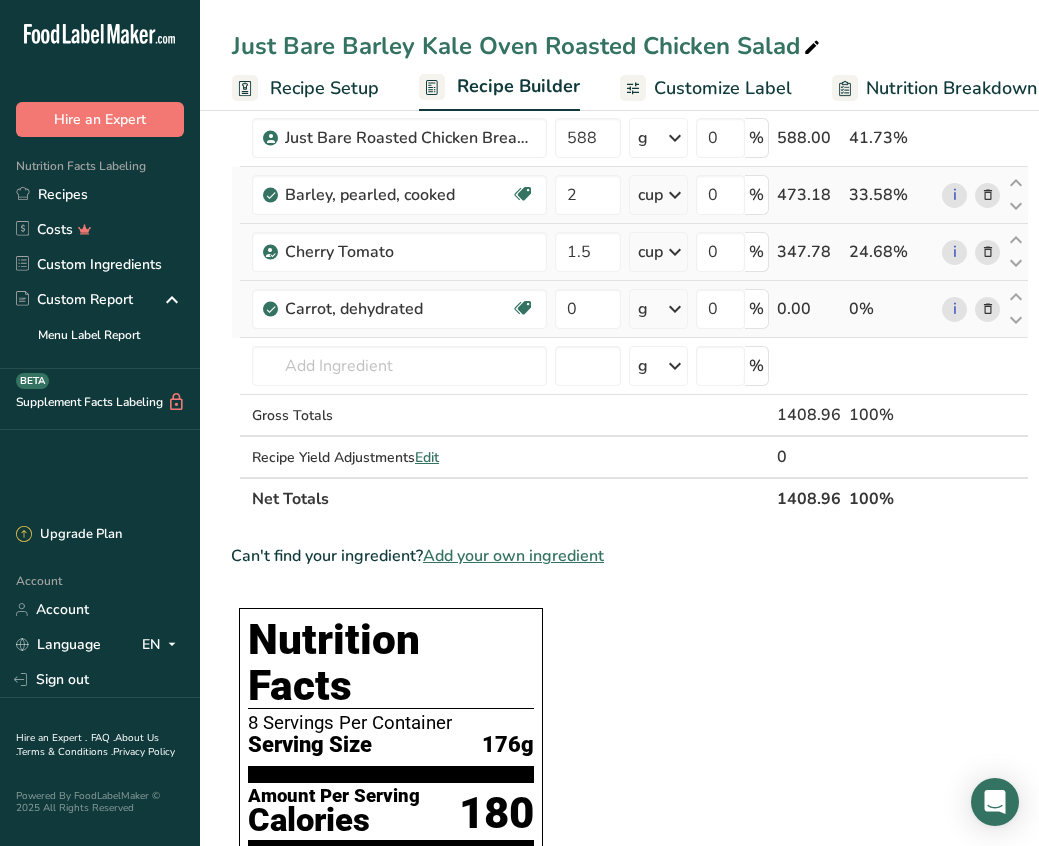 click at bounding box center [988, 309] 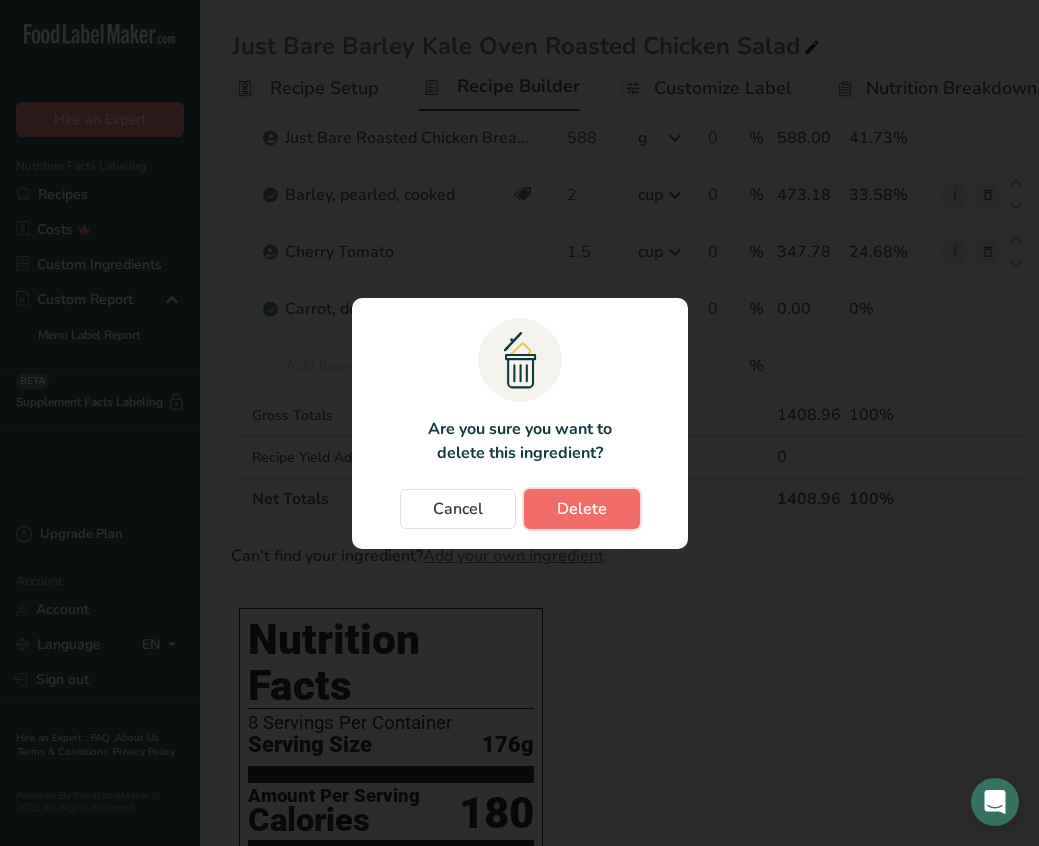 click on "Delete" at bounding box center (582, 509) 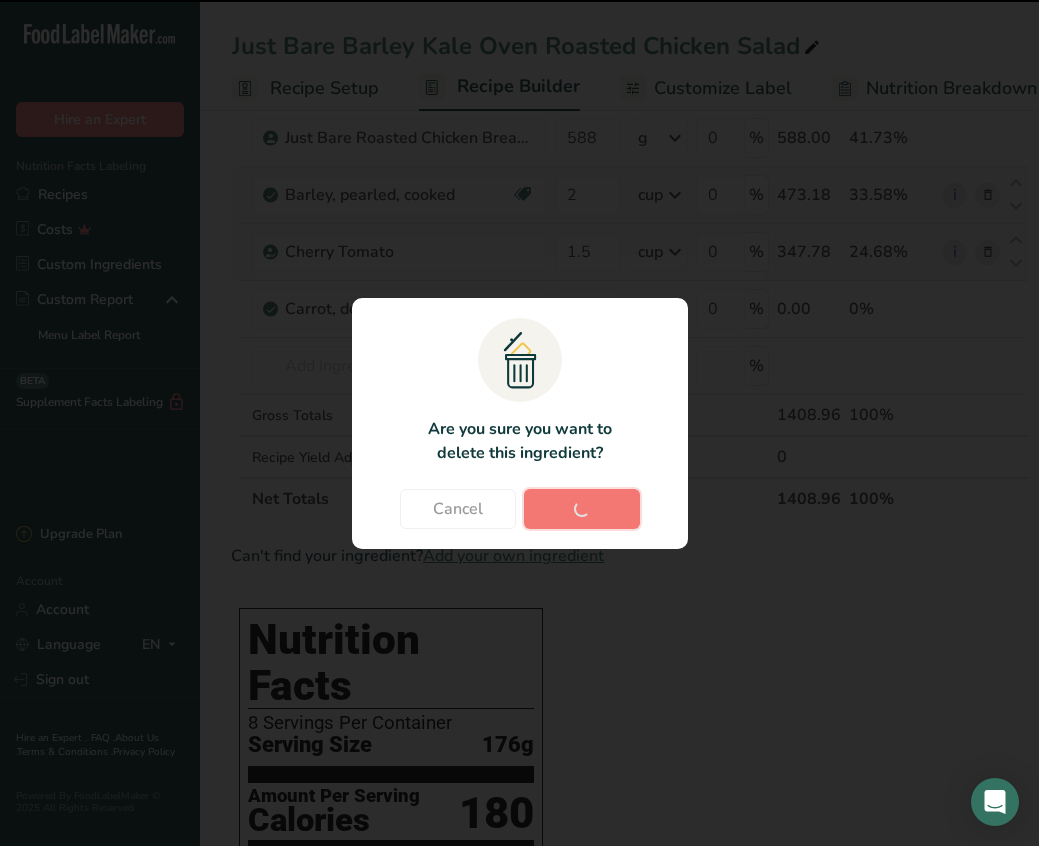 type 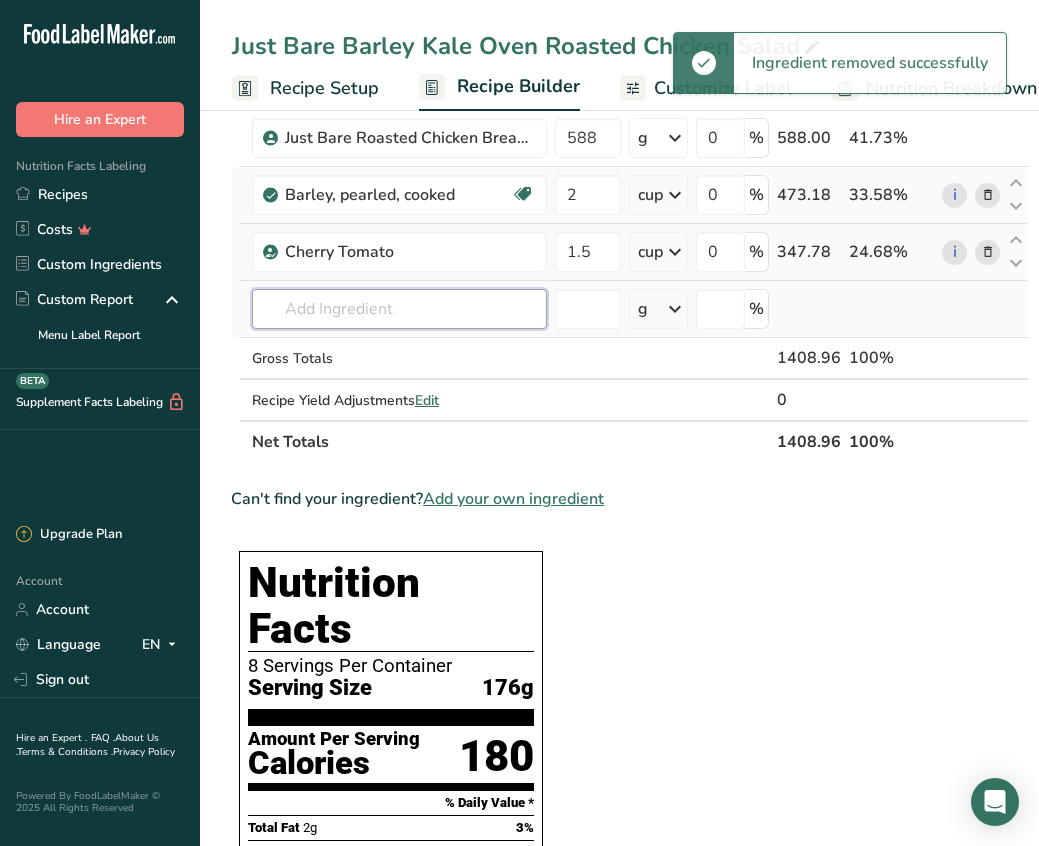 click at bounding box center [399, 309] 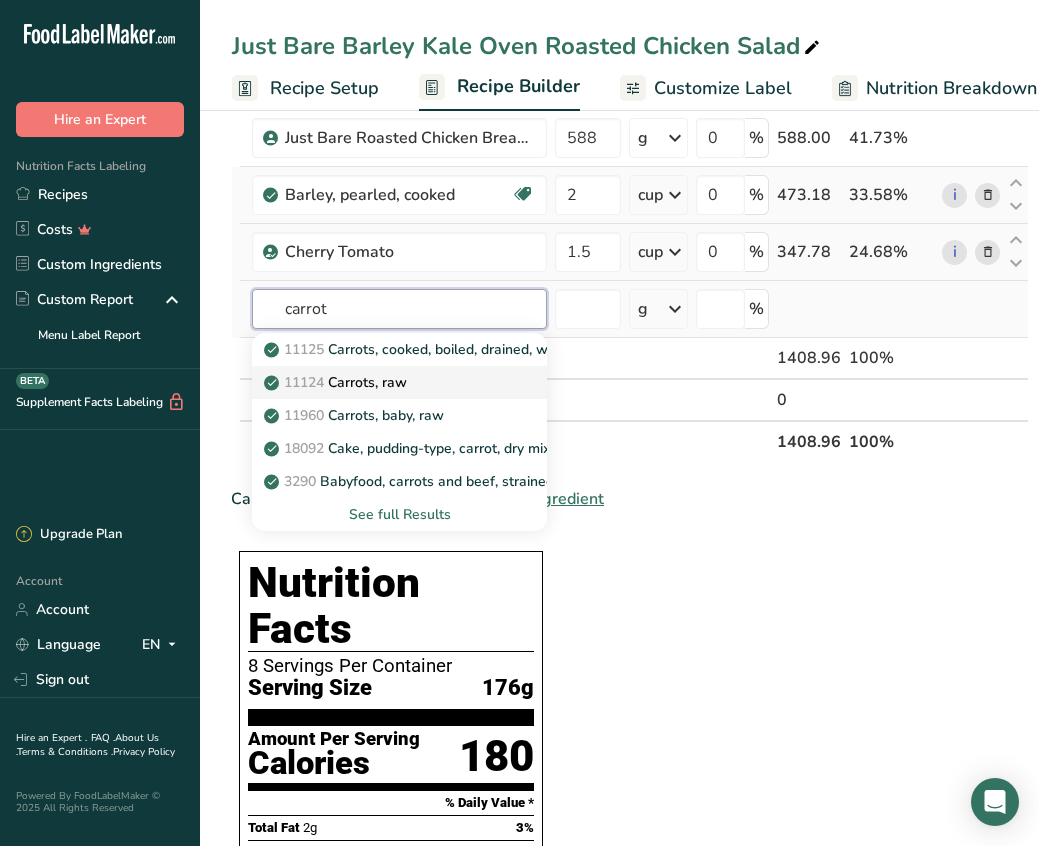 type on "carrot" 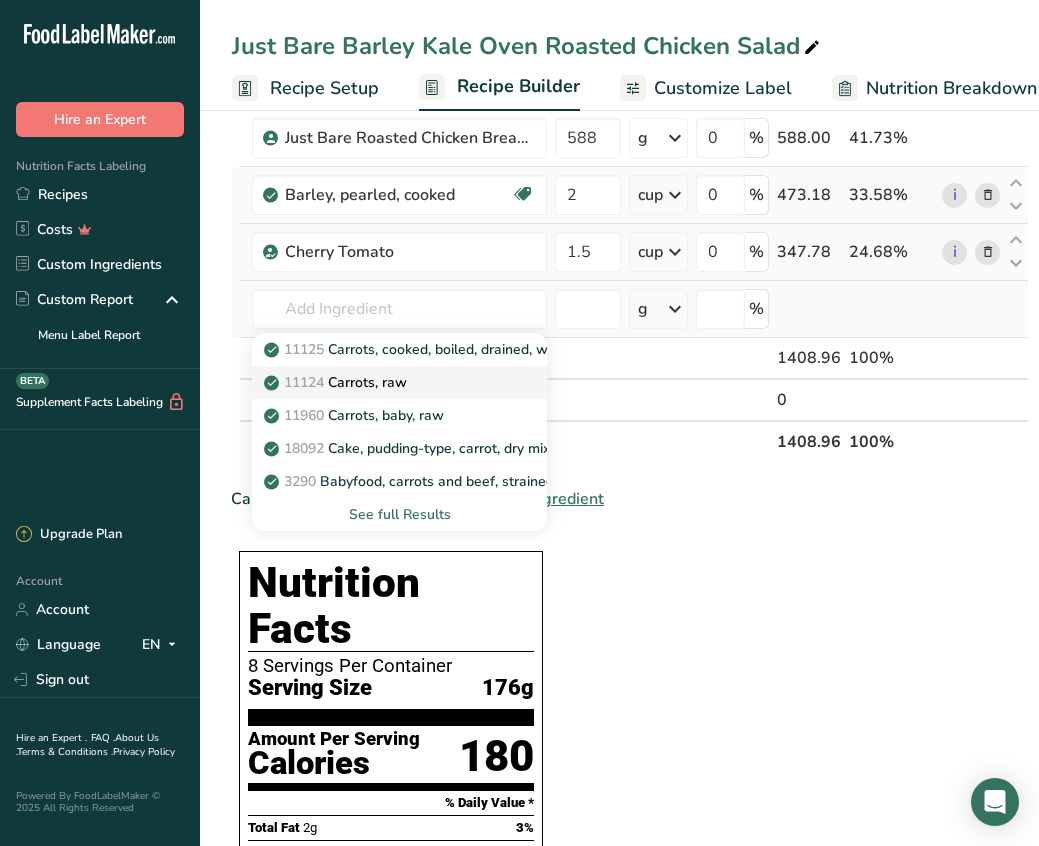 click on "11124
Carrots, raw" at bounding box center (383, 382) 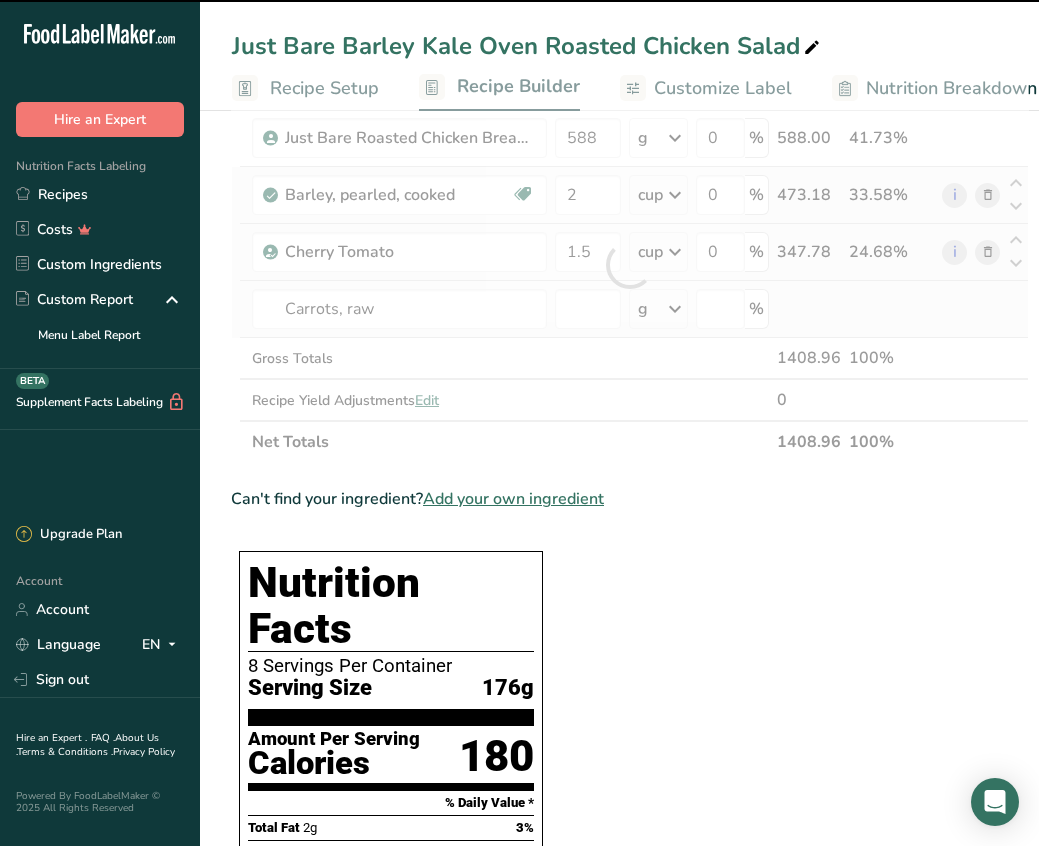type on "0" 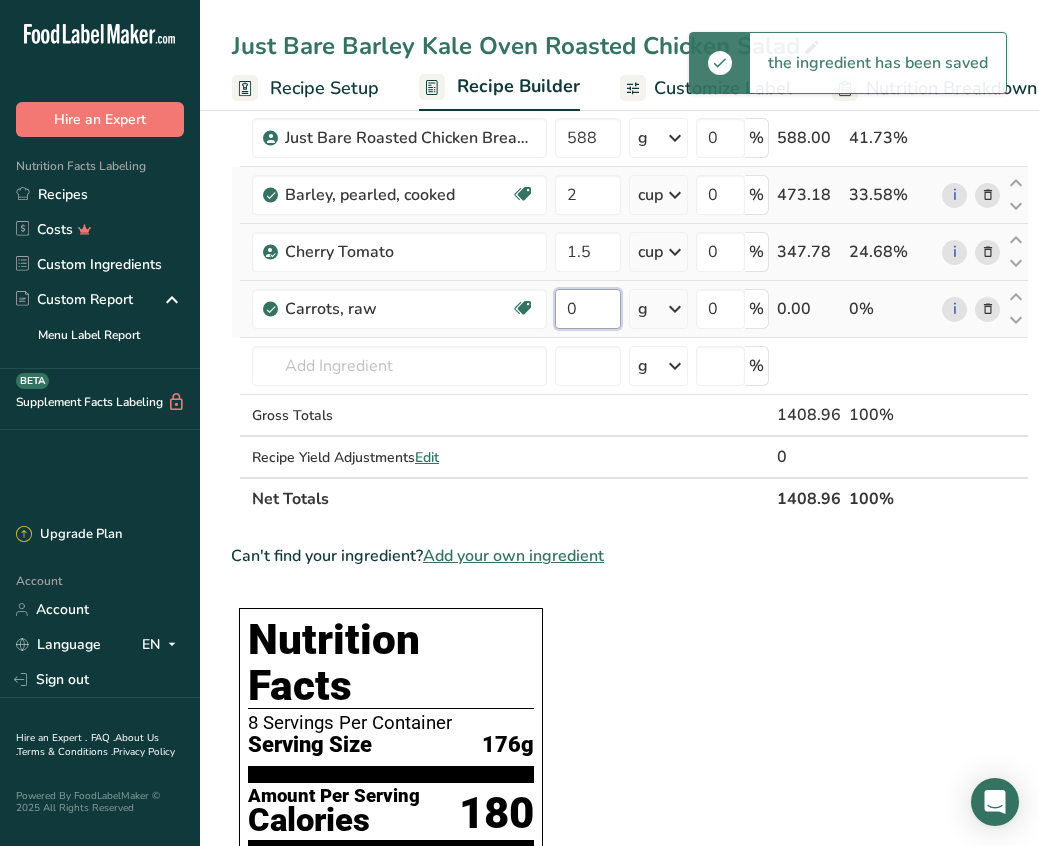 click on "0" at bounding box center (588, 309) 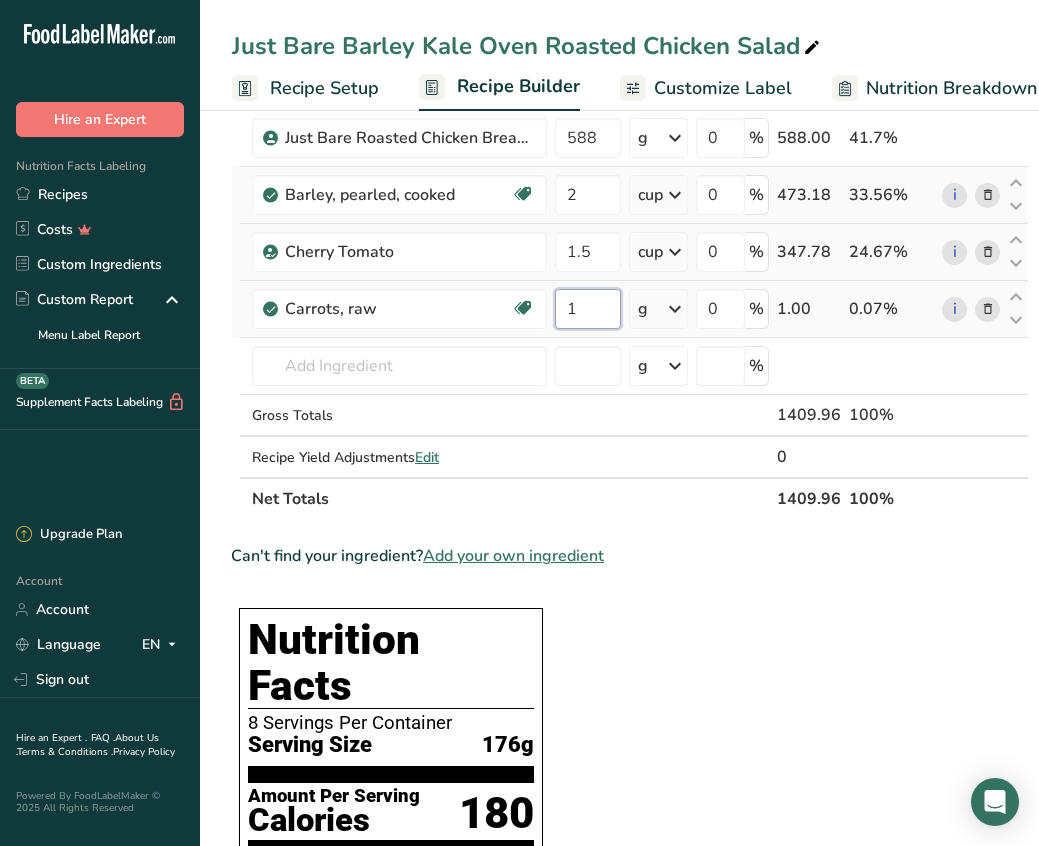 type on "1" 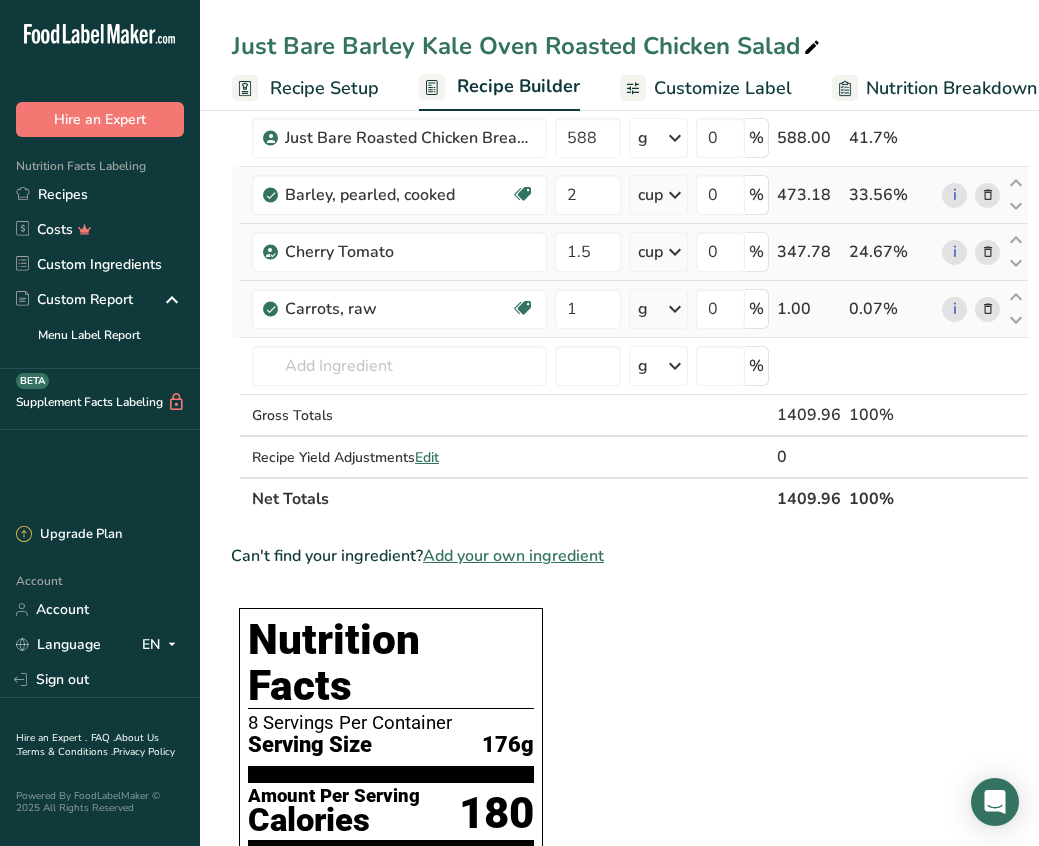 click on "Ingredient *
Amount *
Unit *
Waste *   .a-a{fill:#347362;}.b-a{fill:#fff;}          Grams
Percentage
Just Bare Roasted Chicken Breast Bites
588
g
Weight Units
g
kg
mg
See more
Volume Units
l
mL
fl oz
See more
0
%
588.00
41.7%
Barley, pearled, cooked
Dairy free
Gluten free
Vegan
Vegetarian
Soy free
2
cup
Portions
1 cup
Weight Units
g
kg
mg
See more
Volume Units
l
1               1" at bounding box center (630, 293) 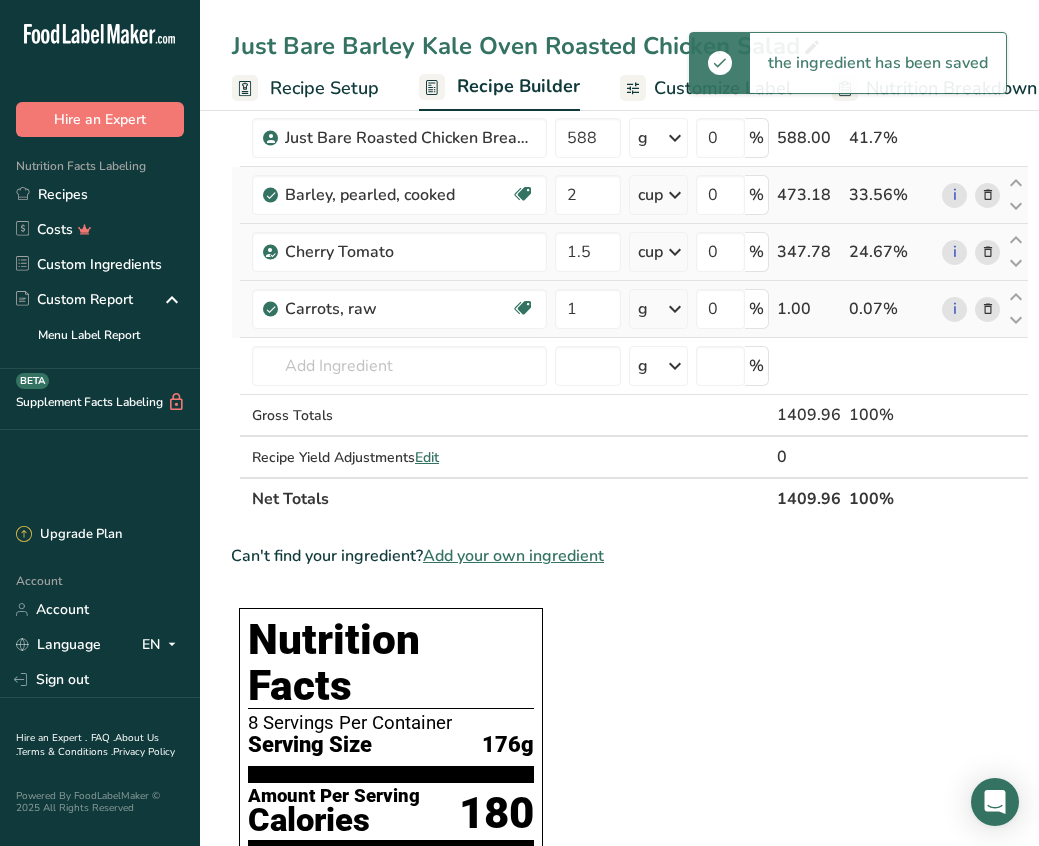 click at bounding box center [675, 309] 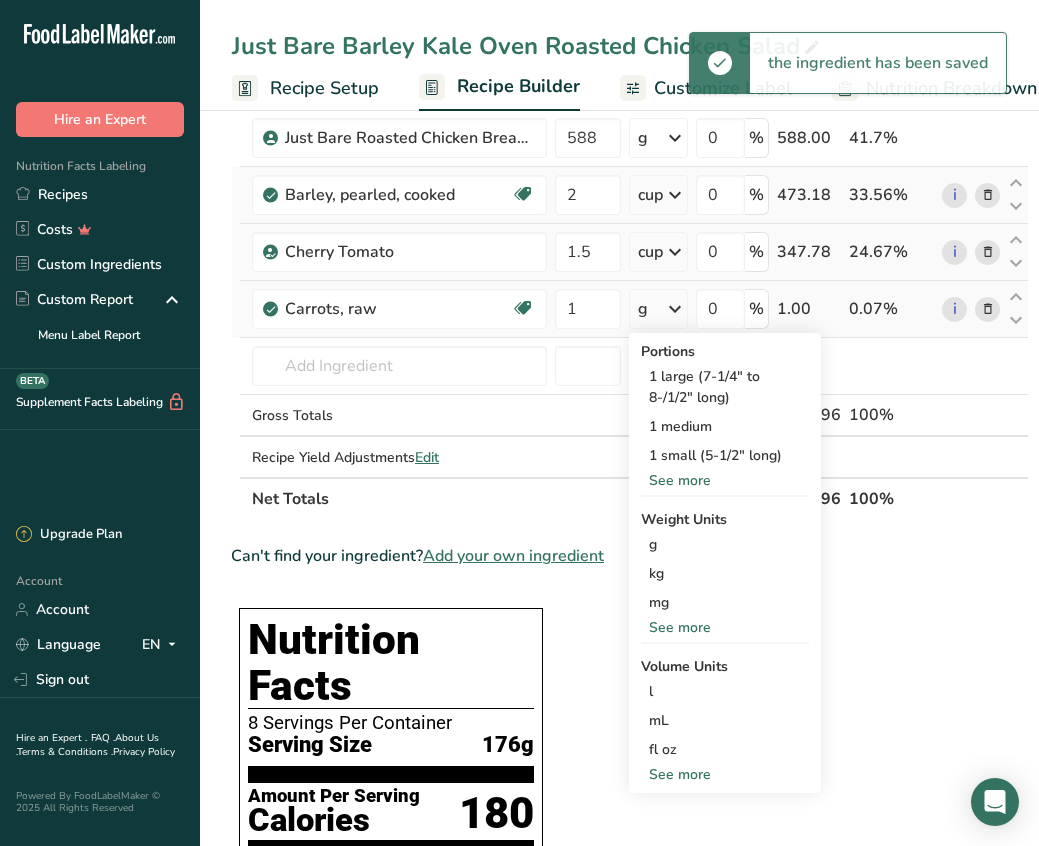 click on "See more" at bounding box center [725, 774] 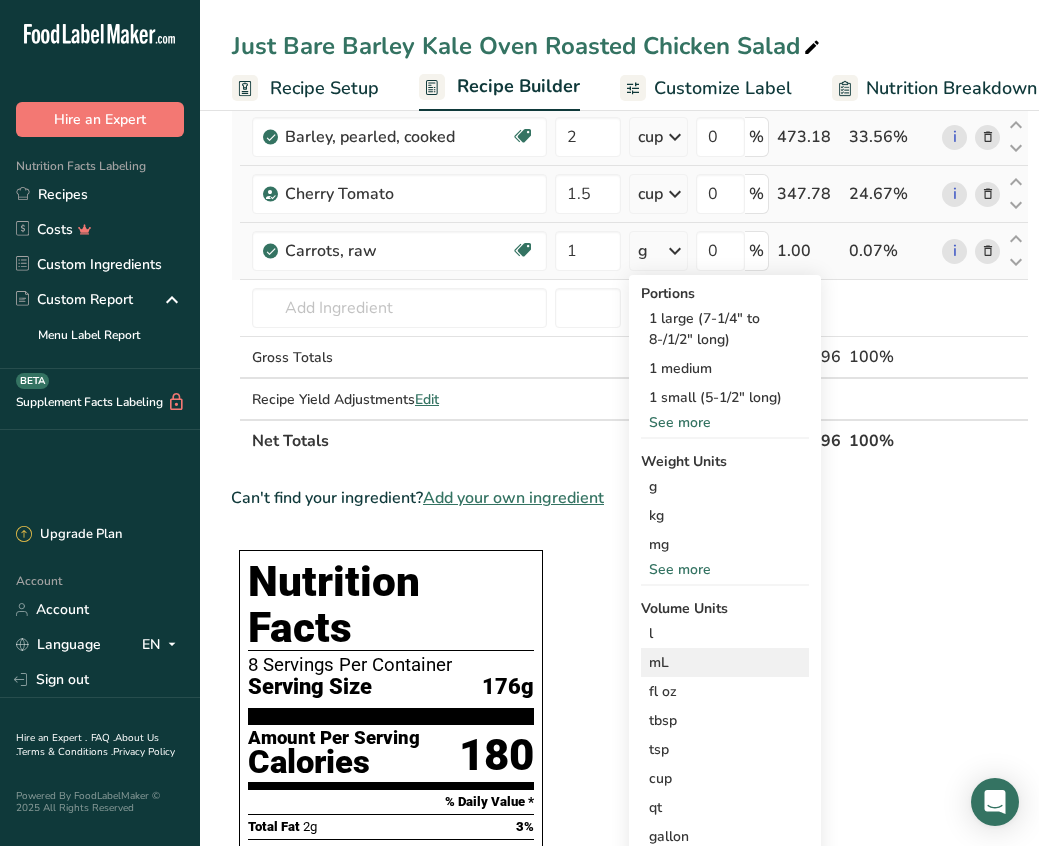 scroll, scrollTop: 209, scrollLeft: 0, axis: vertical 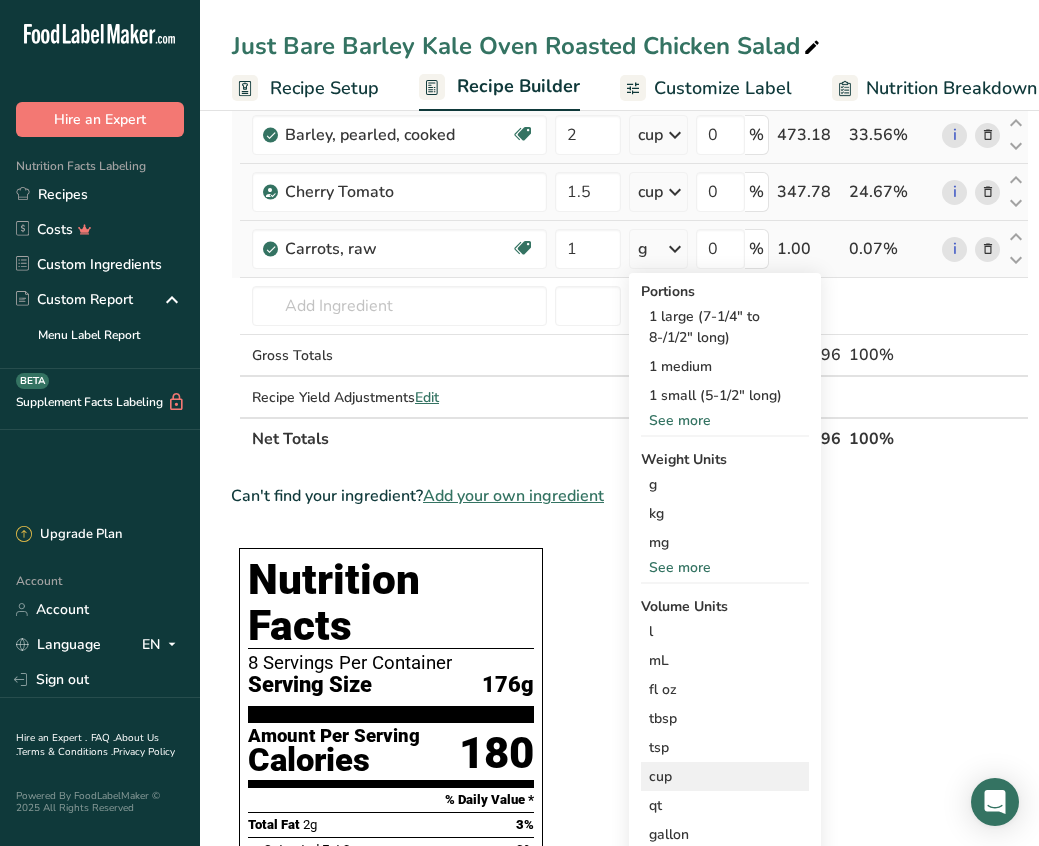 click on "cup" at bounding box center [725, 776] 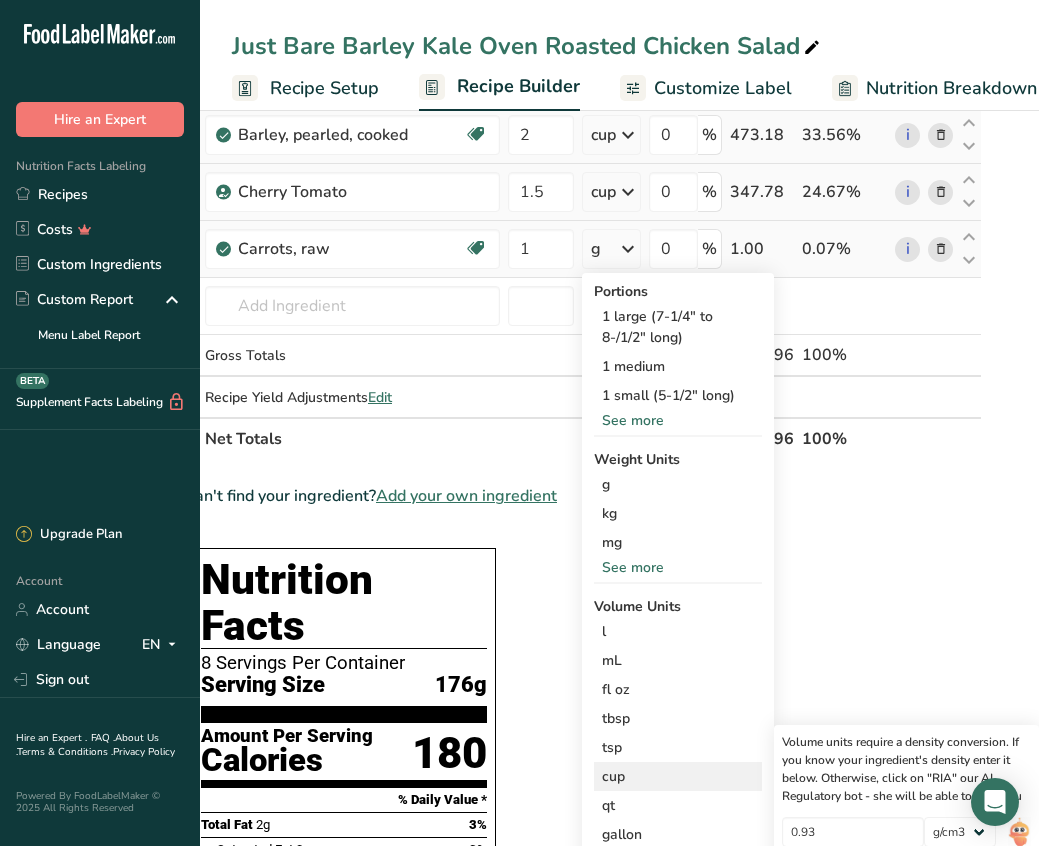 scroll, scrollTop: 0, scrollLeft: 49, axis: horizontal 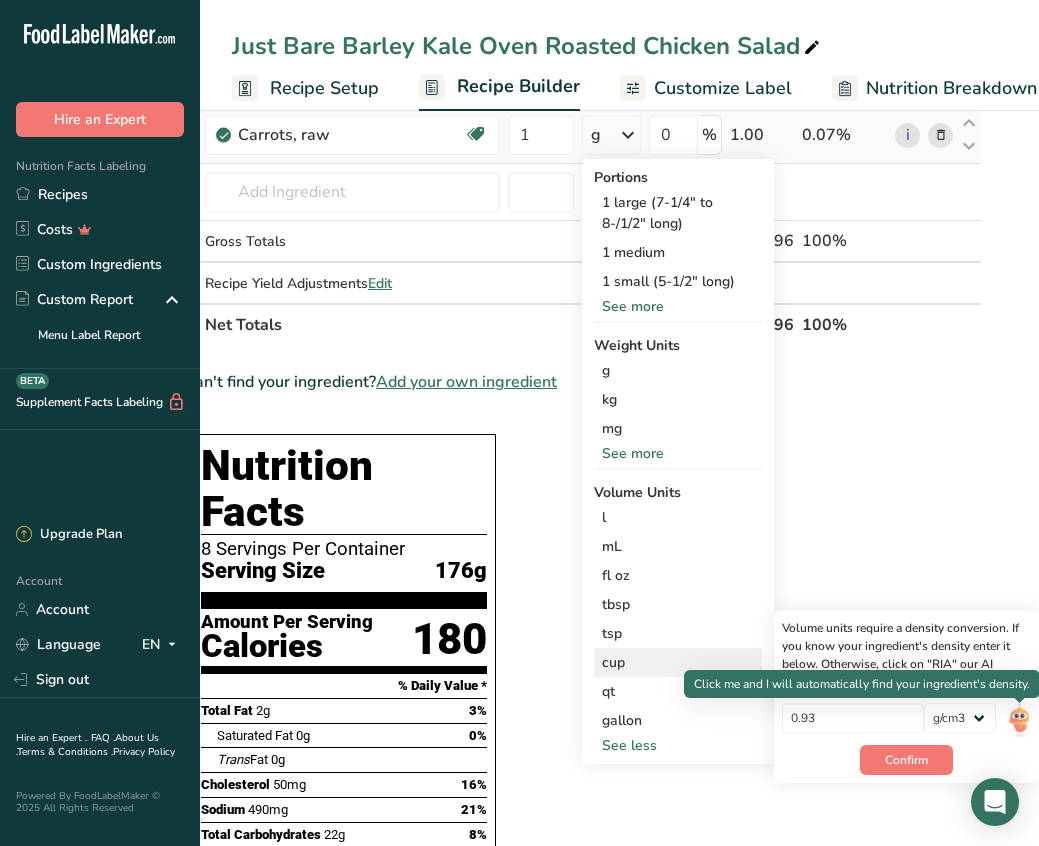 click at bounding box center (1019, 720) 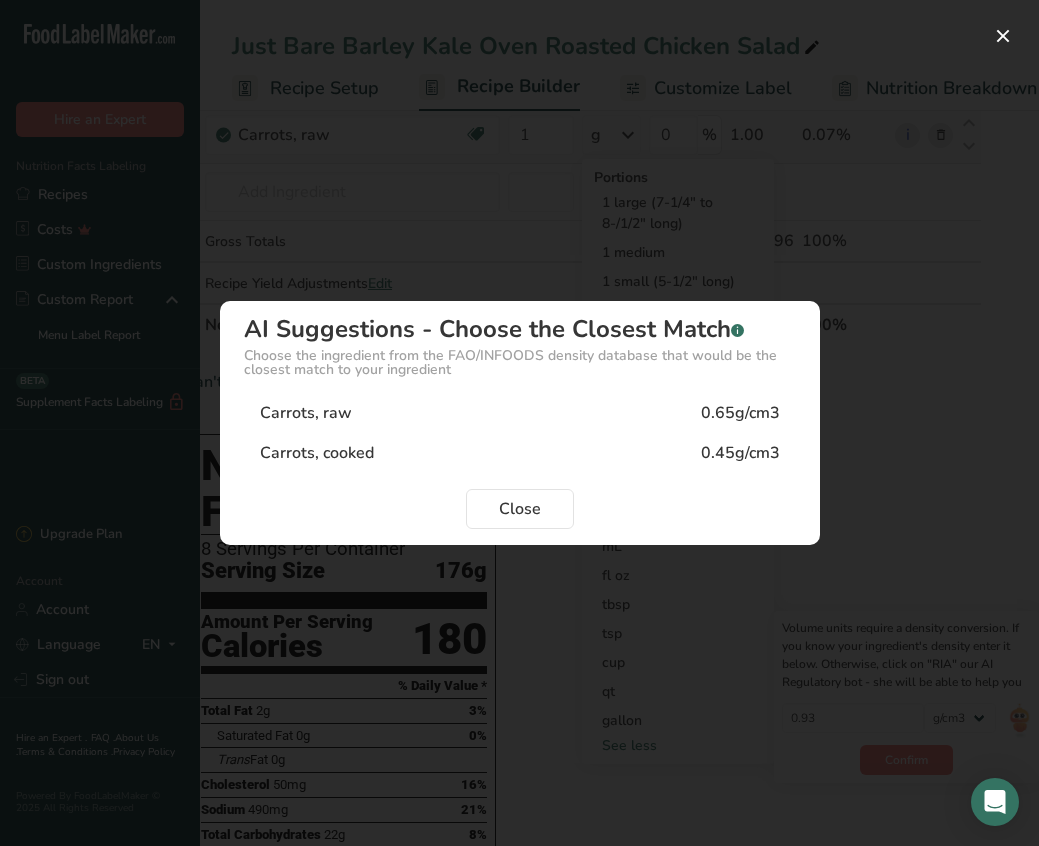 click on "Carrots, raw   0.65g/cm3" at bounding box center [520, 413] 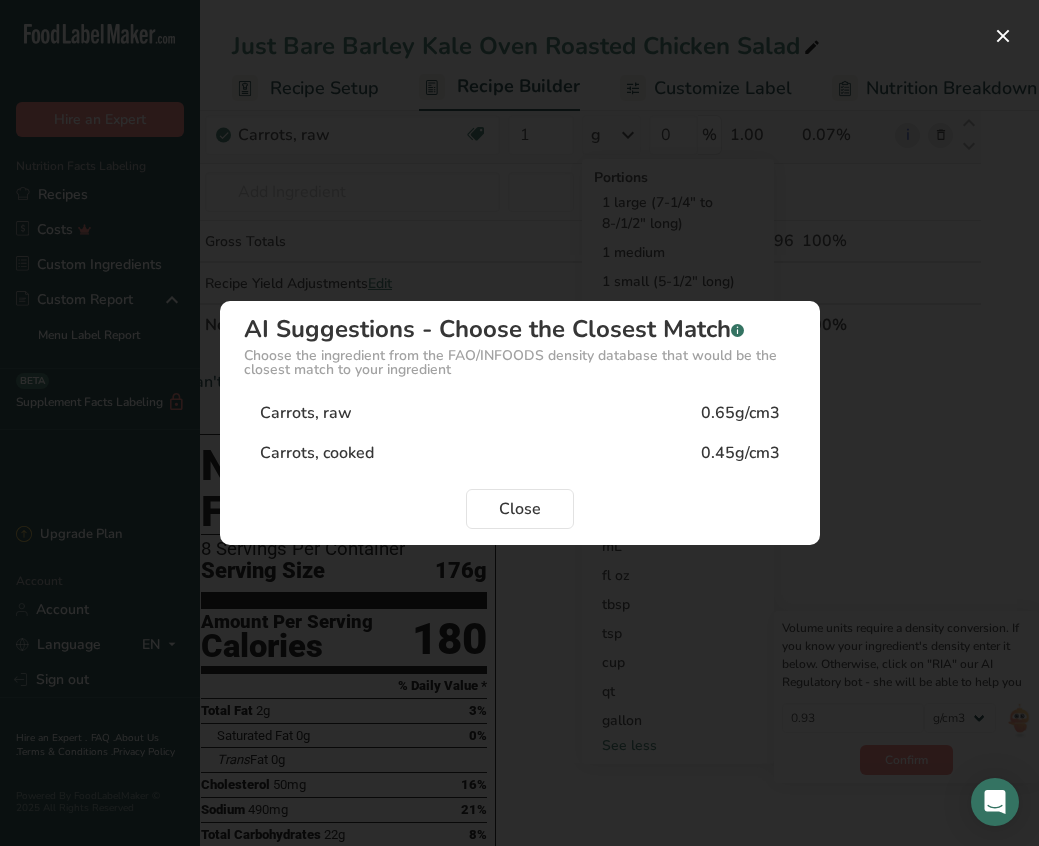 type on "0.65" 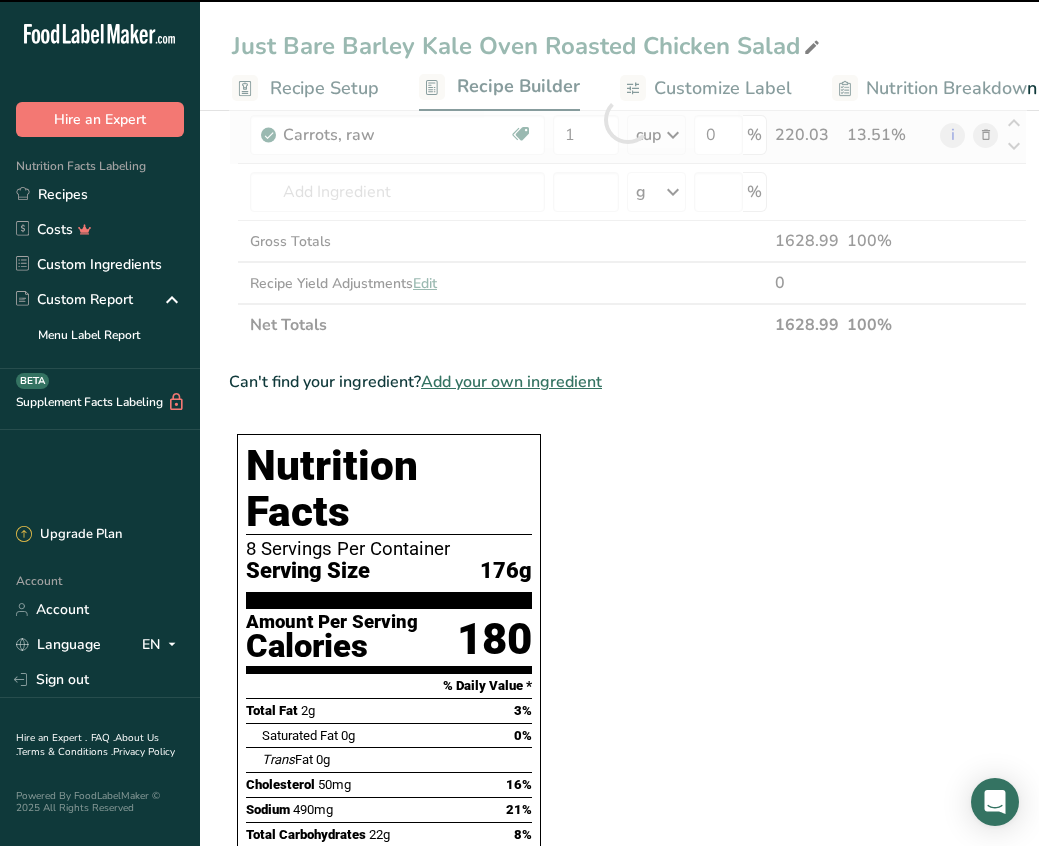 scroll, scrollTop: 0, scrollLeft: 1, axis: horizontal 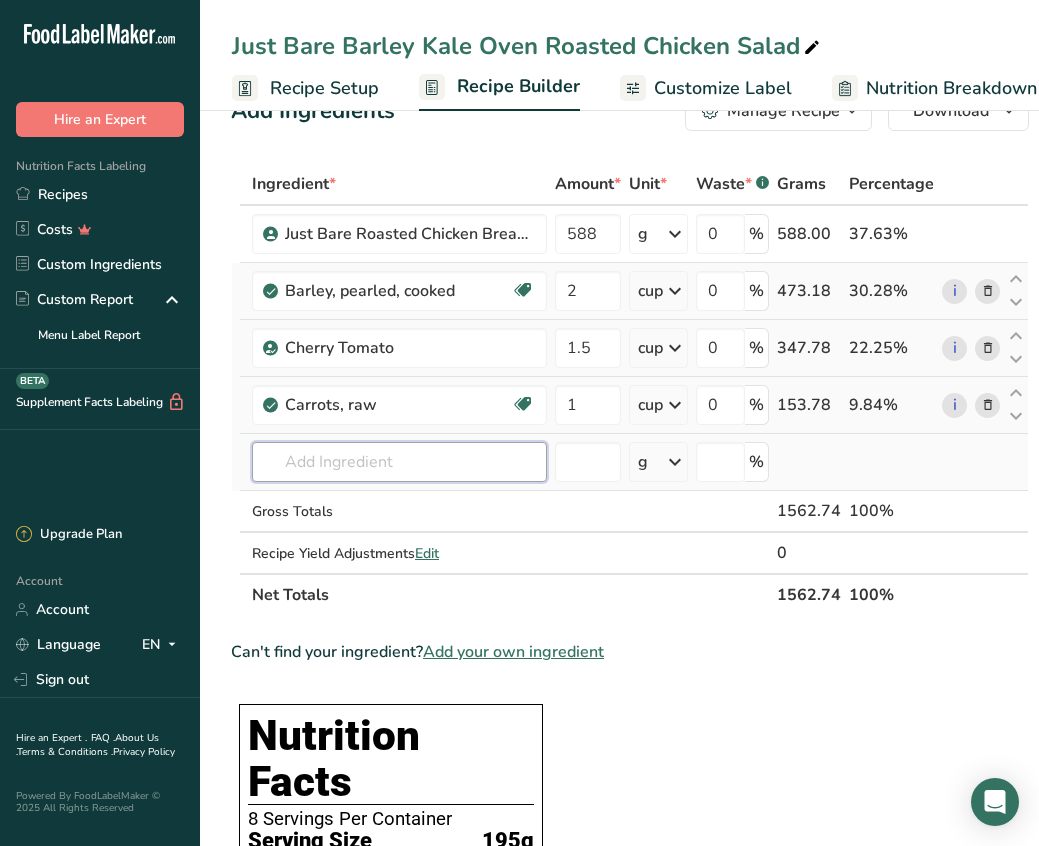 click at bounding box center (399, 462) 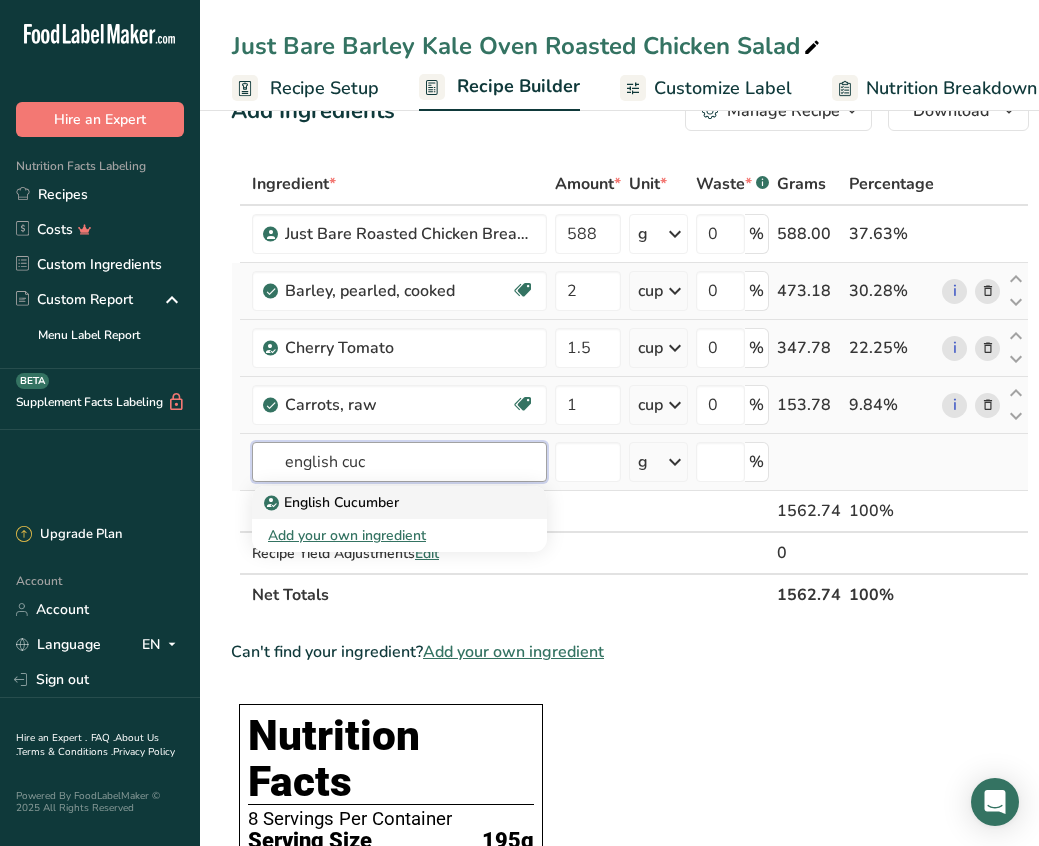type on "english cuc" 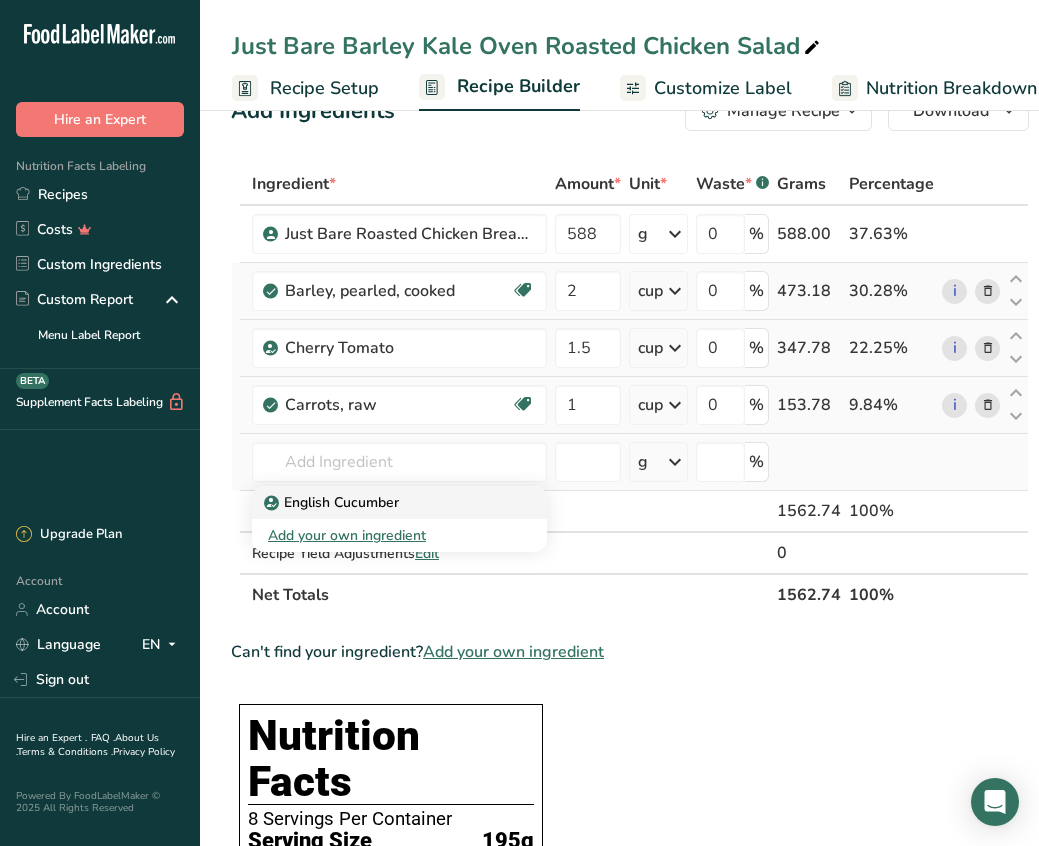 click on "English Cucumber" at bounding box center (333, 502) 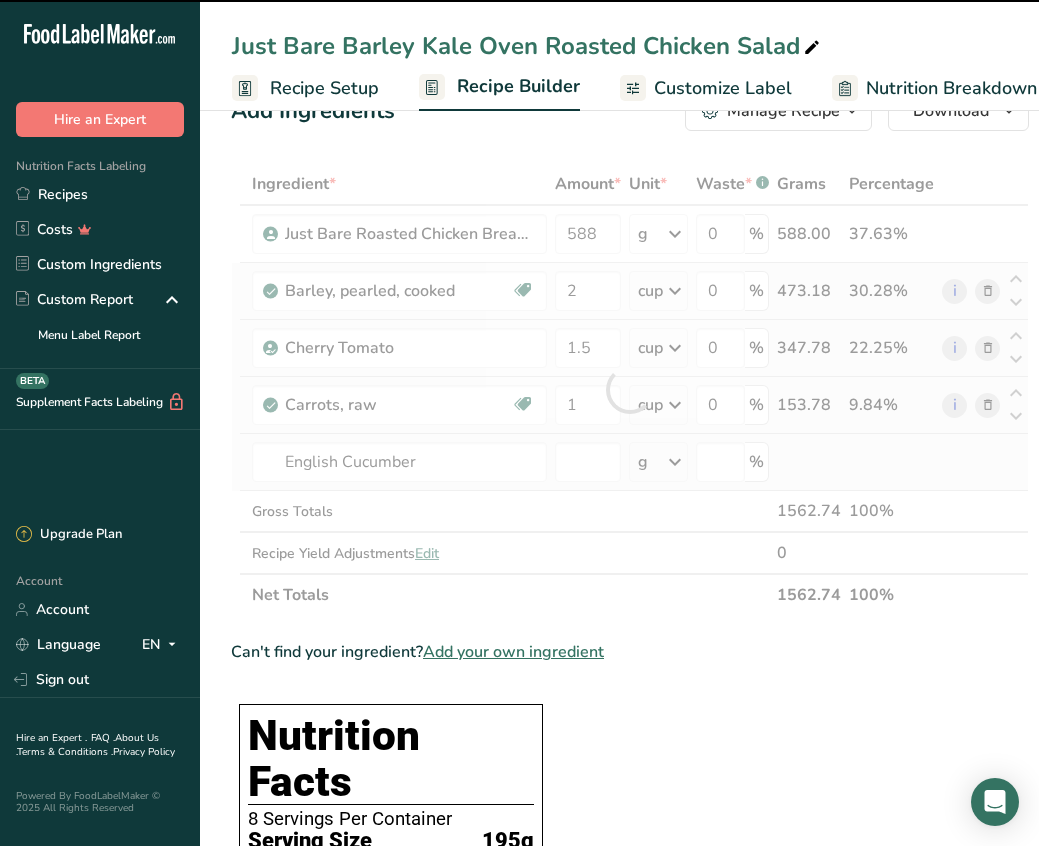 type on "0" 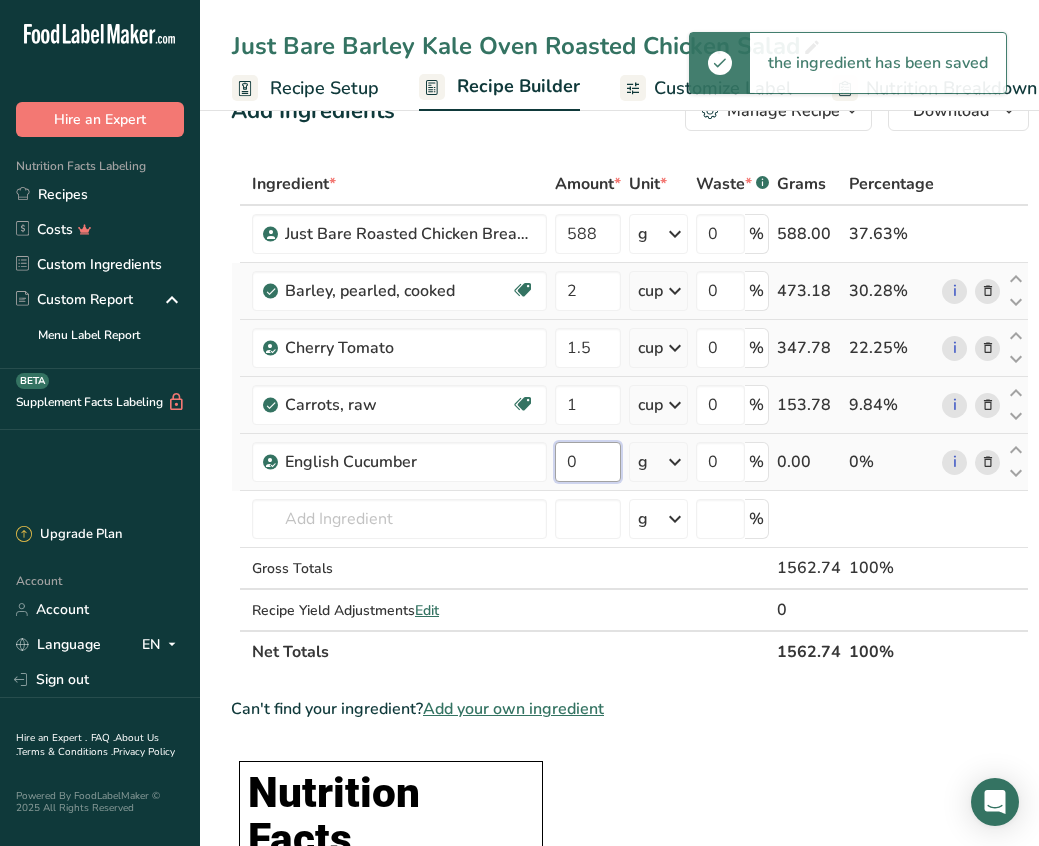 click on "0" at bounding box center (588, 462) 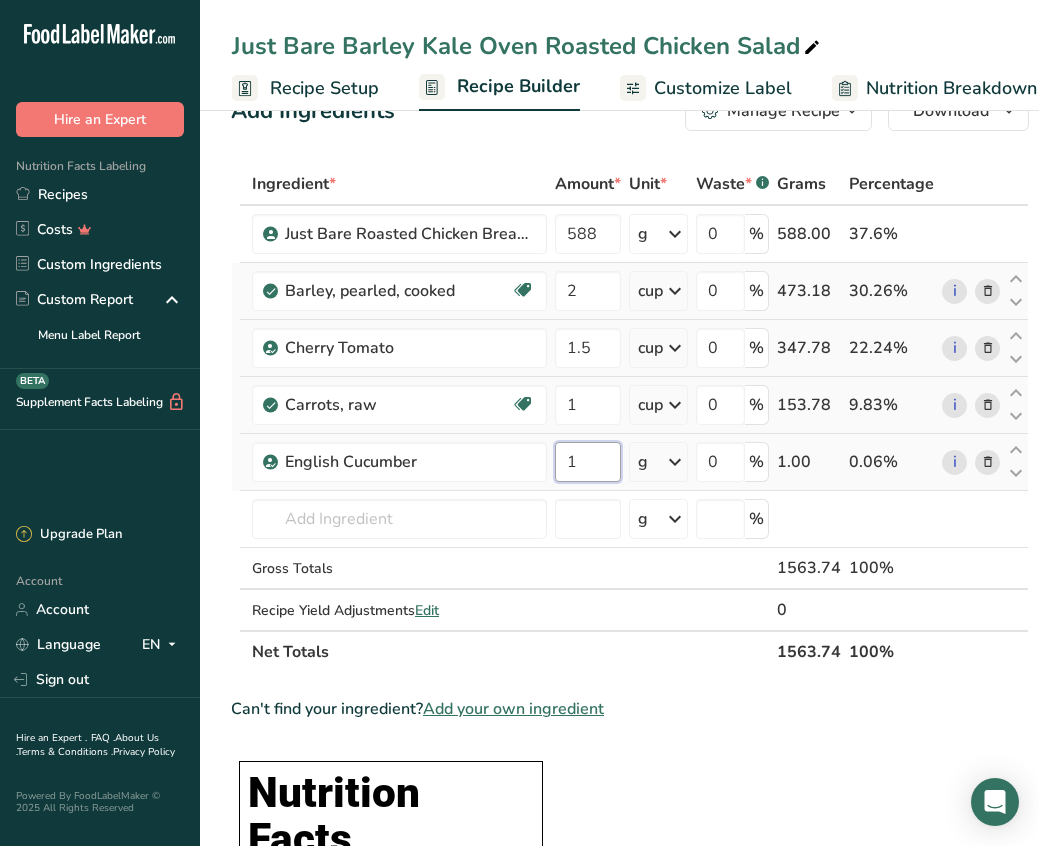 type on "1" 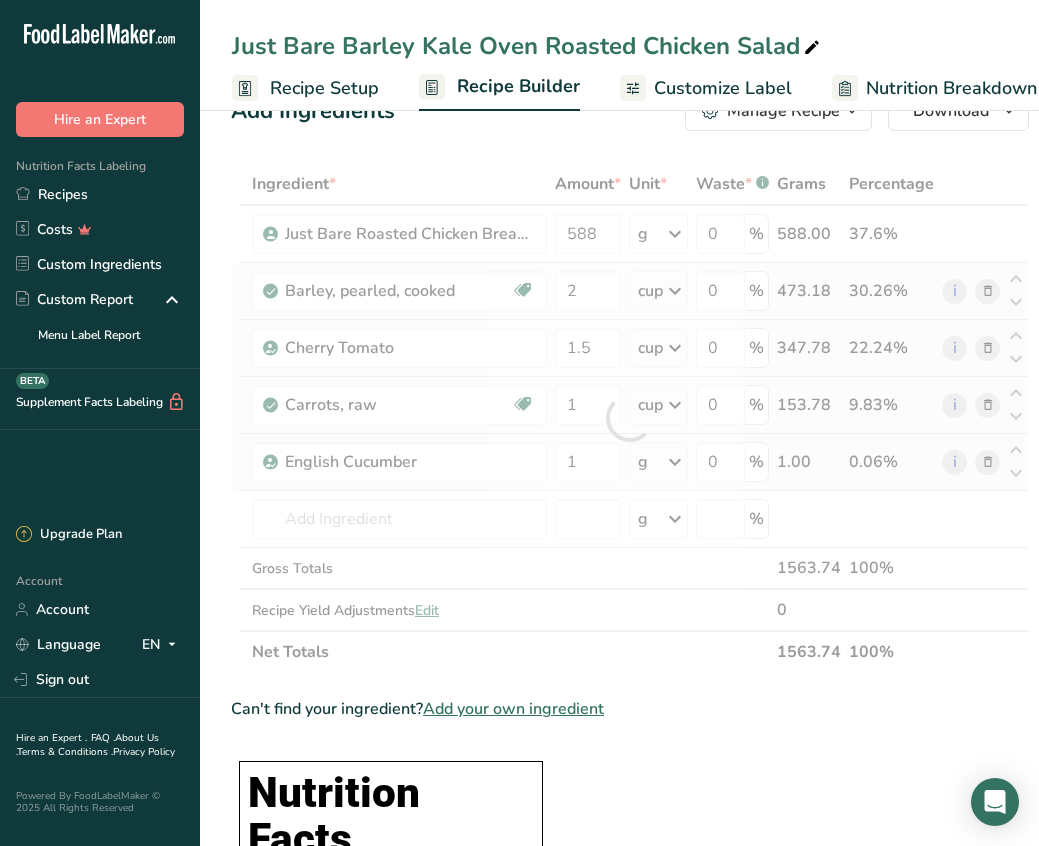 click on "Ingredient *
Amount *
Unit *
Waste *   .a-a{fill:#347362;}.b-a{fill:#fff;}          Grams
Percentage
Just Bare Roasted Chicken Breast Bites
588
g
Weight Units
g
kg
mg
See more
Volume Units
l
mL
fl oz
See more
0
%
588.00
37.6%
Barley, pearled, cooked
Dairy free
Gluten free
Vegan
Vegetarian
Soy free
2
cup
Portions
1 cup
Weight Units
g
kg
mg
See more
Volume Units
l
1               1" at bounding box center [630, 418] 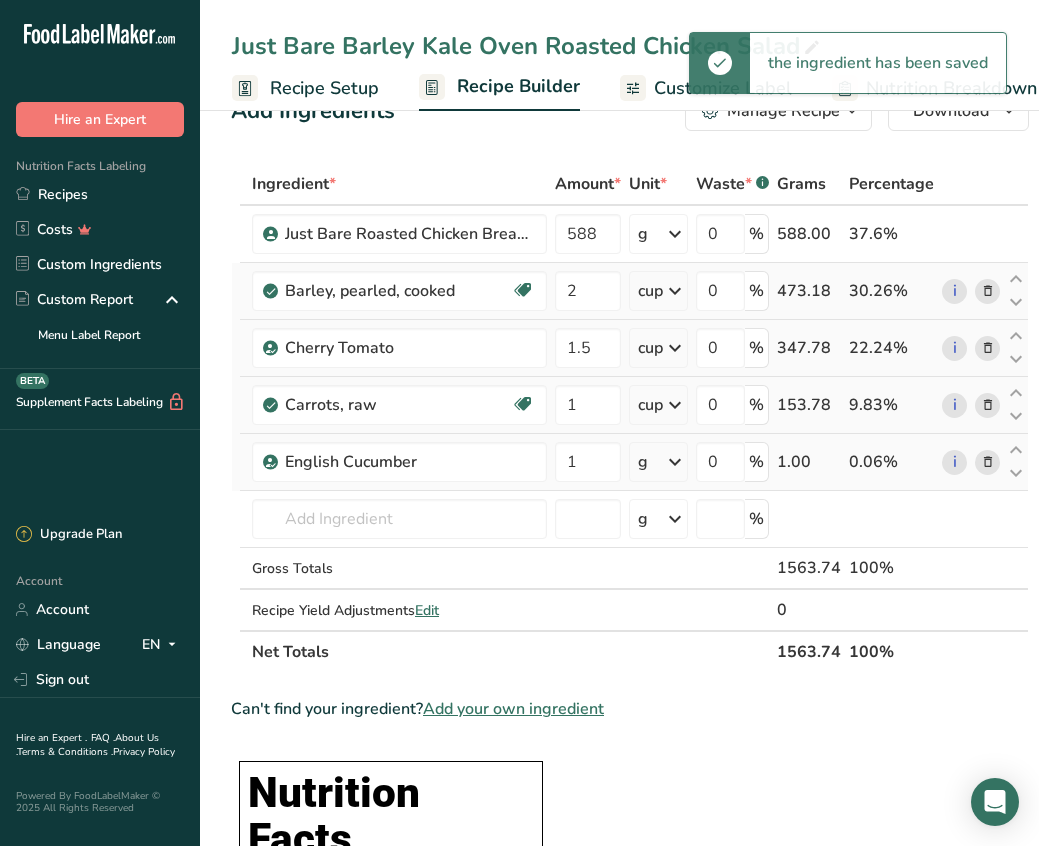 click at bounding box center [675, 462] 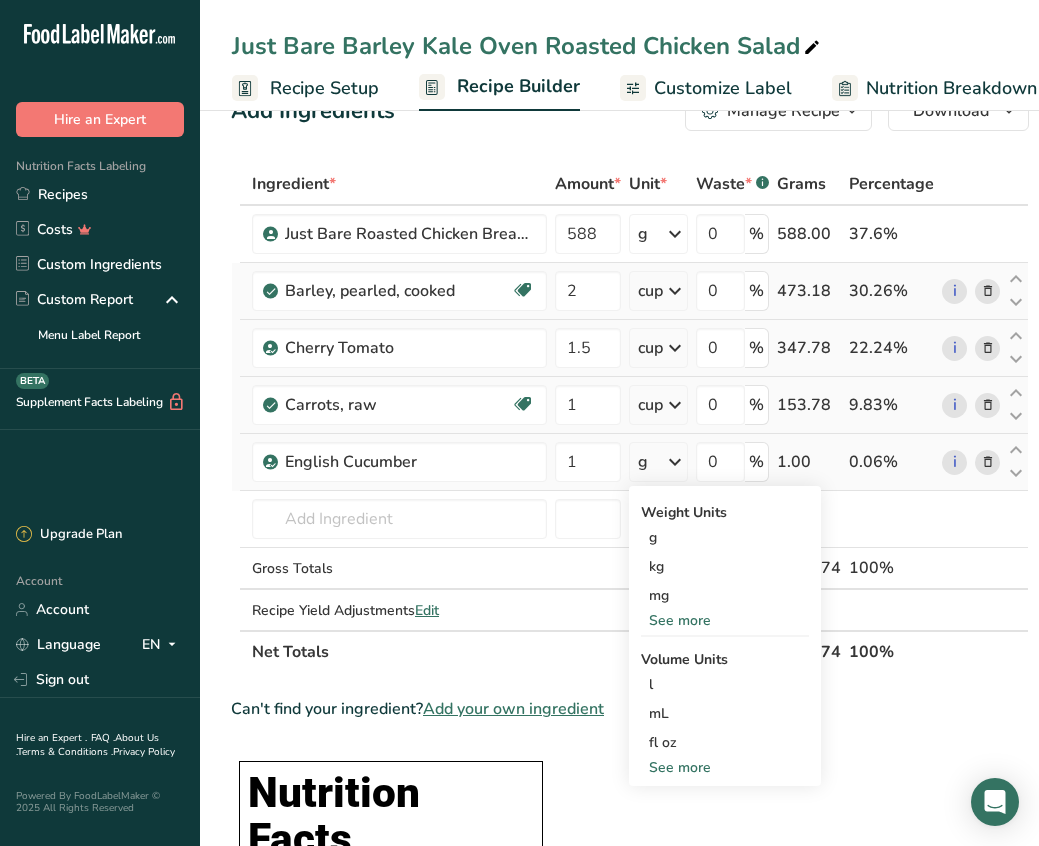 click on "See more" at bounding box center [725, 767] 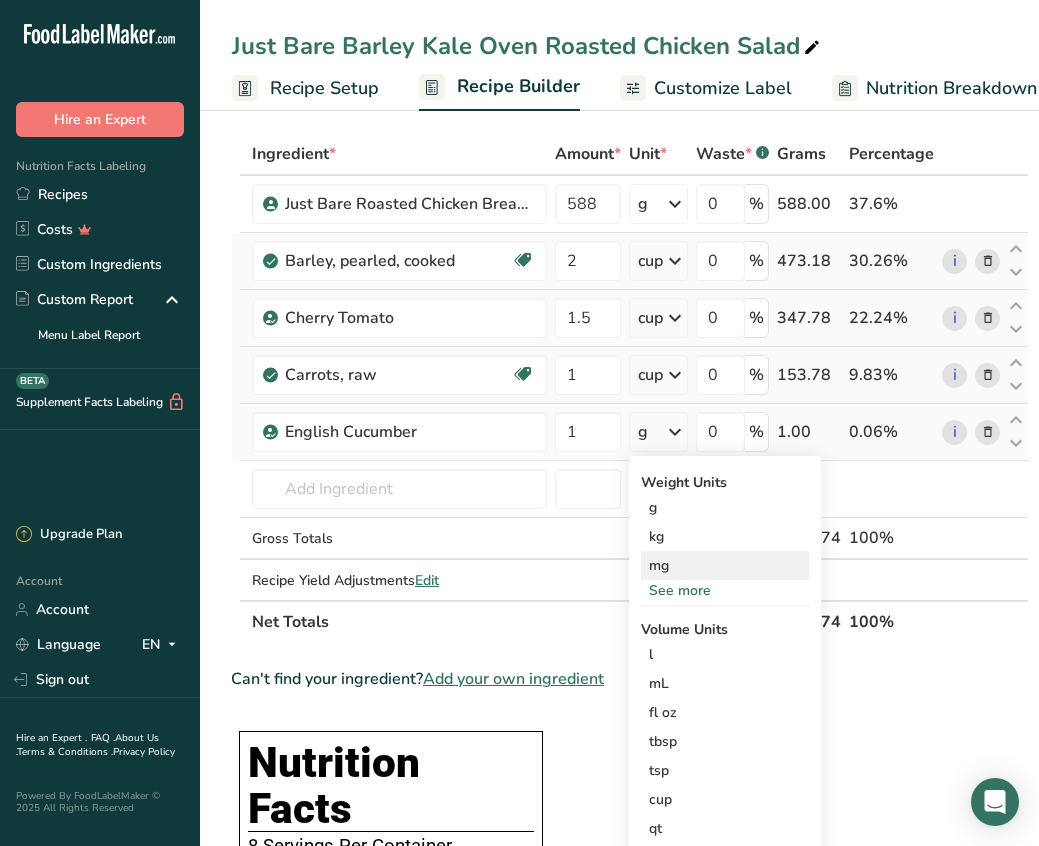 scroll, scrollTop: 110, scrollLeft: 0, axis: vertical 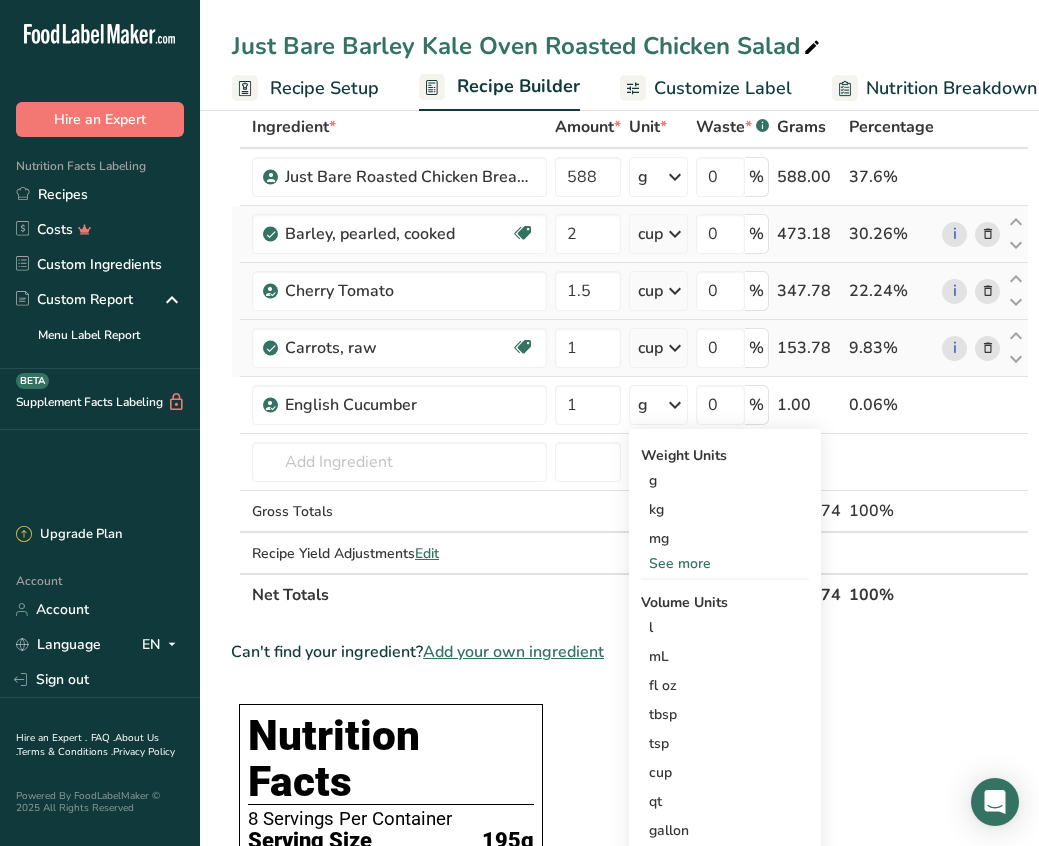 click on "Ingredient *
Amount *
Unit *
Waste *   .a-a{fill:#347362;}.b-a{fill:#fff;}          Grams
Percentage
Just Bare Roasted Chicken Breast Bites
588
g
Weight Units
g
kg
mg
See more
Volume Units
l
mL
fl oz
See more
0
%
588.00
37.6%
Barley, pearled, cooked
Dairy free
Gluten free
Vegan
Vegetarian
Soy free
2
cup
Portions
1 cup
Weight Units
g
kg
mg
See more
Volume Units
l
1" at bounding box center [630, 1098] 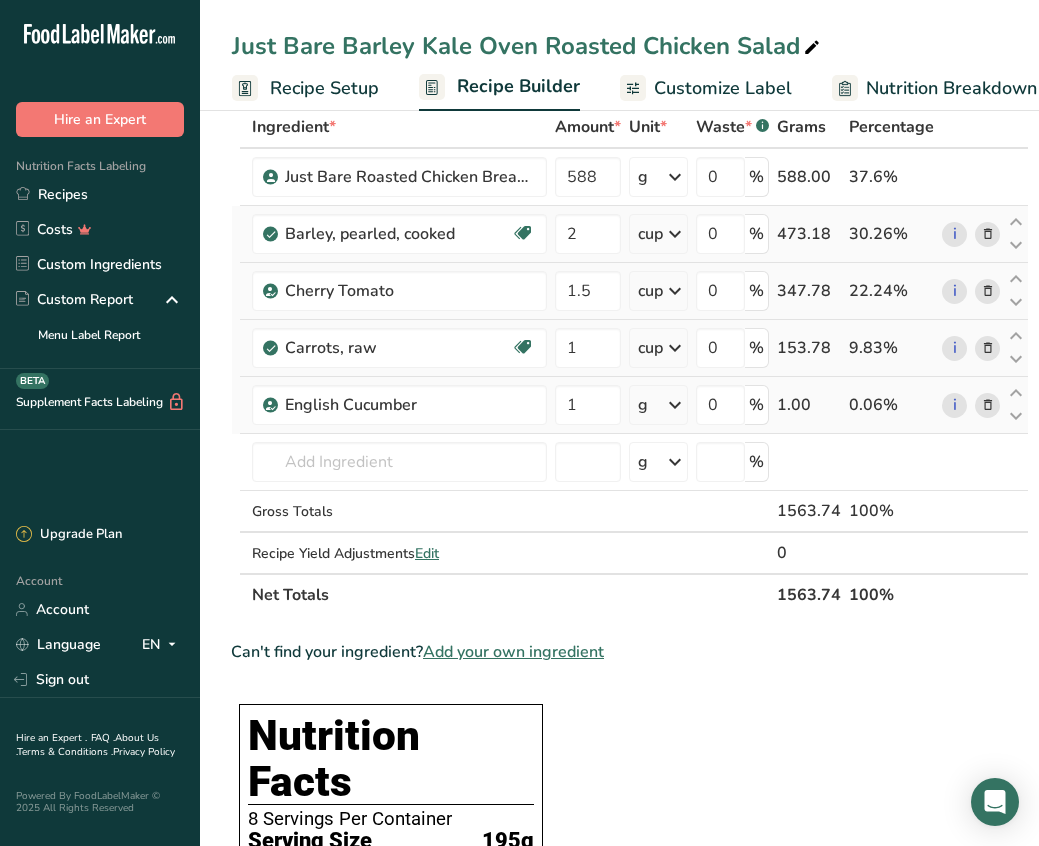 click at bounding box center (675, 405) 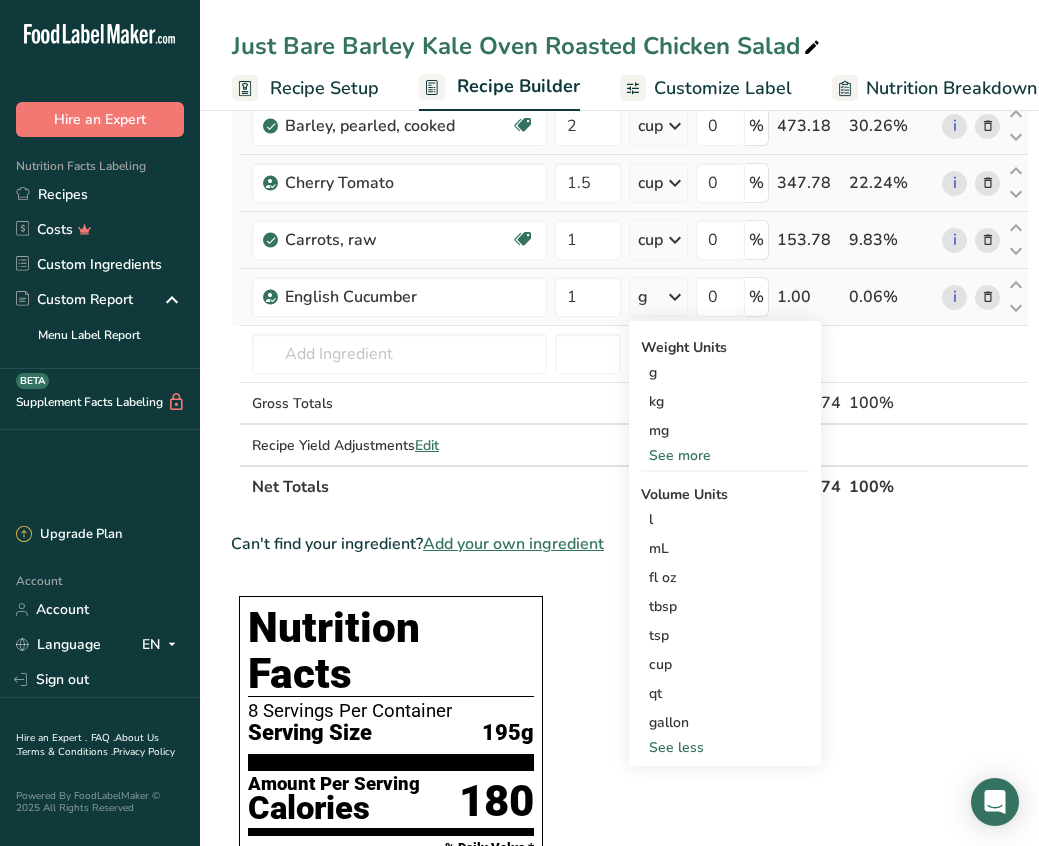 scroll, scrollTop: 191, scrollLeft: 0, axis: vertical 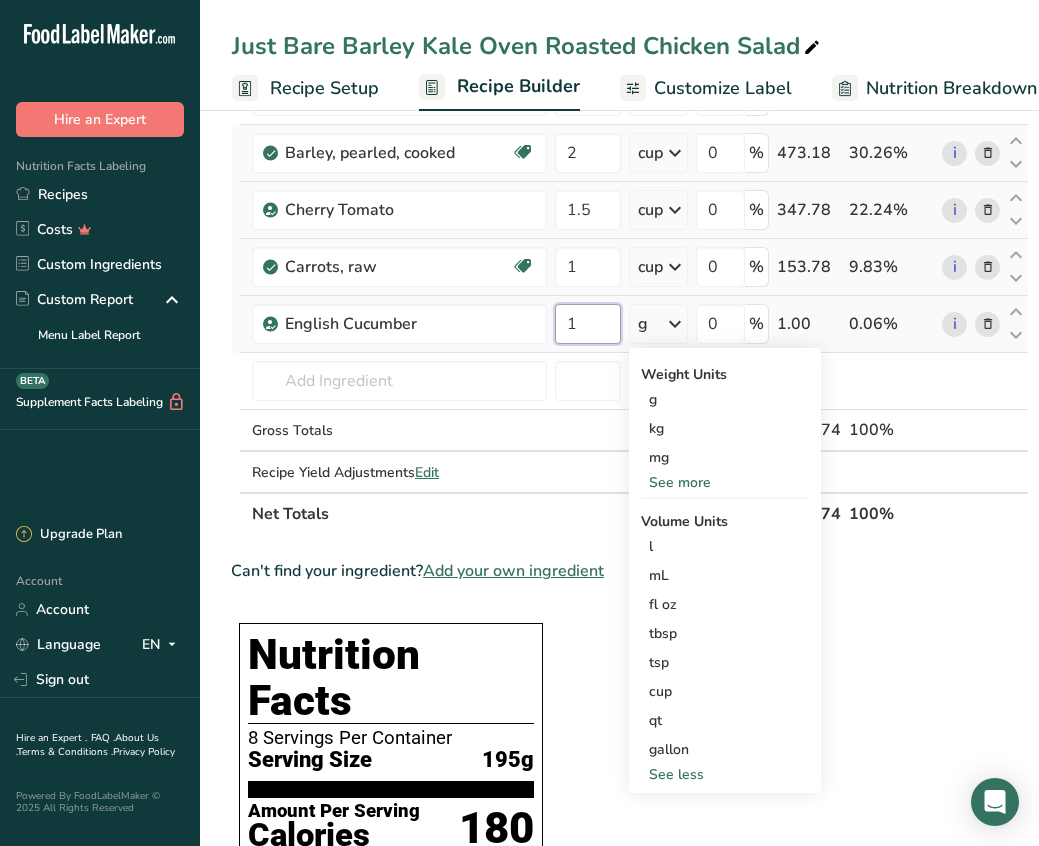 click on "1" at bounding box center (588, 324) 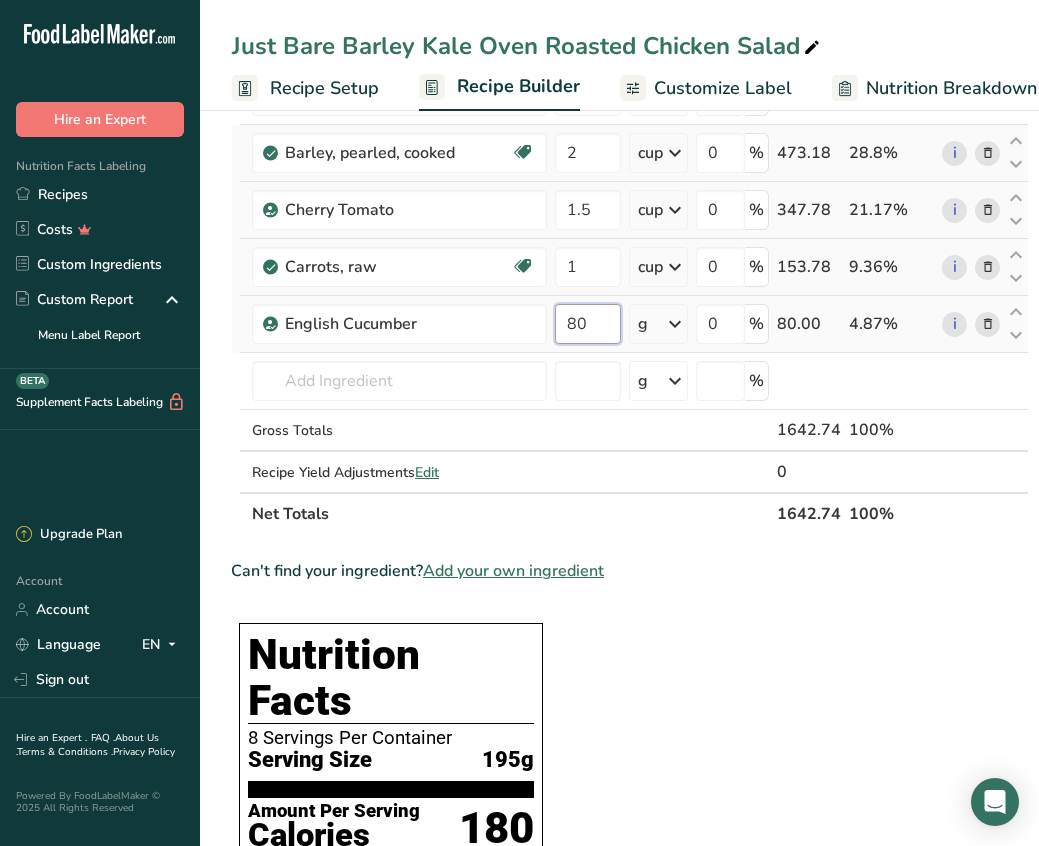 type on "80" 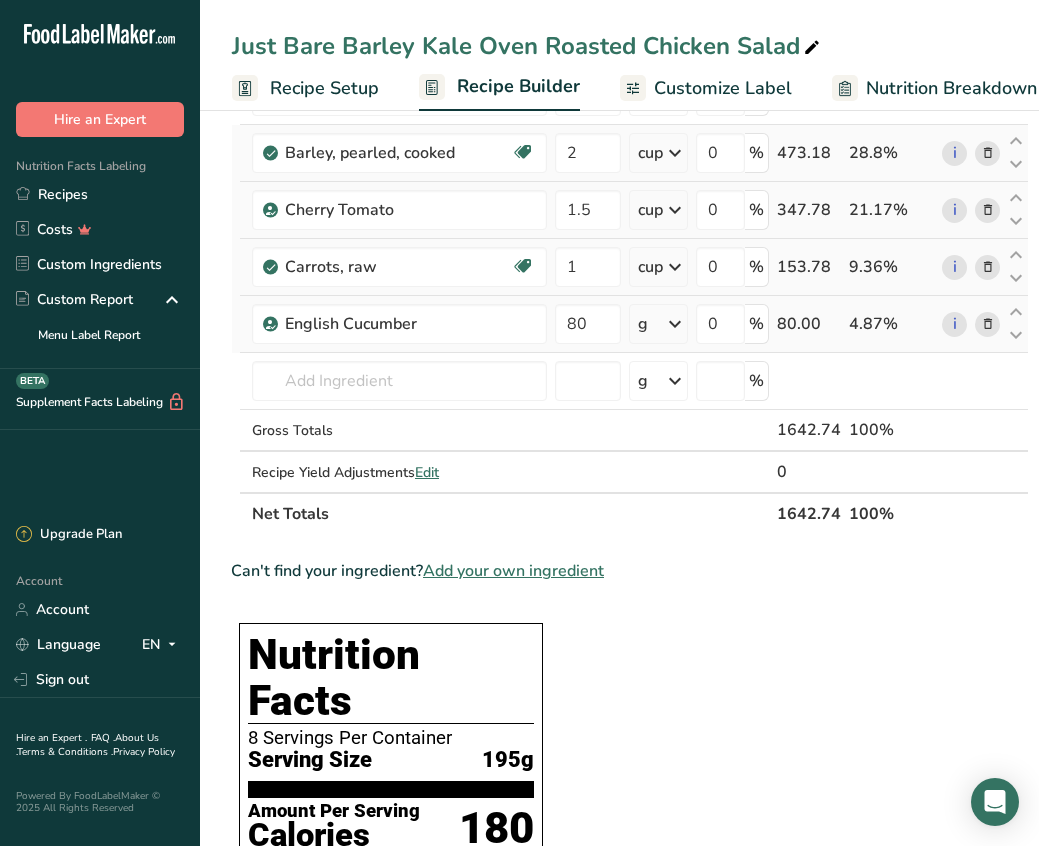click on "Ingredient *
Amount *
Unit *
Waste *   .a-a{fill:#347362;}.b-a{fill:#fff;}          Grams
Percentage
Just Bare Roasted Chicken Breast Bites
588
g
Weight Units
g
kg
mg
See more
Volume Units
l
mL
fl oz
See more
0
%
588.00
35.79%
Barley, pearled, cooked
Dairy free
Gluten free
Vegan
Vegetarian
Soy free
2
cup
Portions
1 cup
Weight Units
g
kg
mg
See more
Volume Units
l
1               1" at bounding box center [630, 280] 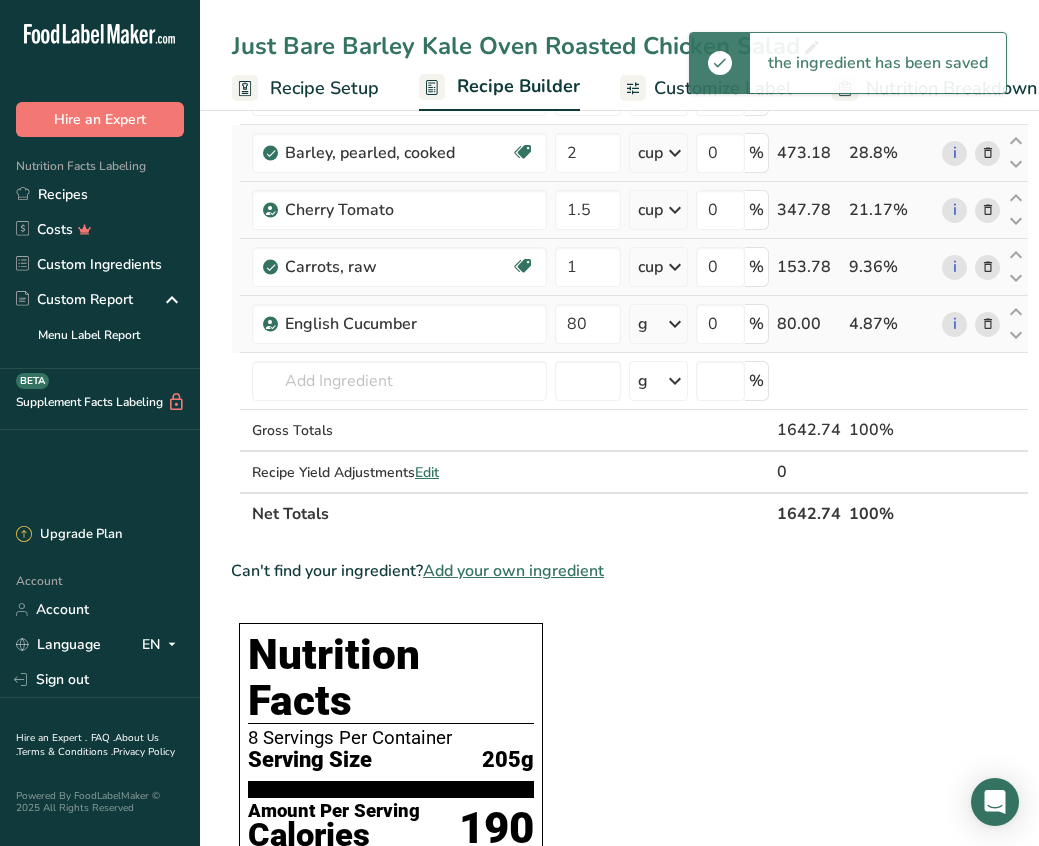 click at bounding box center [675, 324] 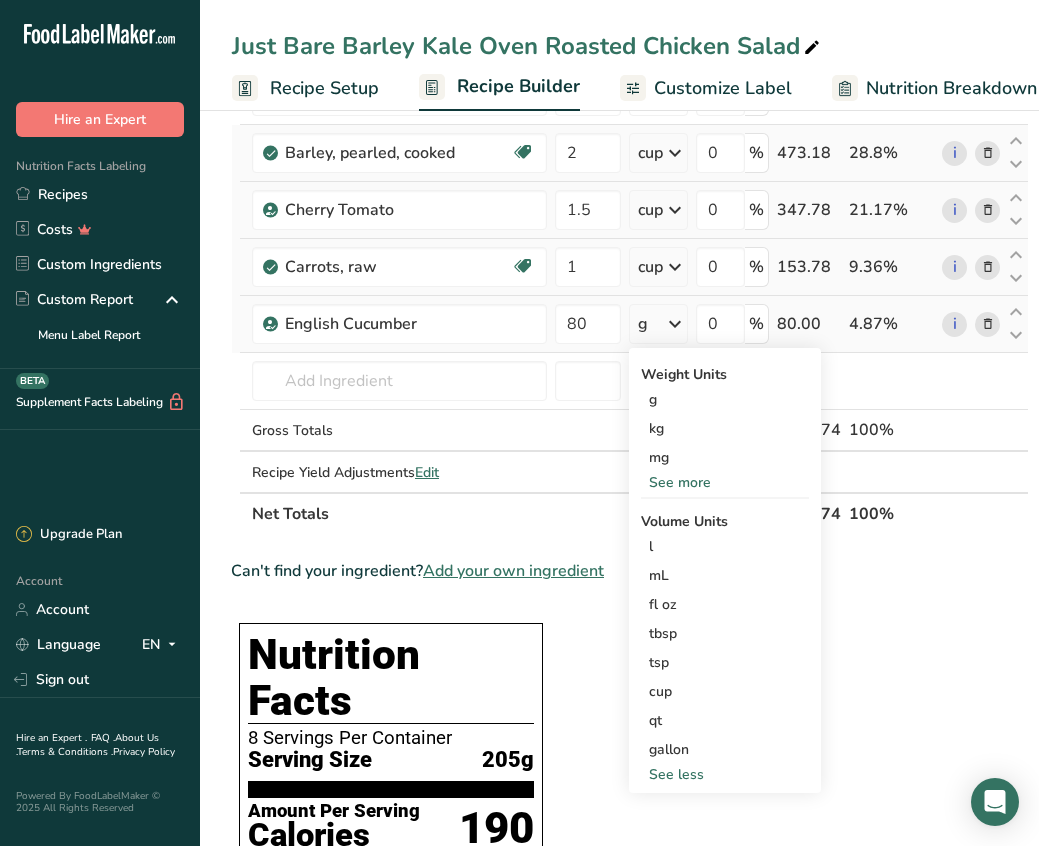 click on "See more" at bounding box center [725, 482] 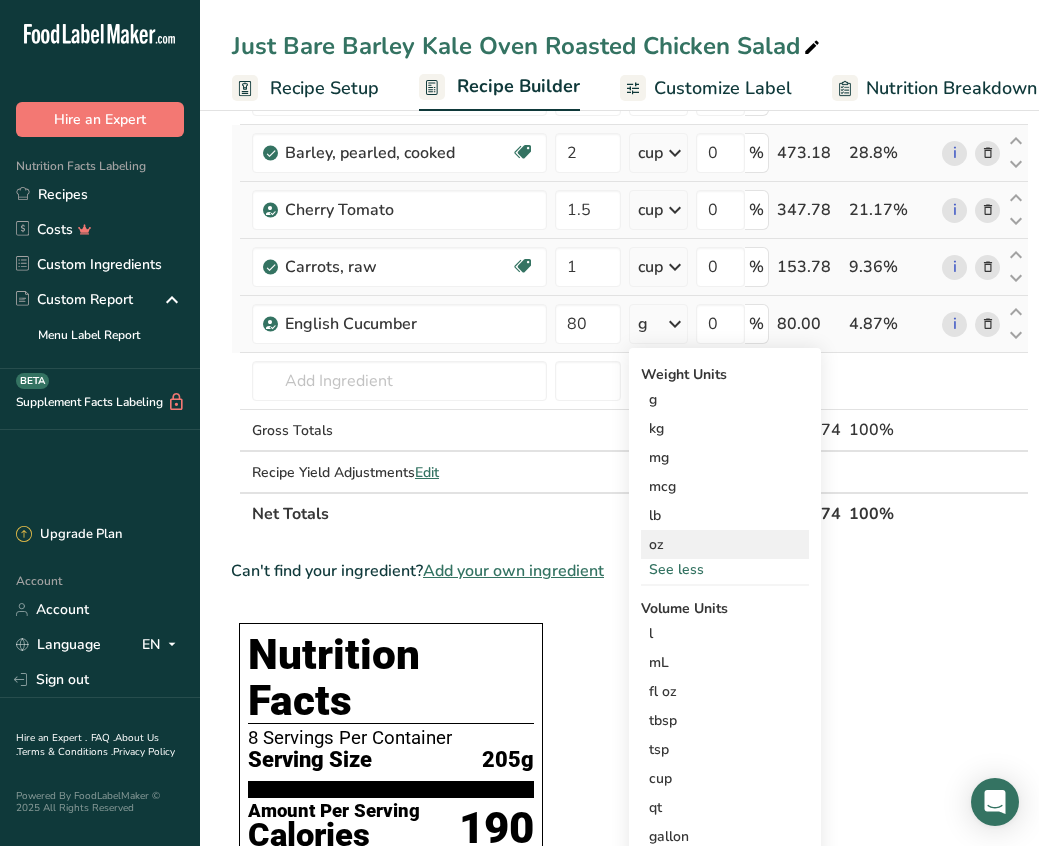 click on "oz" at bounding box center (725, 544) 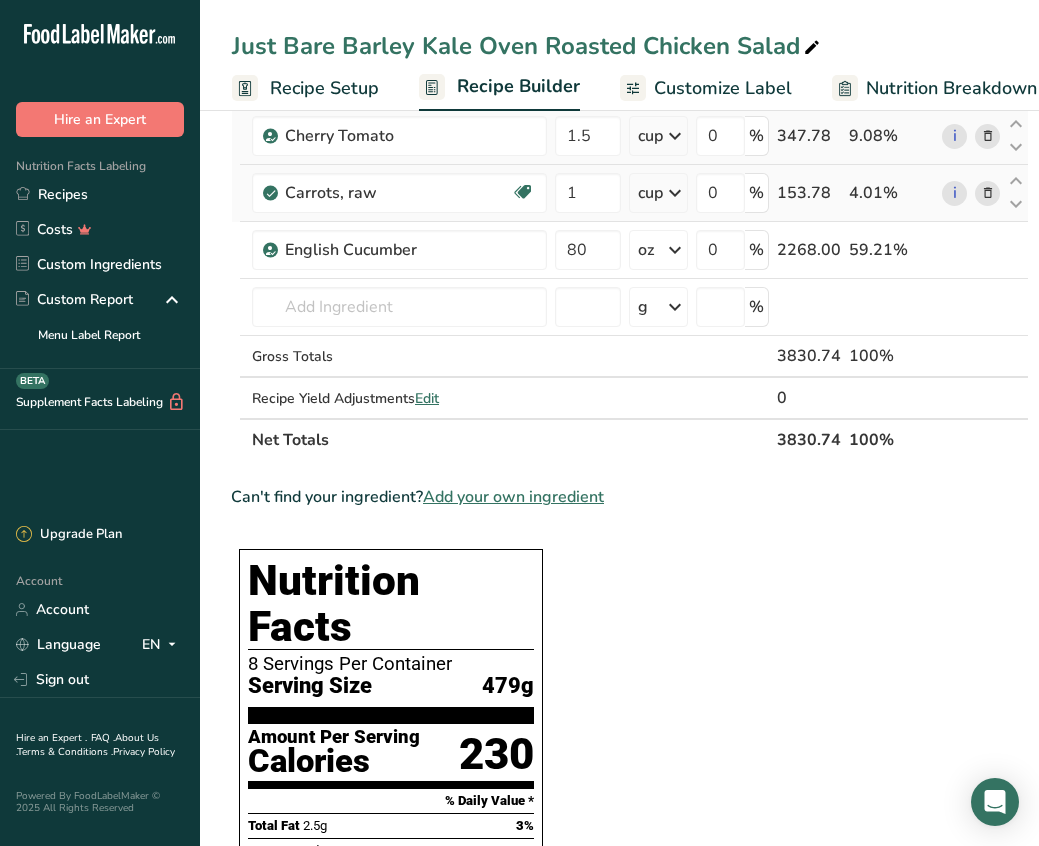 scroll, scrollTop: 257, scrollLeft: 0, axis: vertical 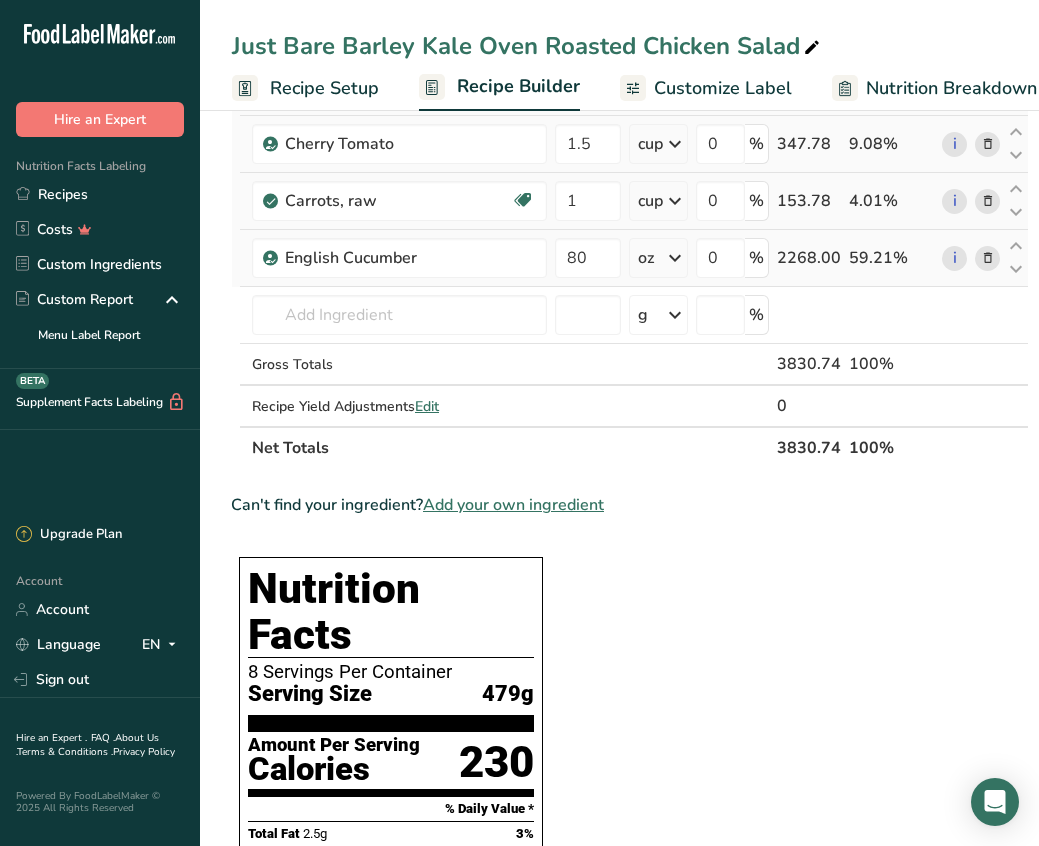 click at bounding box center (988, 258) 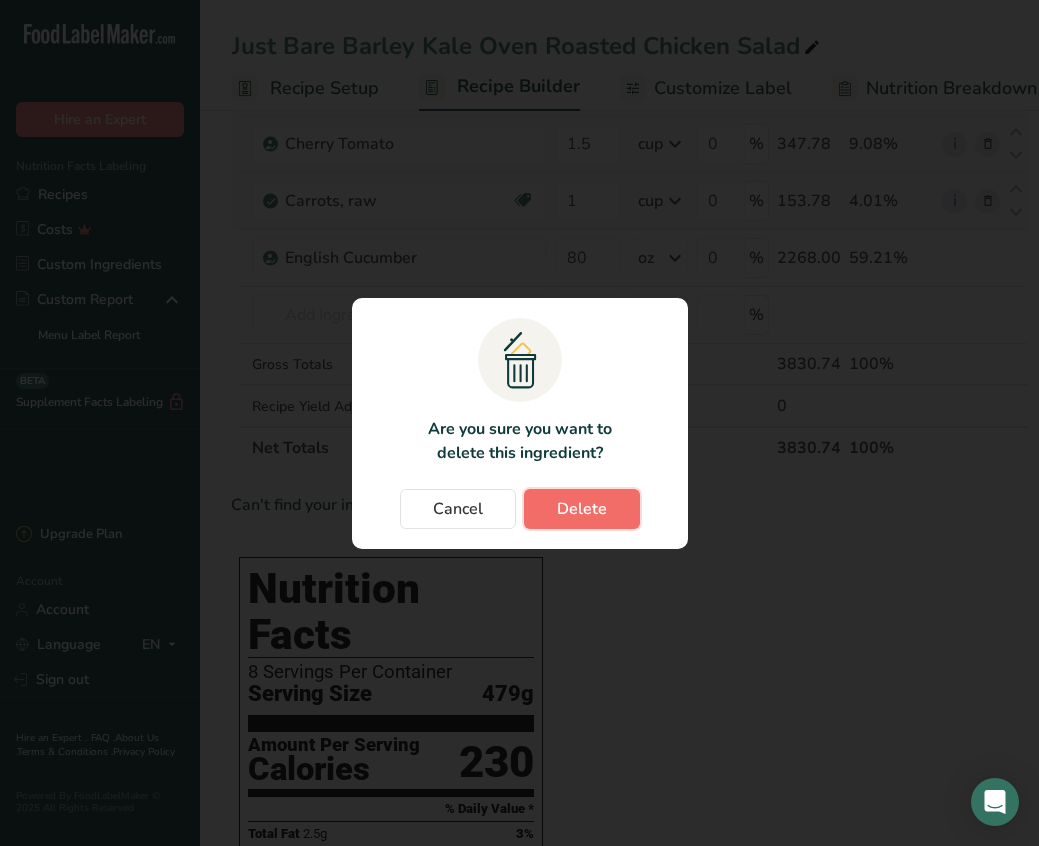 click on "Delete" at bounding box center (582, 509) 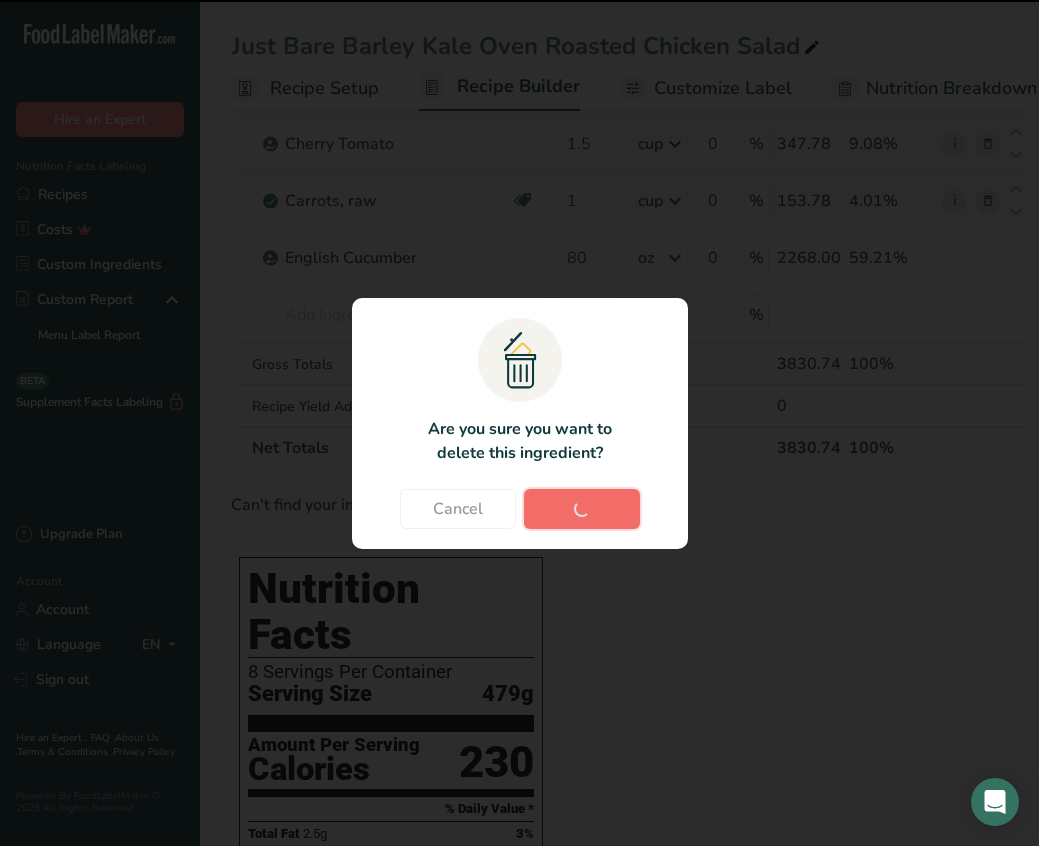 type 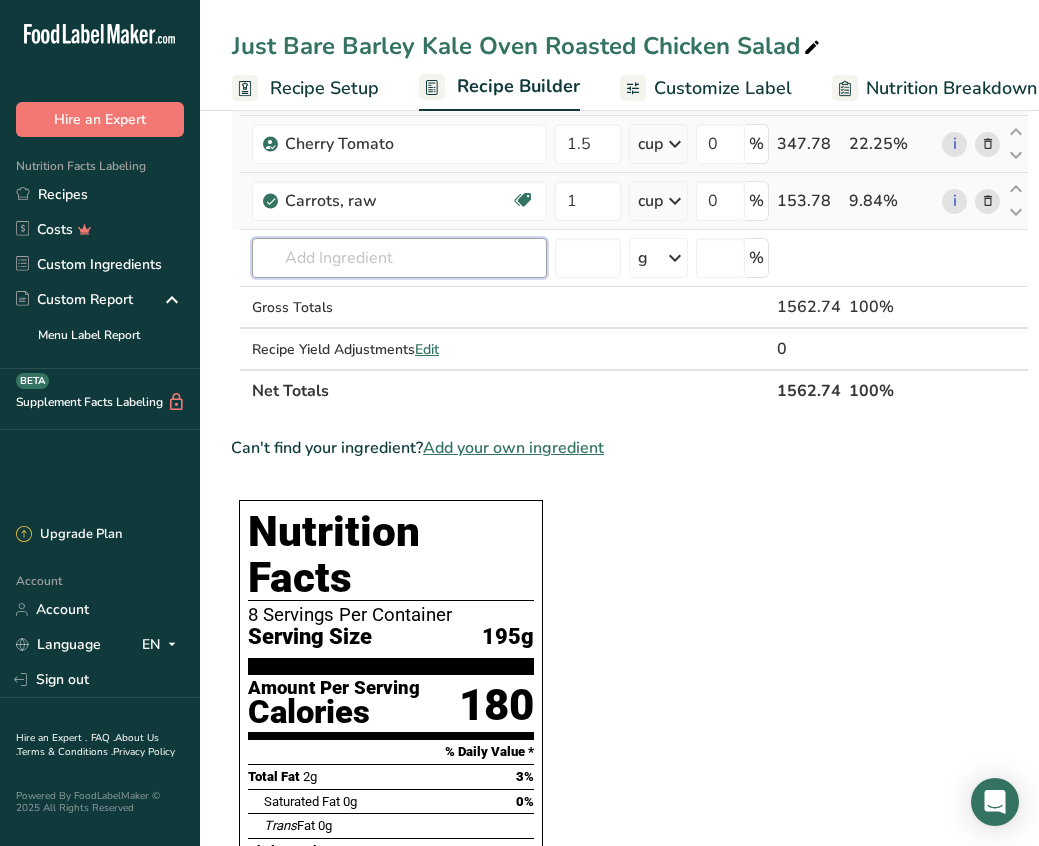 click at bounding box center [399, 258] 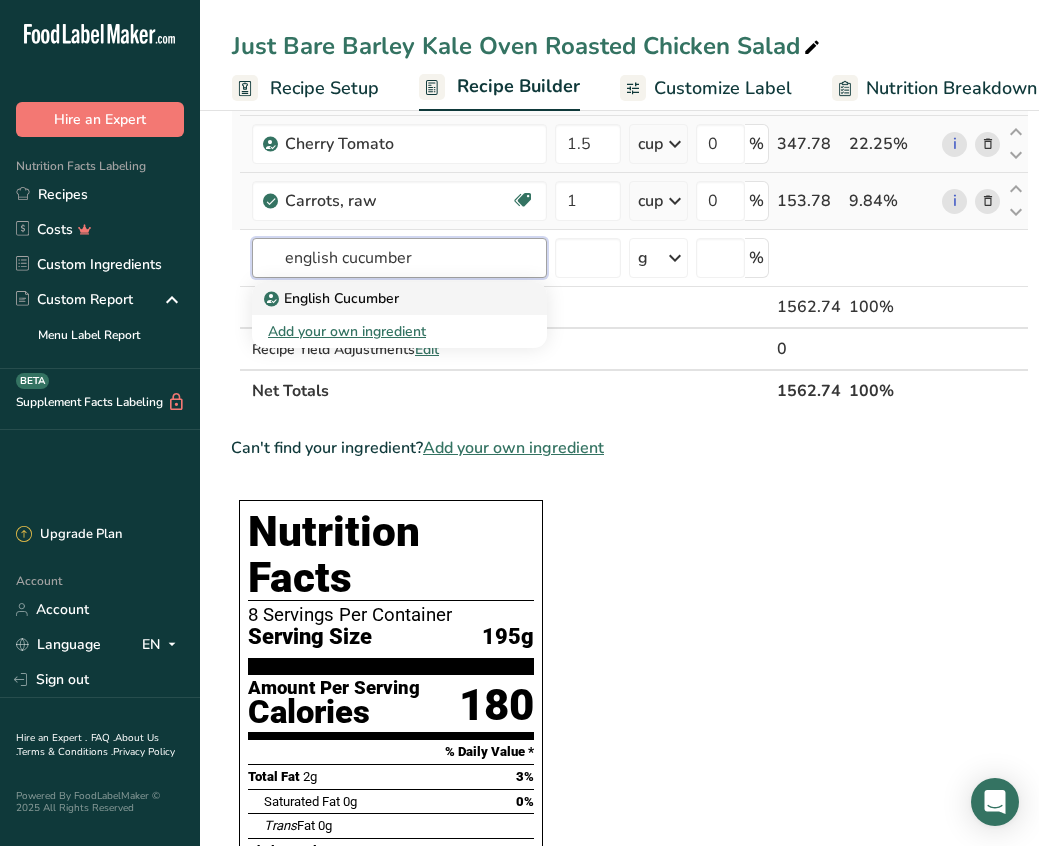 type on "english cucumber" 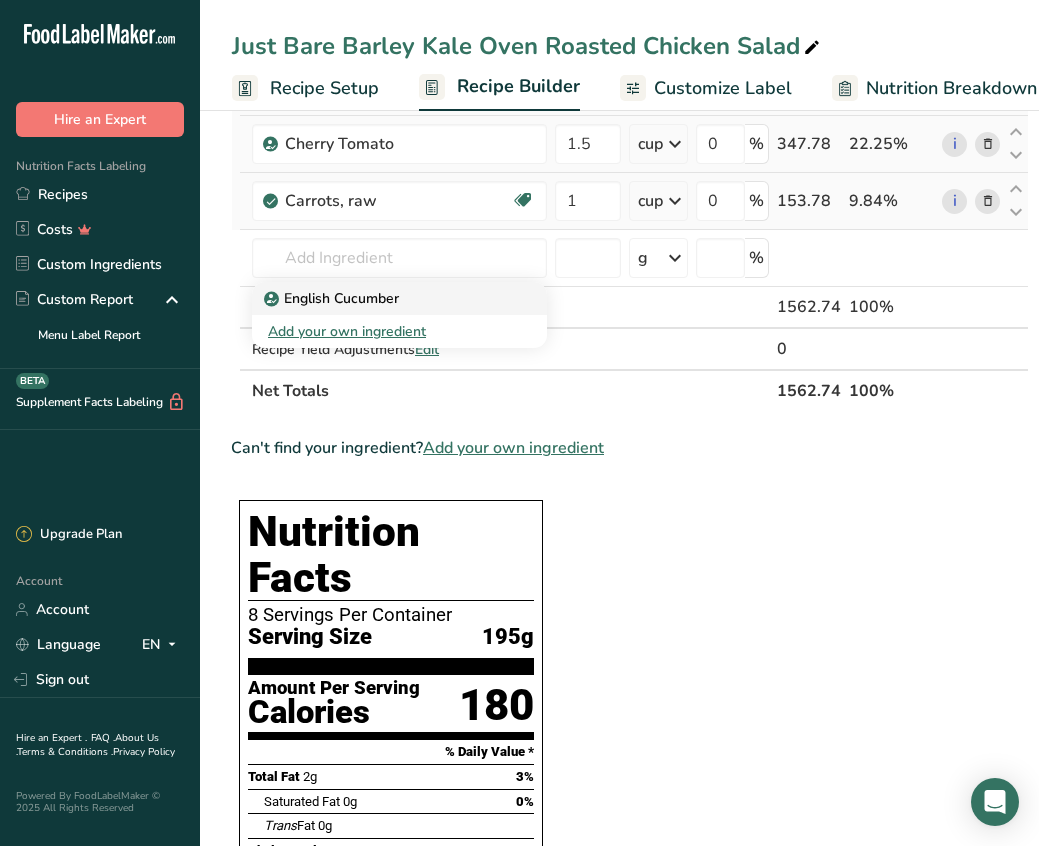 click on "English Cucumber" at bounding box center [383, 298] 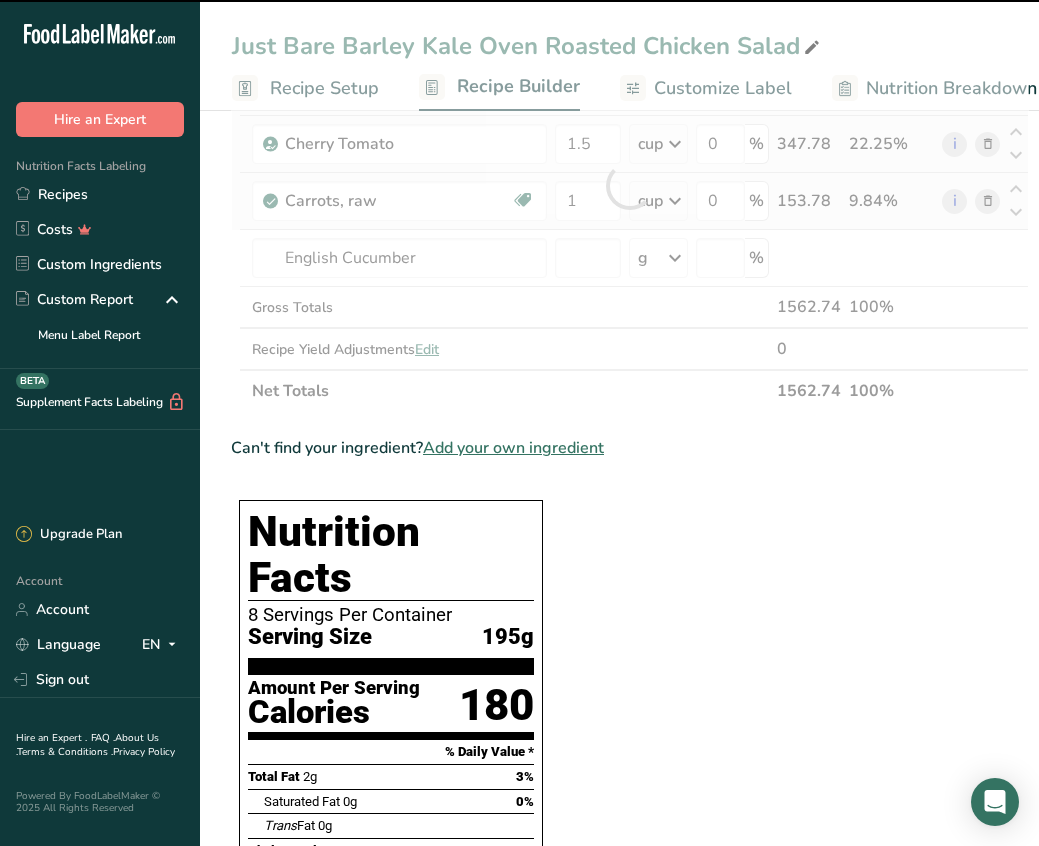 type on "0" 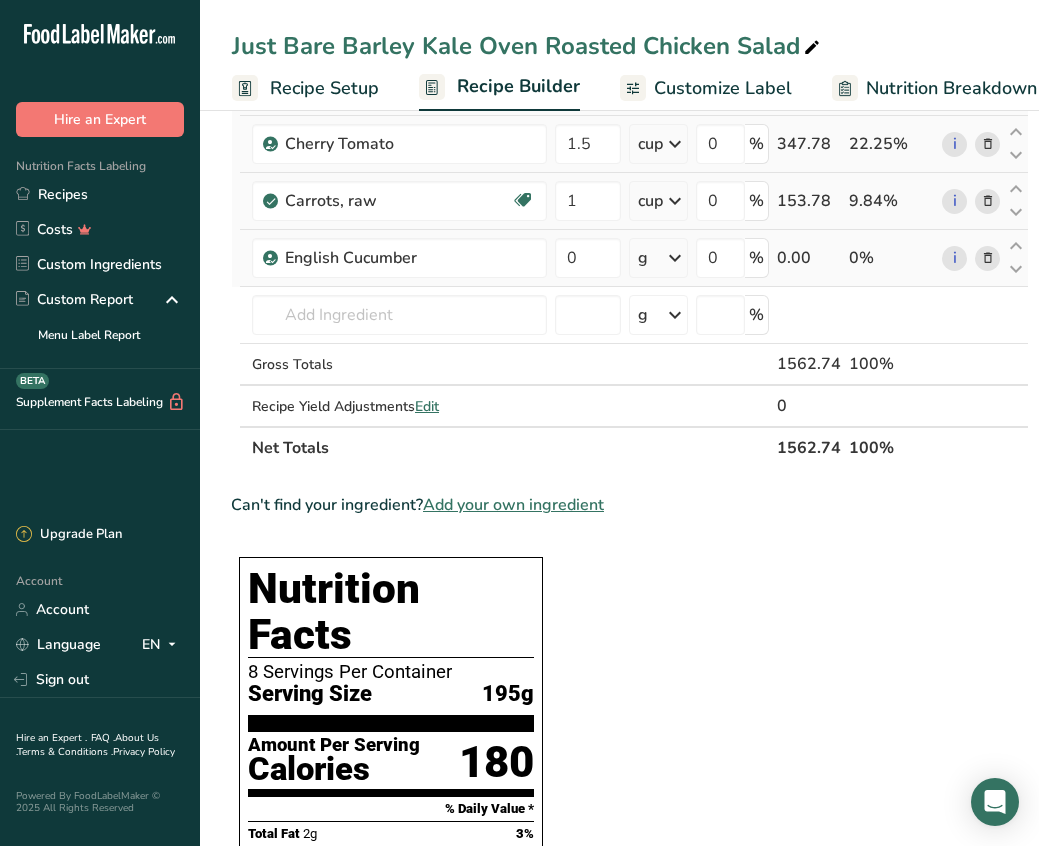 click at bounding box center [988, 258] 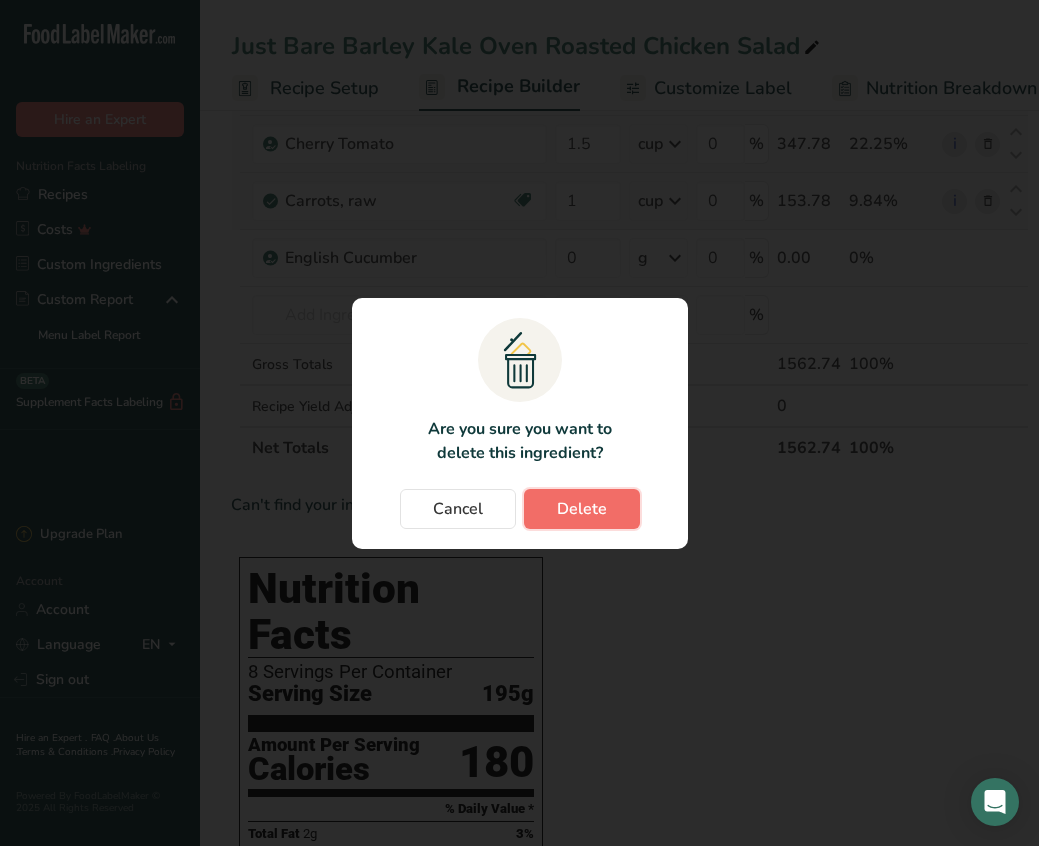 click on "Delete" at bounding box center [582, 509] 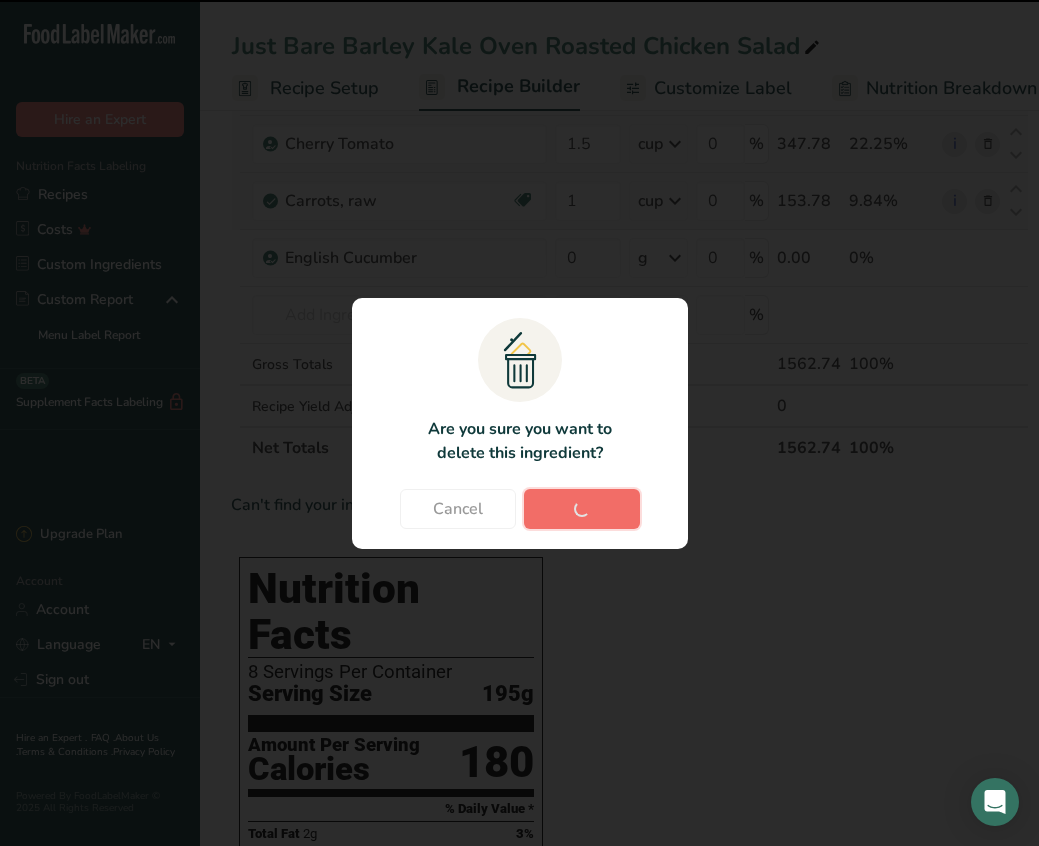 type 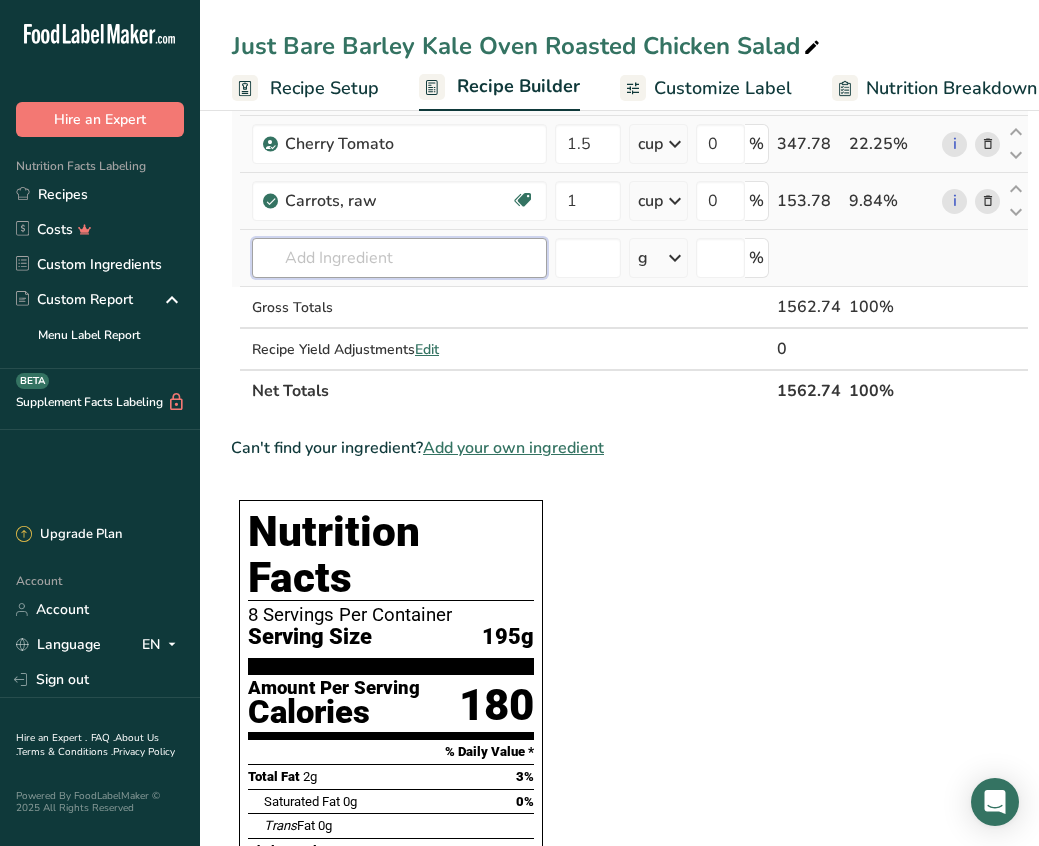 click at bounding box center [399, 258] 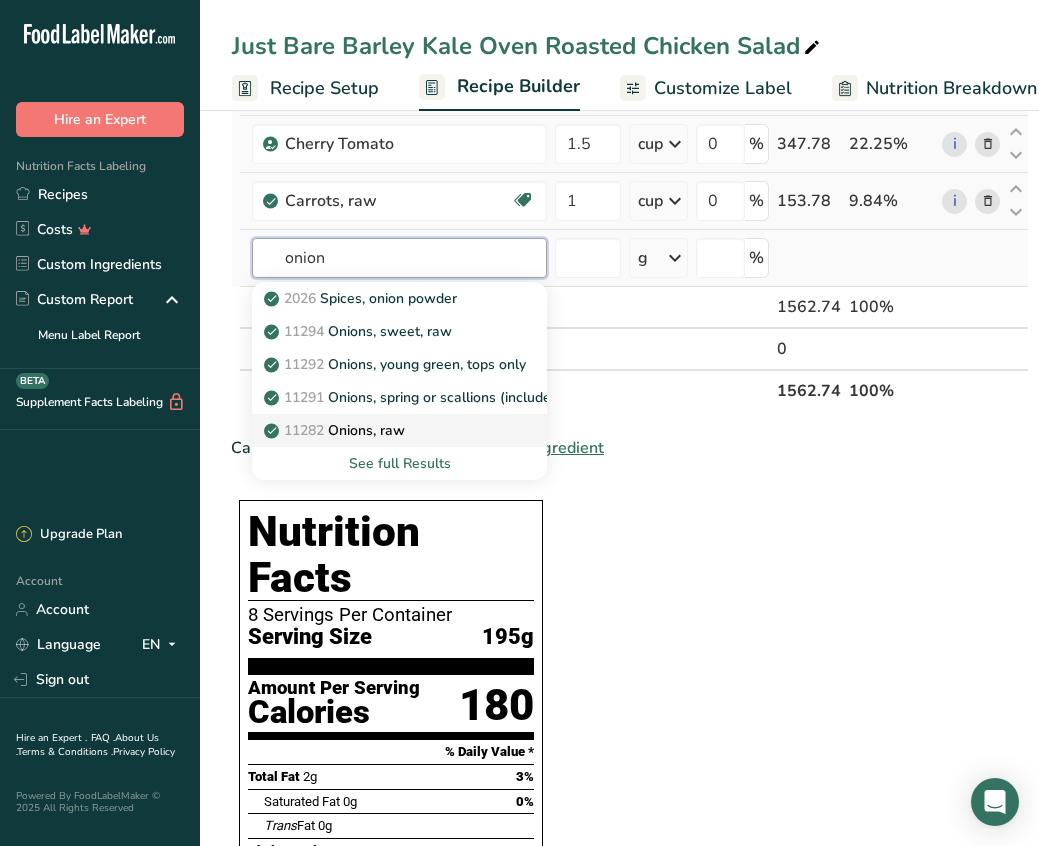 type on "onion" 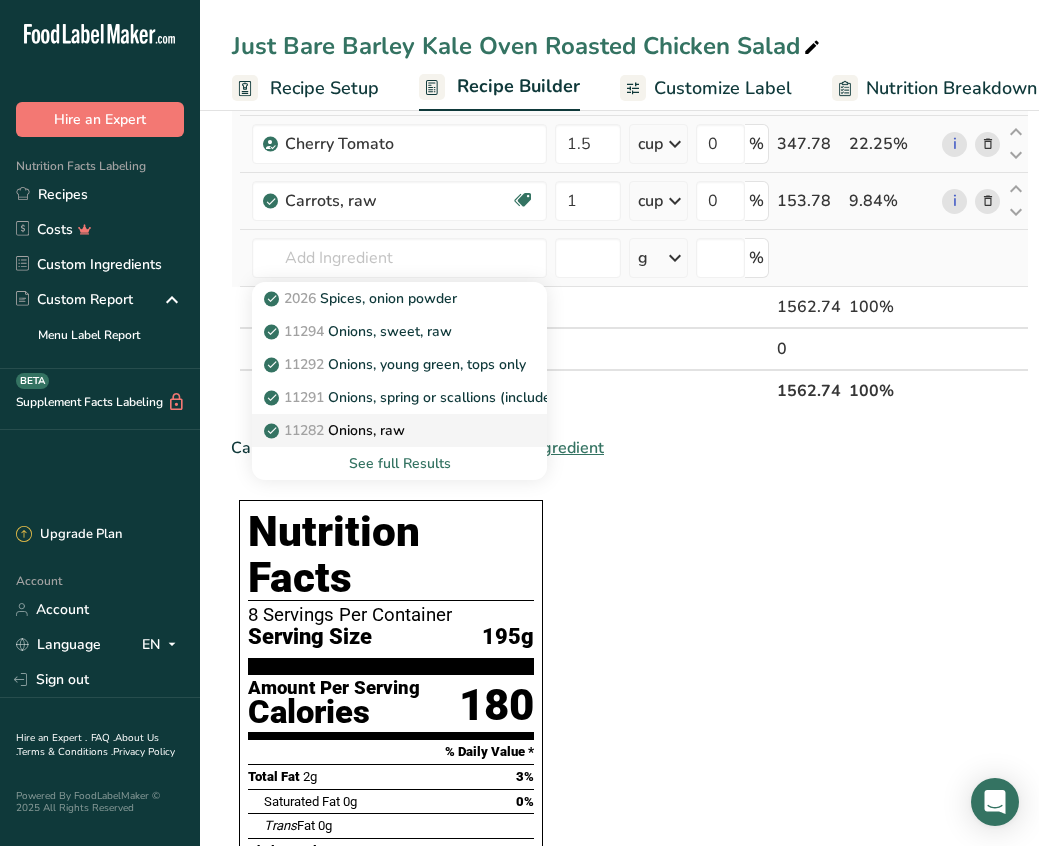 click on "11282
Onions, raw" at bounding box center [383, 430] 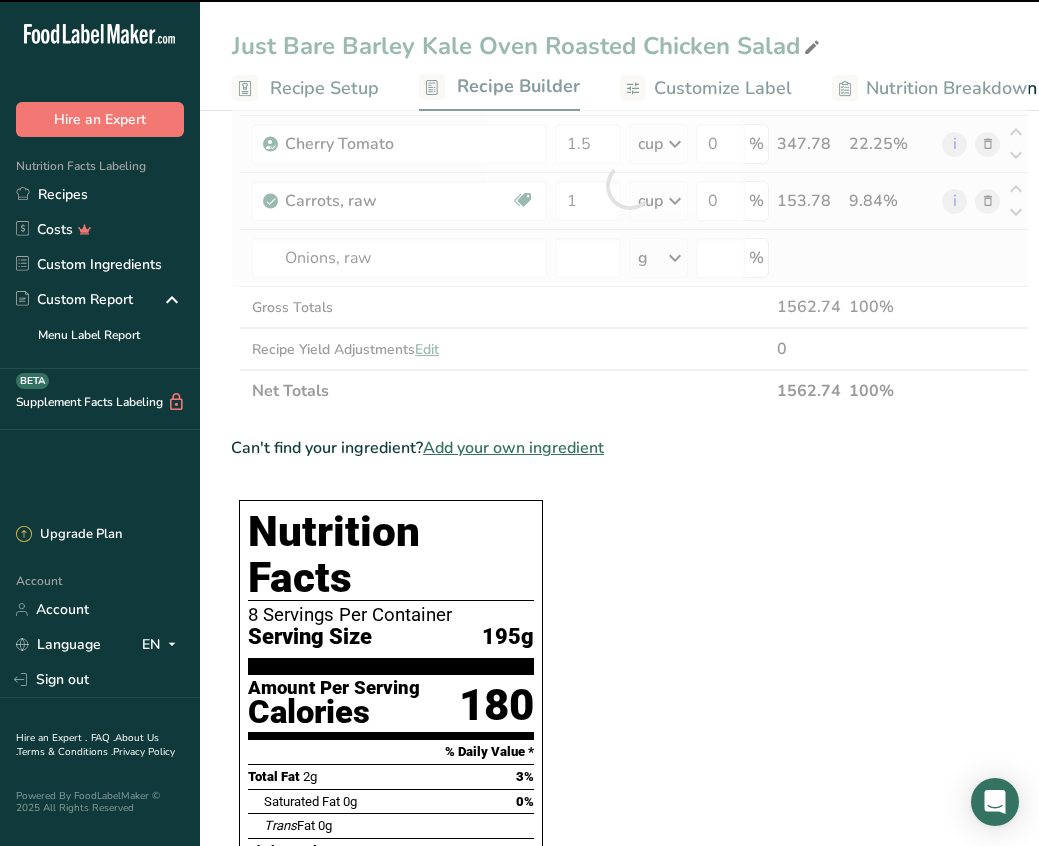 type on "0" 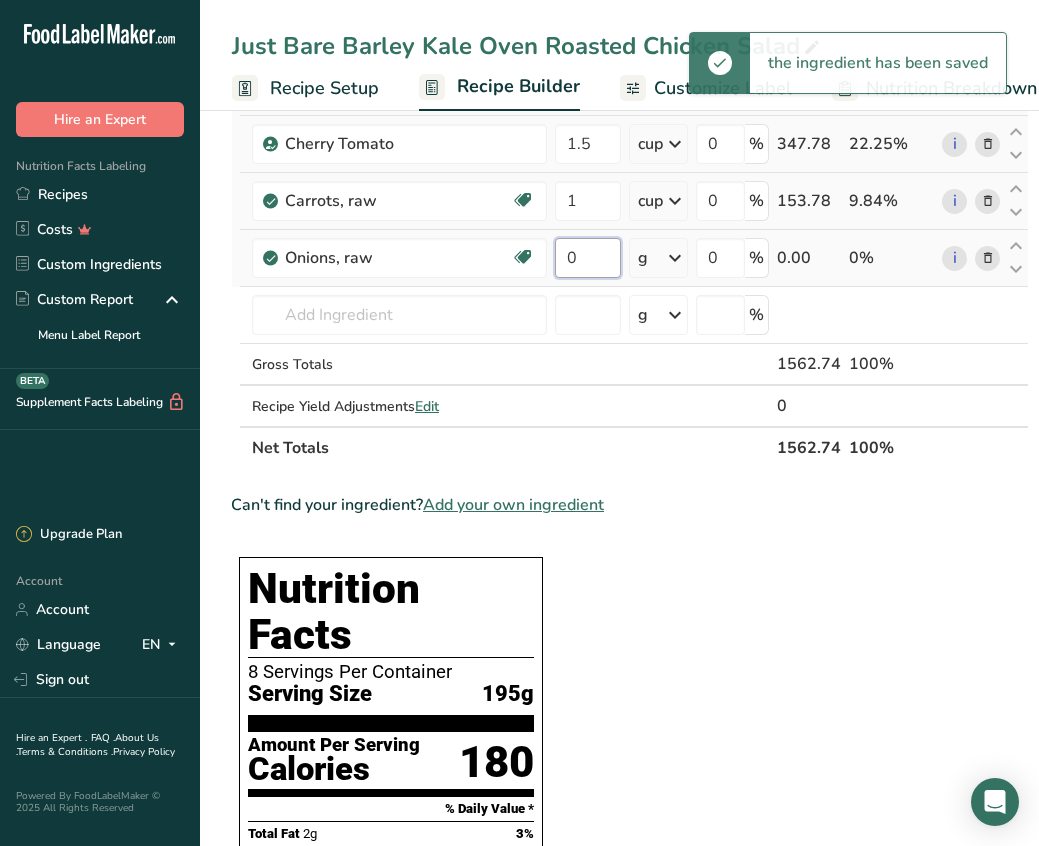 click on "0" at bounding box center [588, 258] 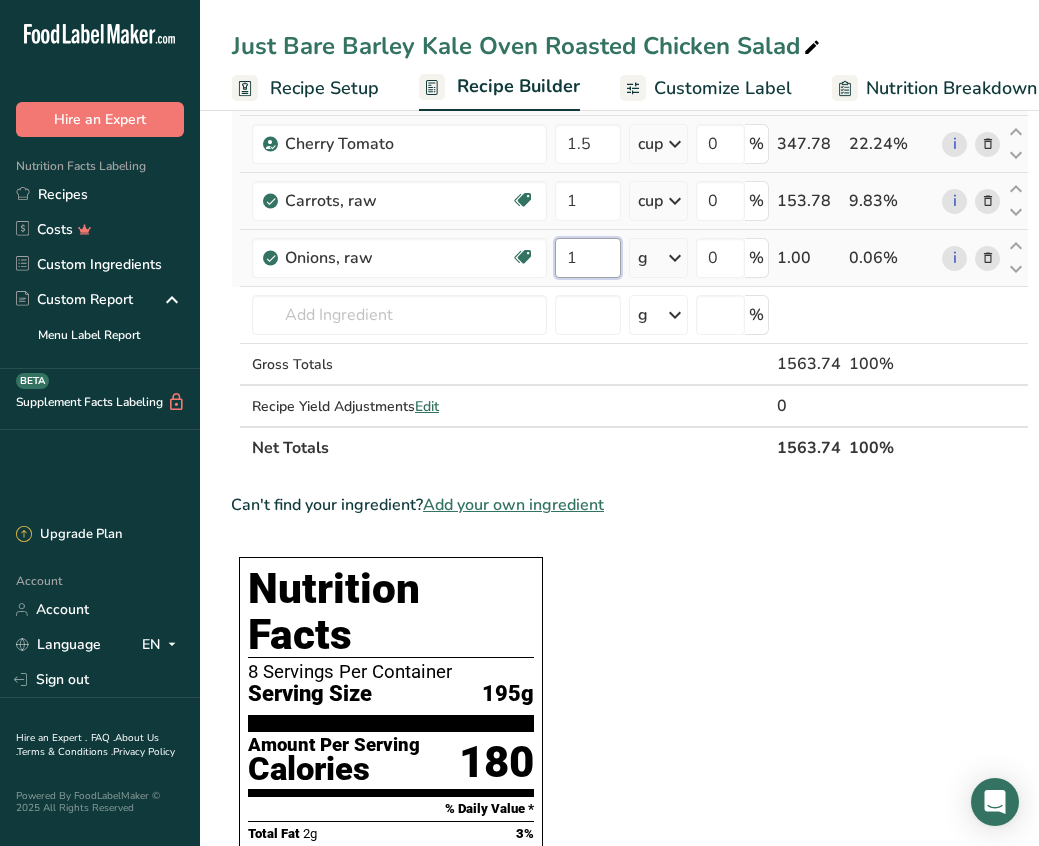 type on "1" 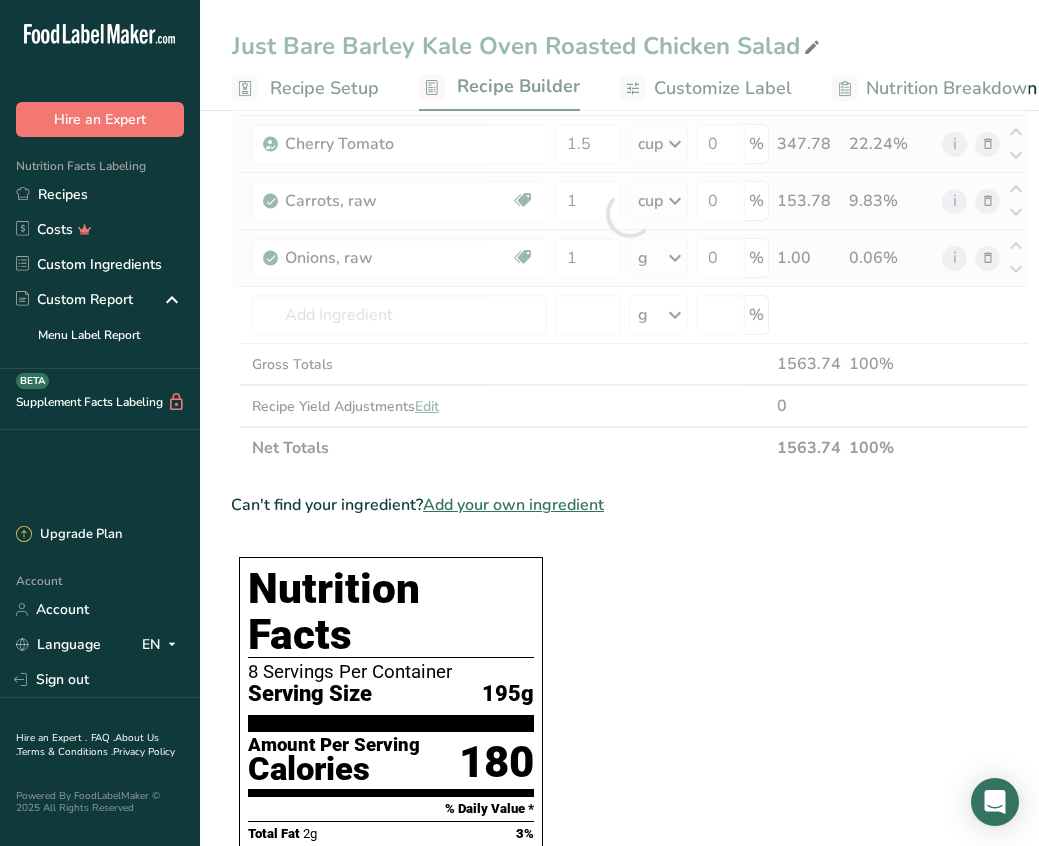 click on "Ingredient *
Amount *
Unit *
Waste *   .a-a{fill:#347362;}.b-a{fill:#fff;}          Grams
Percentage
Just Bare Roasted Chicken Breast Bites
588
g
Weight Units
g
kg
mg
See more
Volume Units
l
mL
fl oz
See more
0
%
588.00
37.6%
Barley, pearled, cooked
Dairy free
Gluten free
Vegan
Vegetarian
Soy free
2
cup
Portions
1 cup
Weight Units
g
kg
mg
See more
Volume Units
l
1               1" at bounding box center (630, 214) 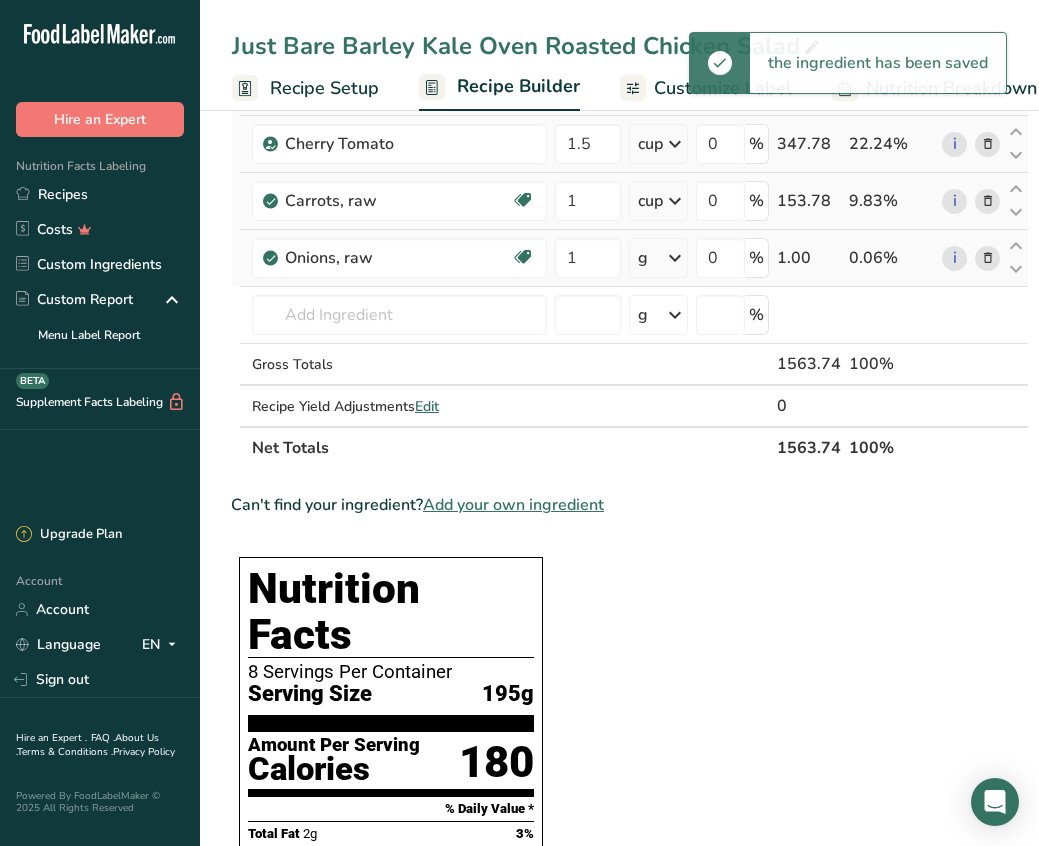 click at bounding box center (675, 258) 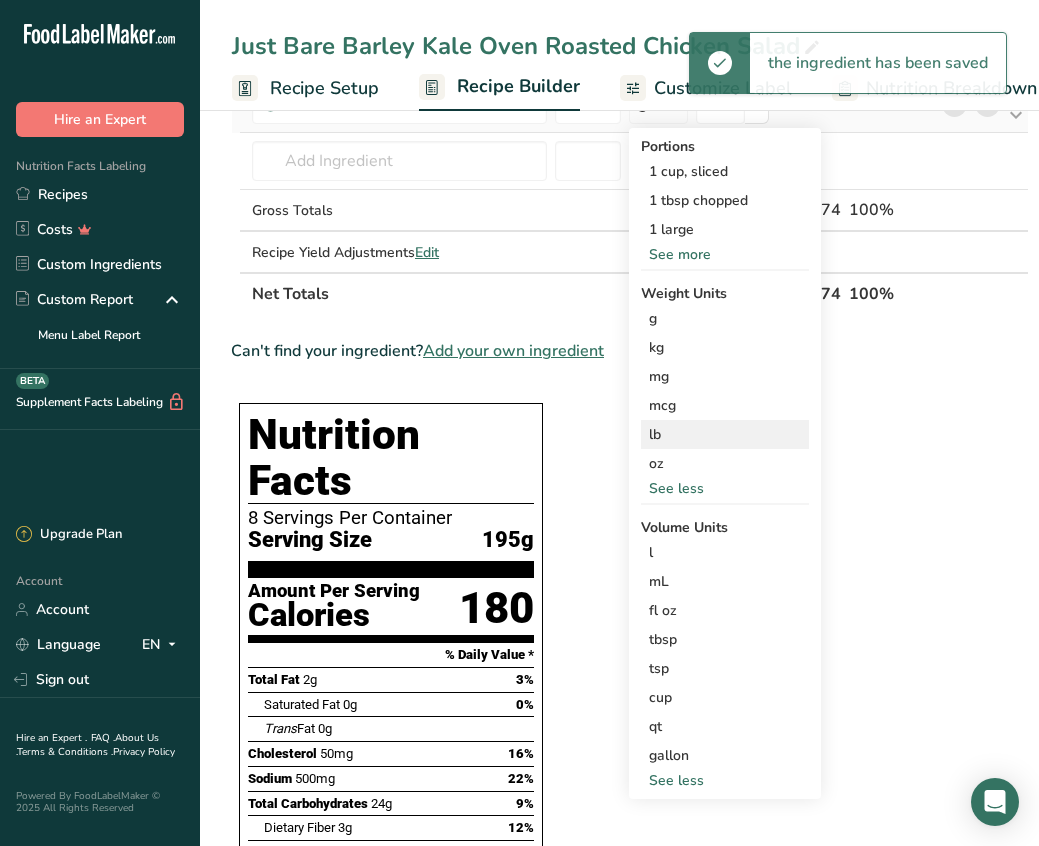 scroll, scrollTop: 429, scrollLeft: 0, axis: vertical 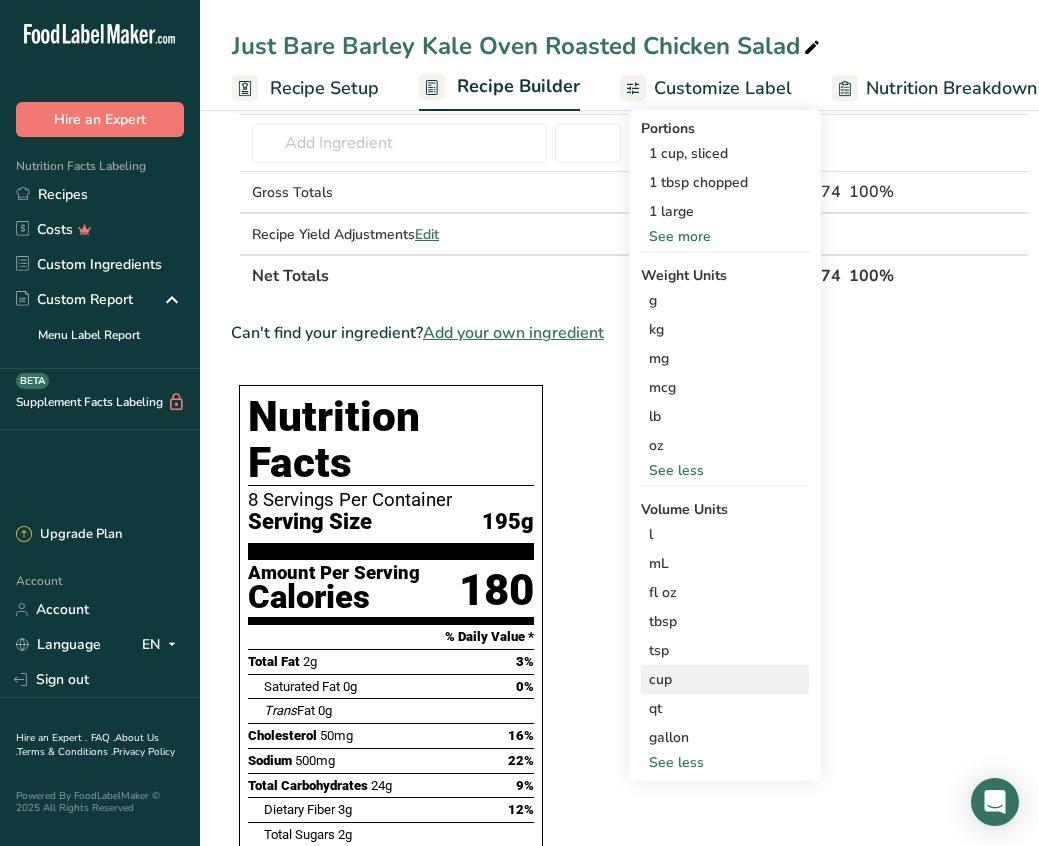 click on "cup" at bounding box center (725, 679) 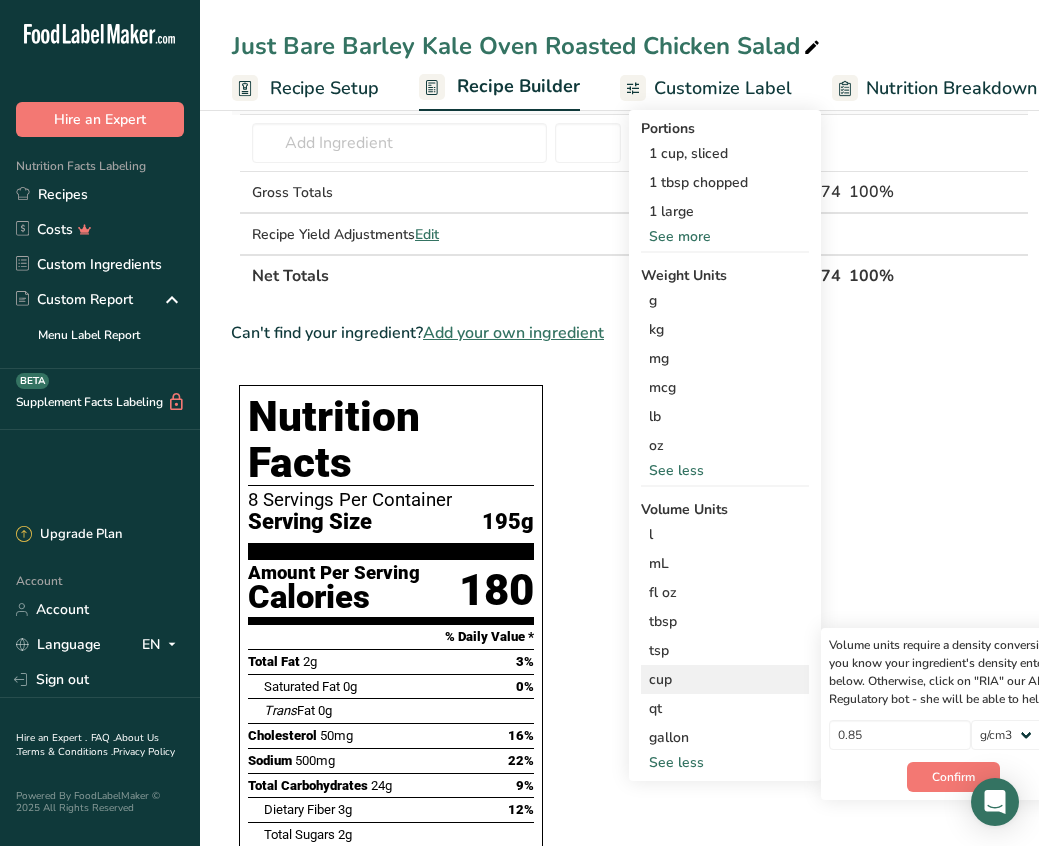 scroll, scrollTop: 0, scrollLeft: 49, axis: horizontal 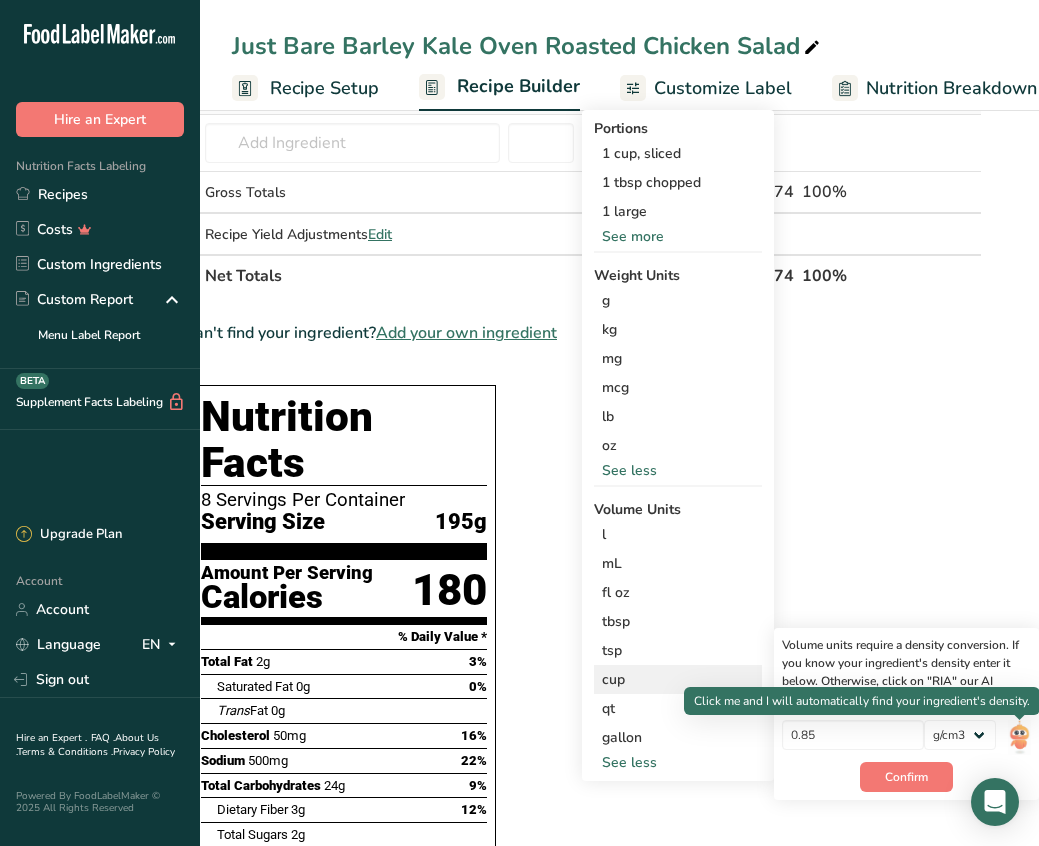 click at bounding box center (1019, 737) 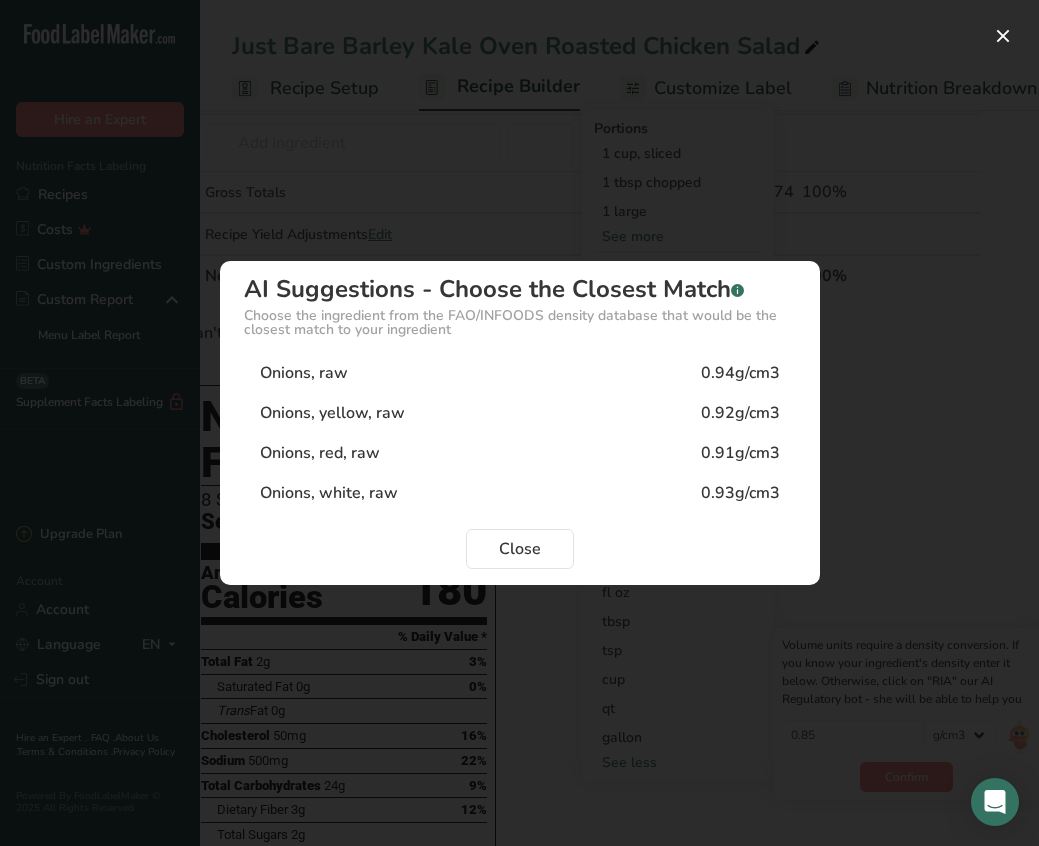 click on "Onions, red, raw   0.91g/cm3" at bounding box center [520, 453] 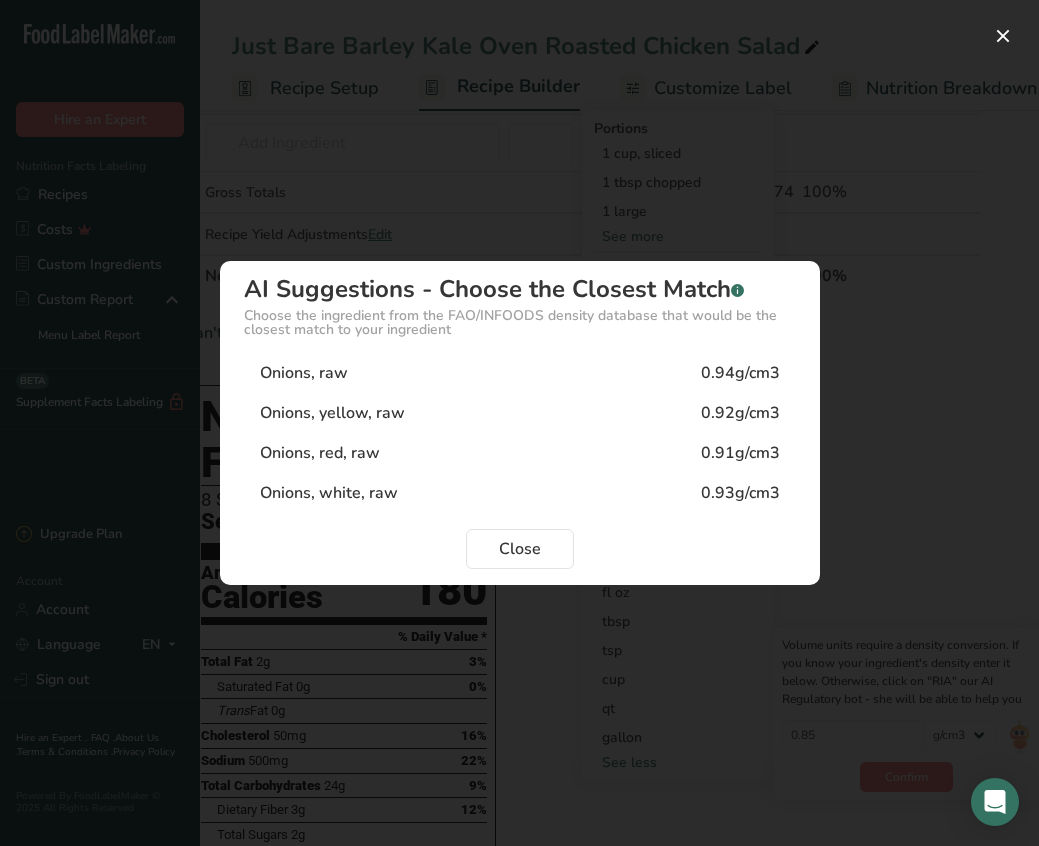 type on "0.91" 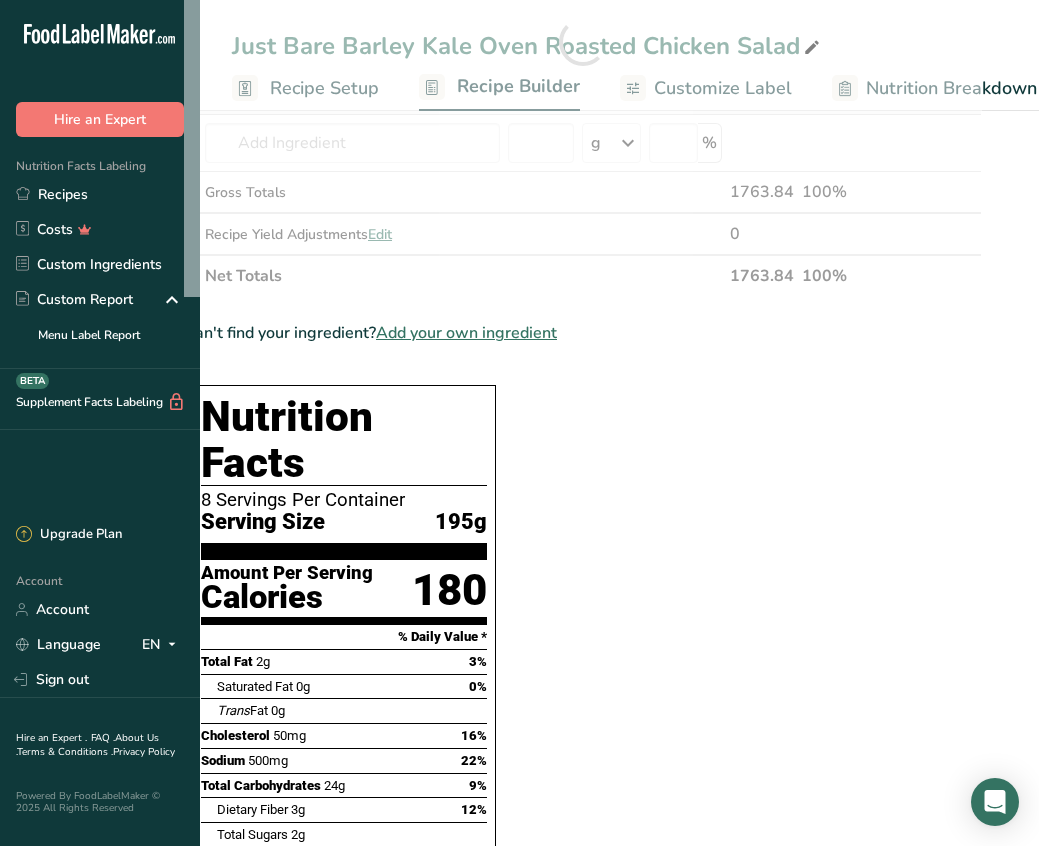 scroll, scrollTop: 0, scrollLeft: 1, axis: horizontal 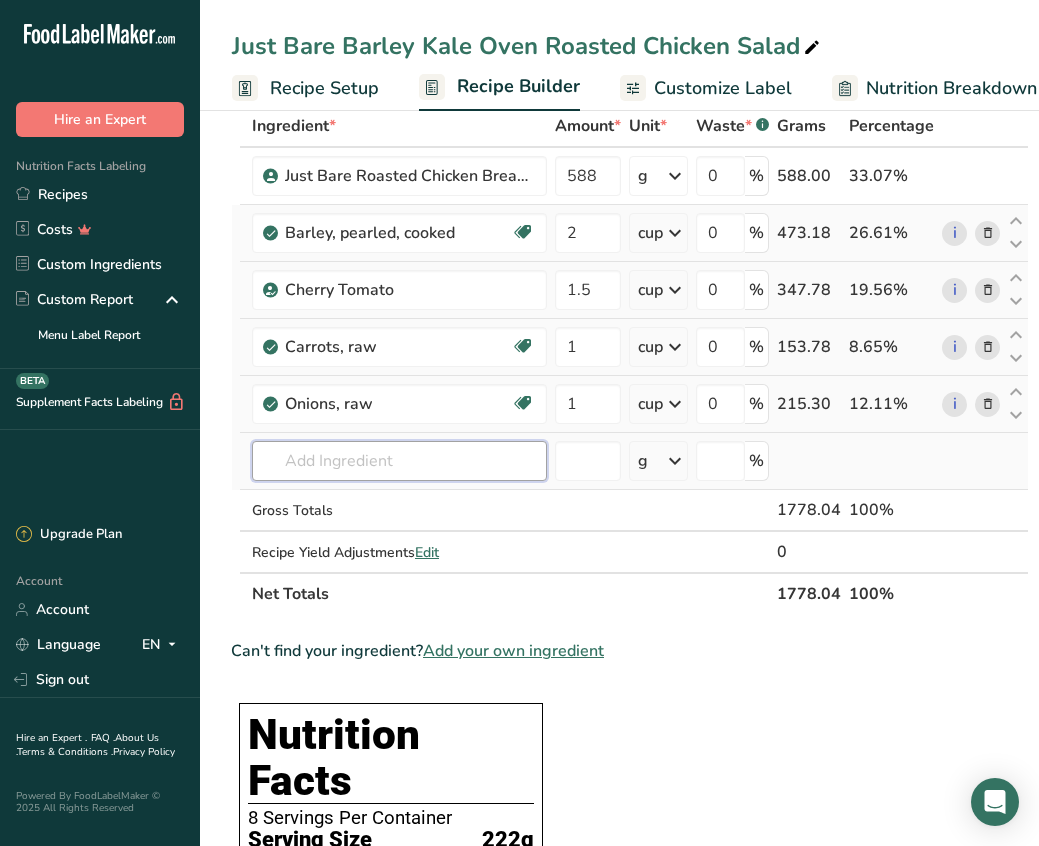 click at bounding box center (399, 461) 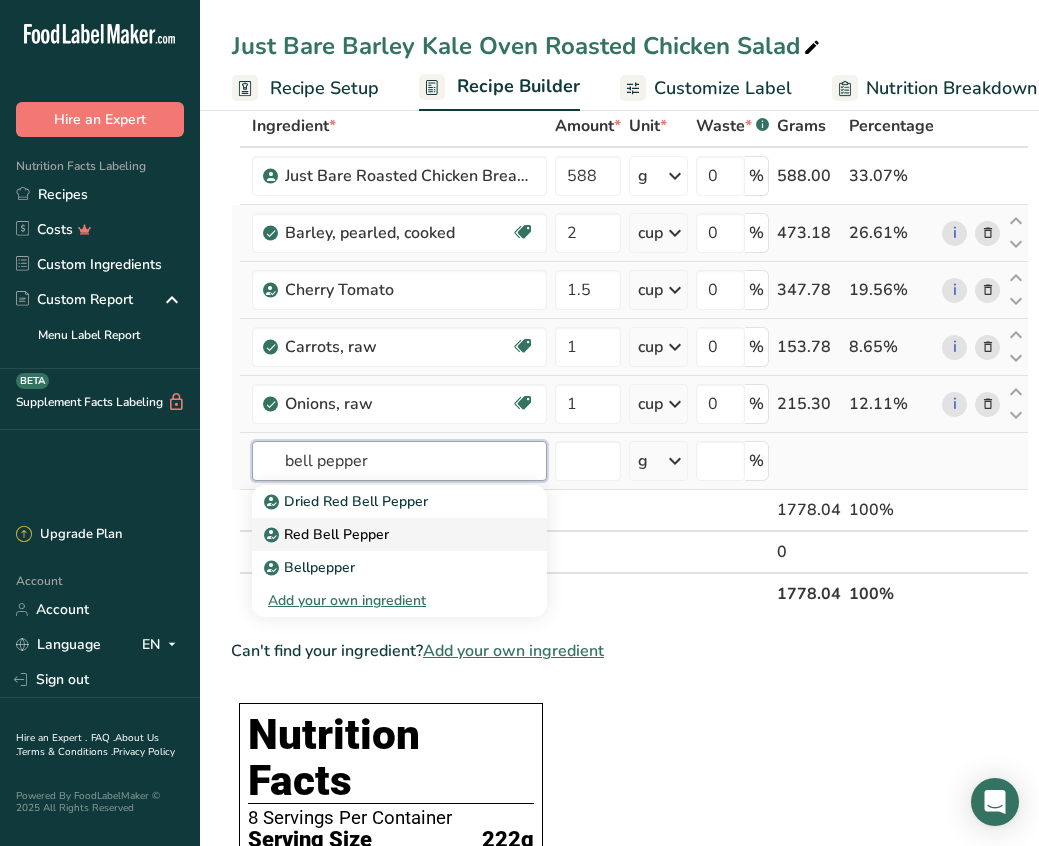 type on "bell pepper" 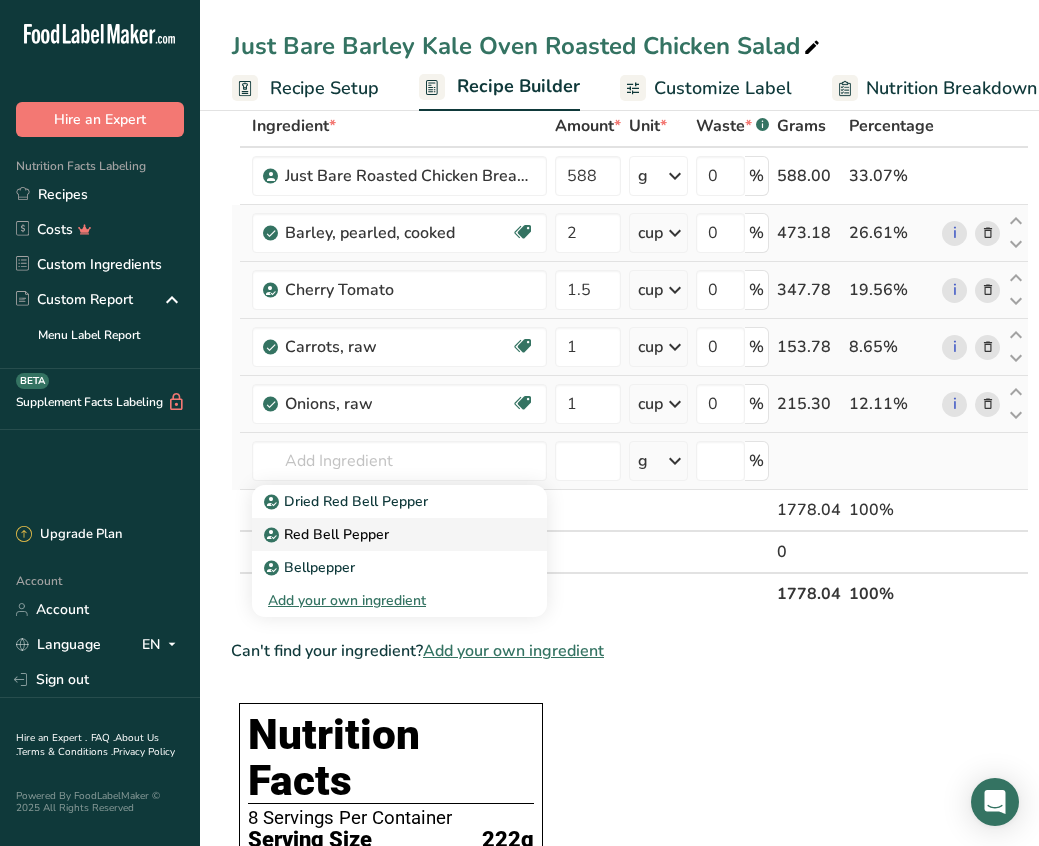 click on "Red Bell Pepper" at bounding box center (383, 534) 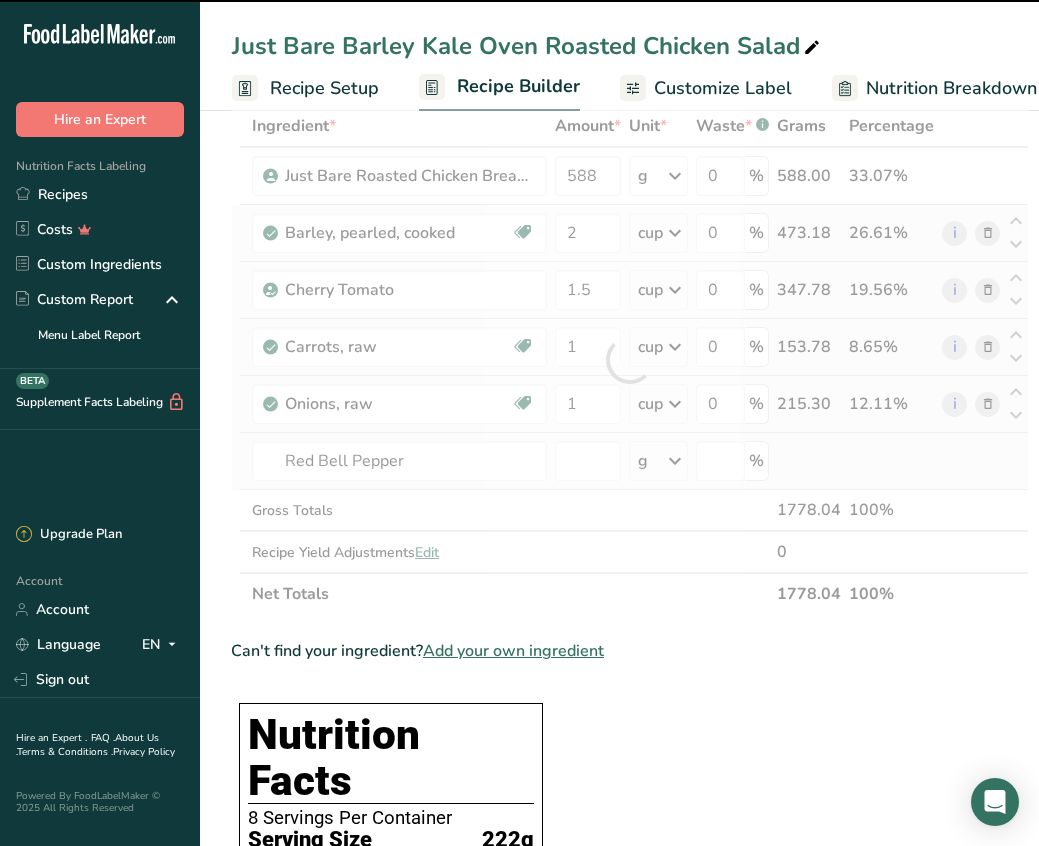 type on "0" 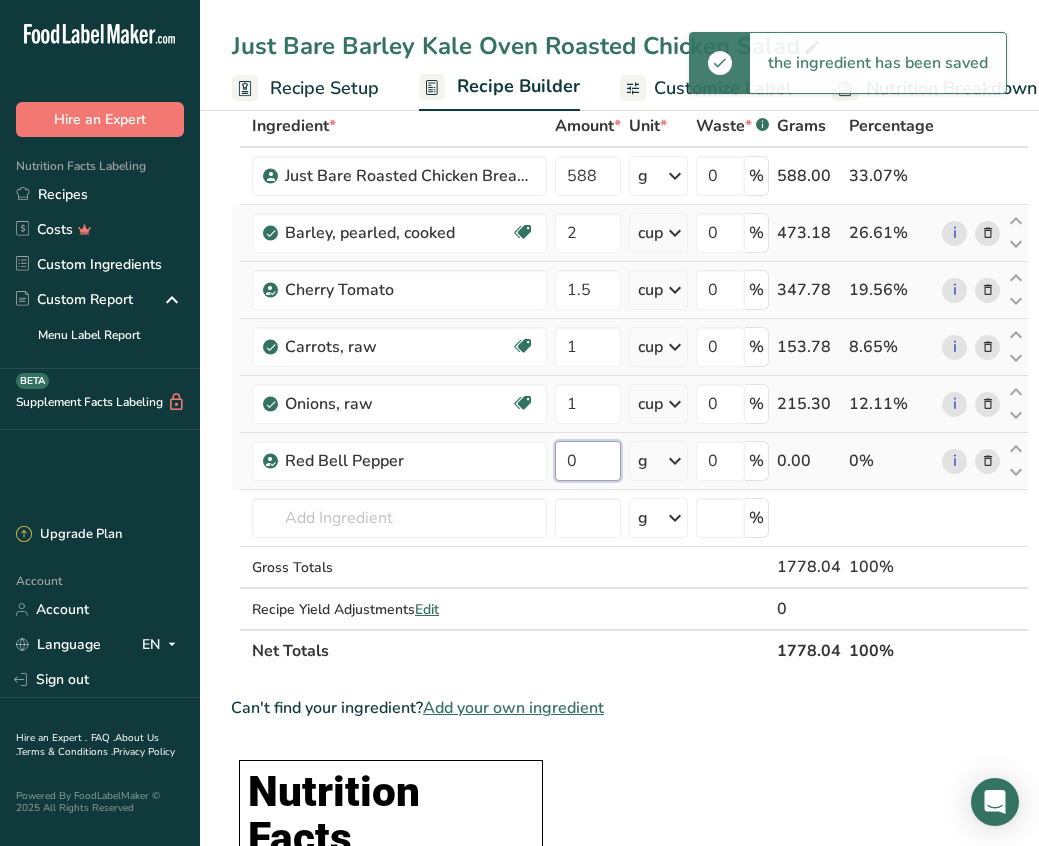click on "0" at bounding box center (588, 461) 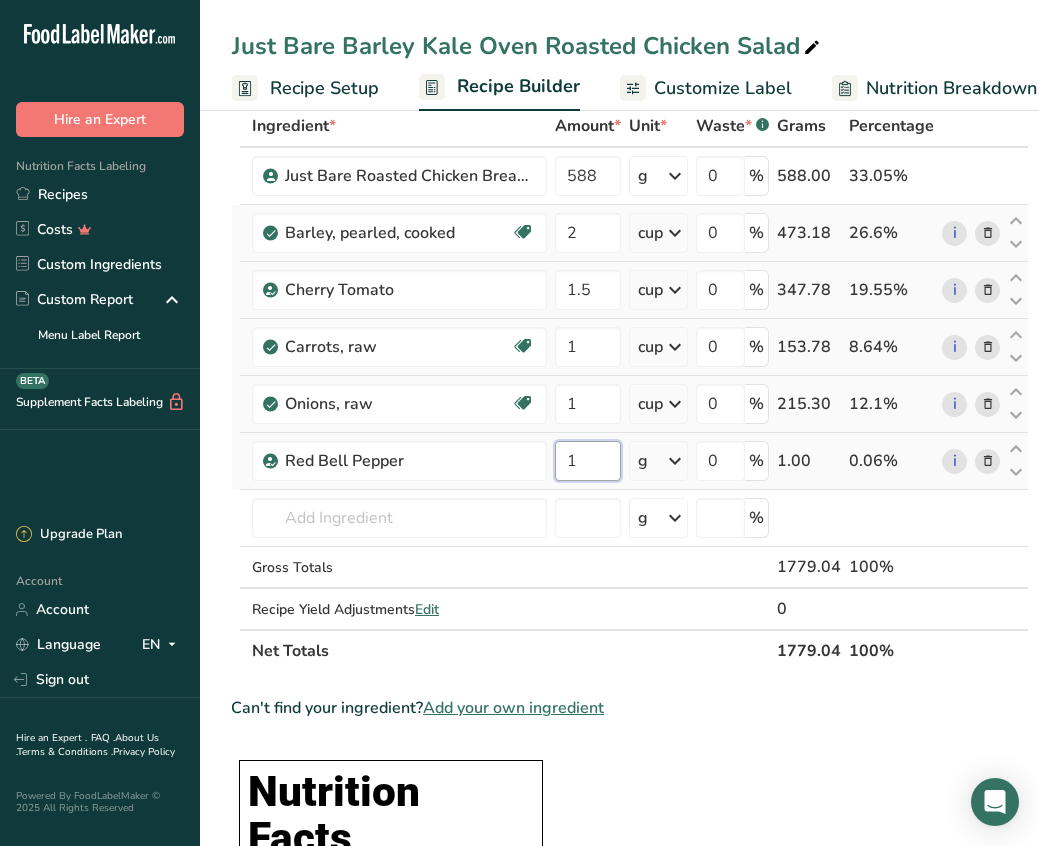 type on "1" 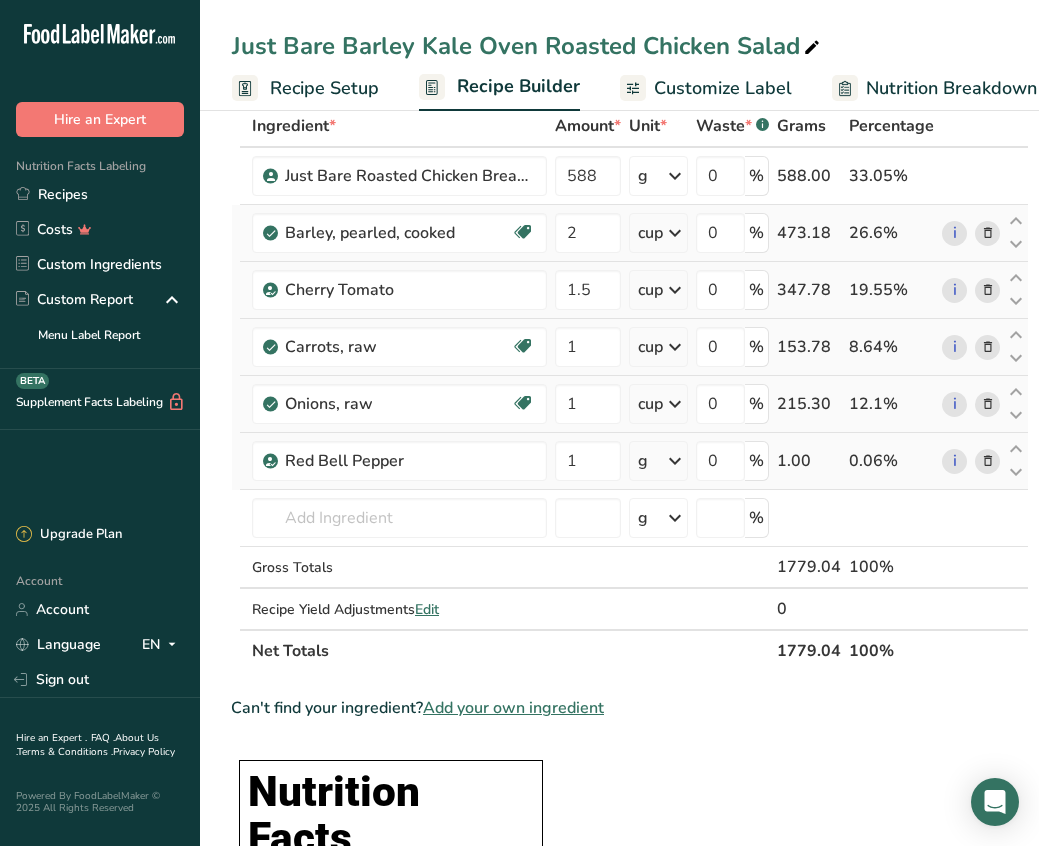 click on "Ingredient *
Amount *
Unit *
Waste *   .a-a{fill:#347362;}.b-a{fill:#fff;}          Grams
Percentage
Just Bare Roasted Chicken Breast Bites
588
g
Weight Units
g
kg
mg
See more
Volume Units
l
mL
fl oz
See more
0
%
588.00
33.05%
Barley, pearled, cooked
Dairy free
Gluten free
Vegan
Vegetarian
Soy free
2
cup
Portions
1 cup
Weight Units
g
kg
mg
See more
Volume Units
l
1               1" at bounding box center (630, 388) 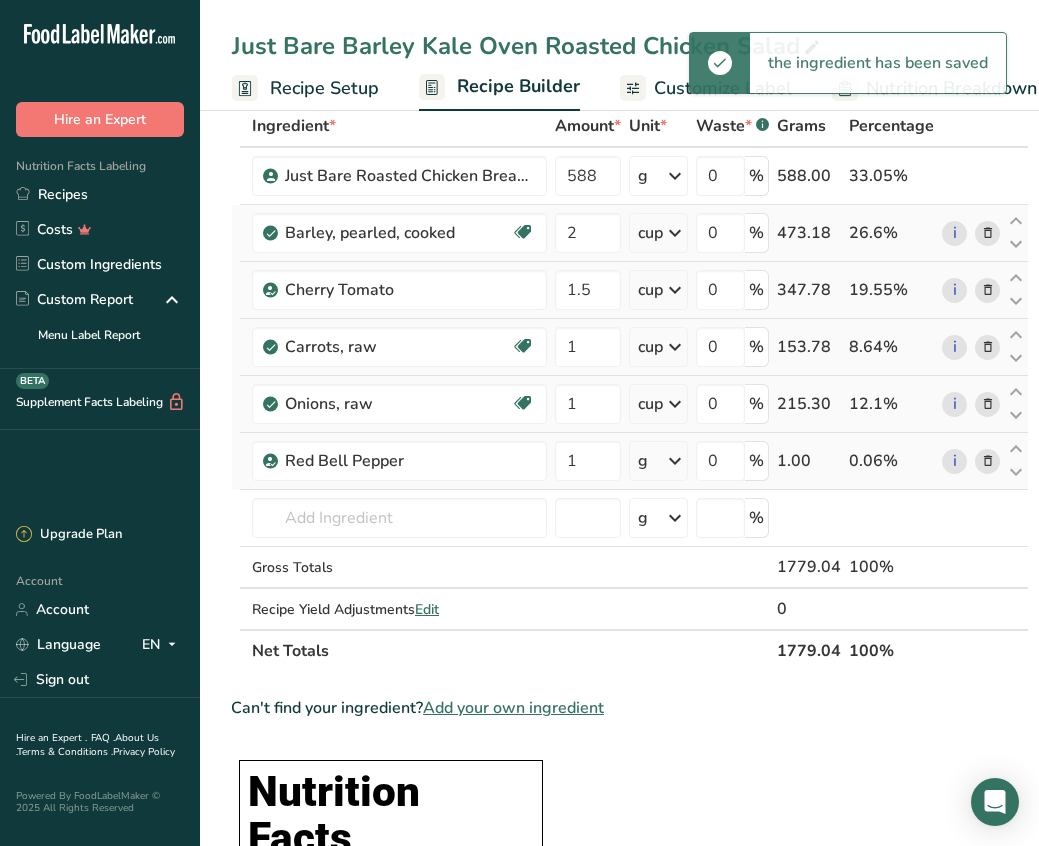 click at bounding box center [675, 461] 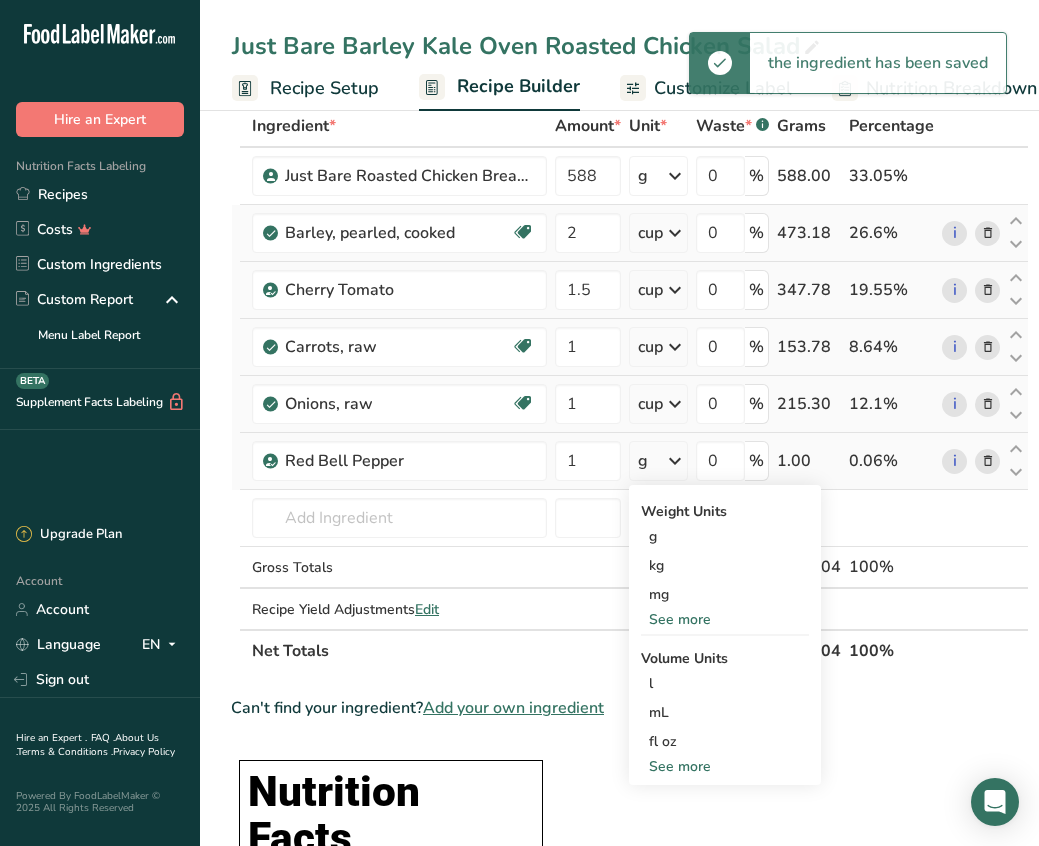 click on "See more" at bounding box center [725, 766] 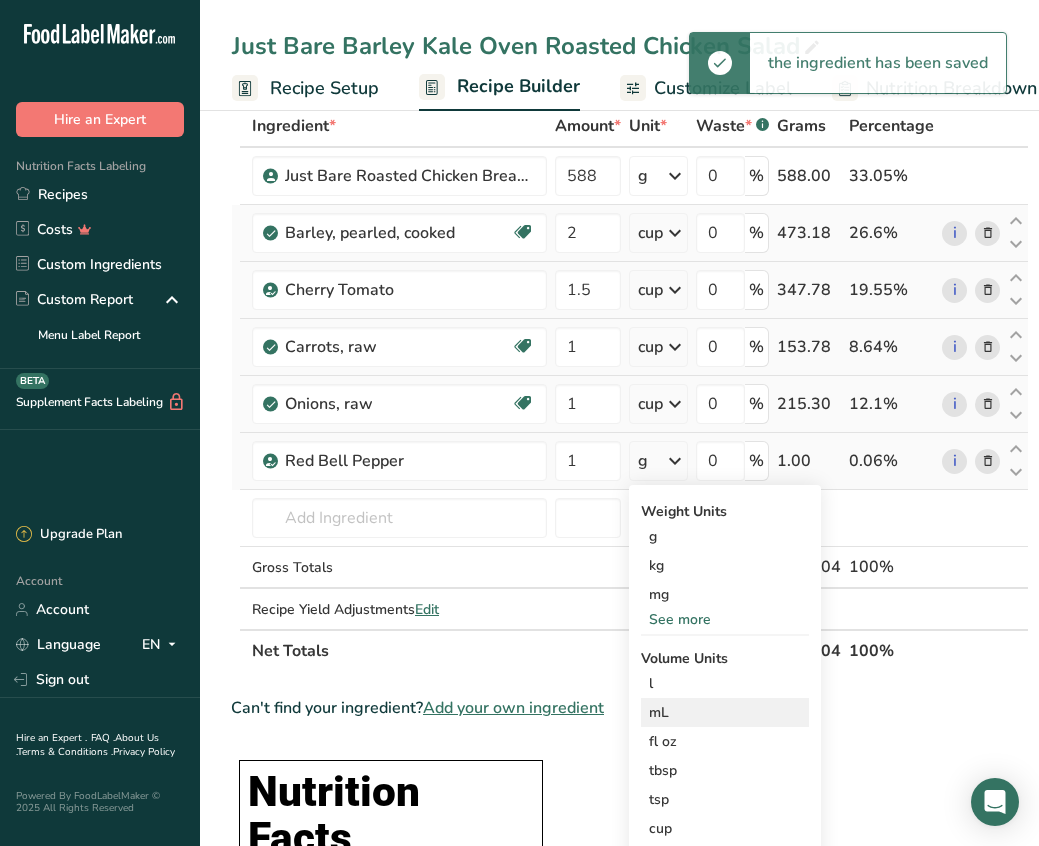 scroll, scrollTop: 217, scrollLeft: 0, axis: vertical 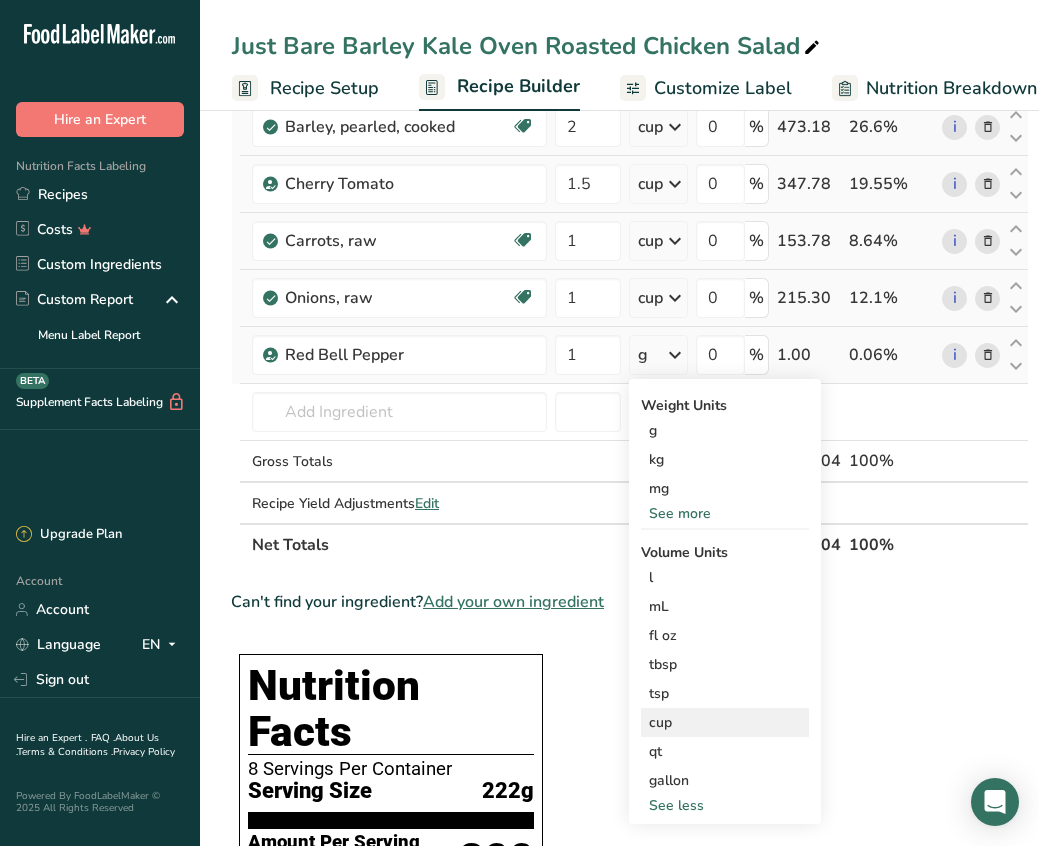 click on "cup" at bounding box center (725, 722) 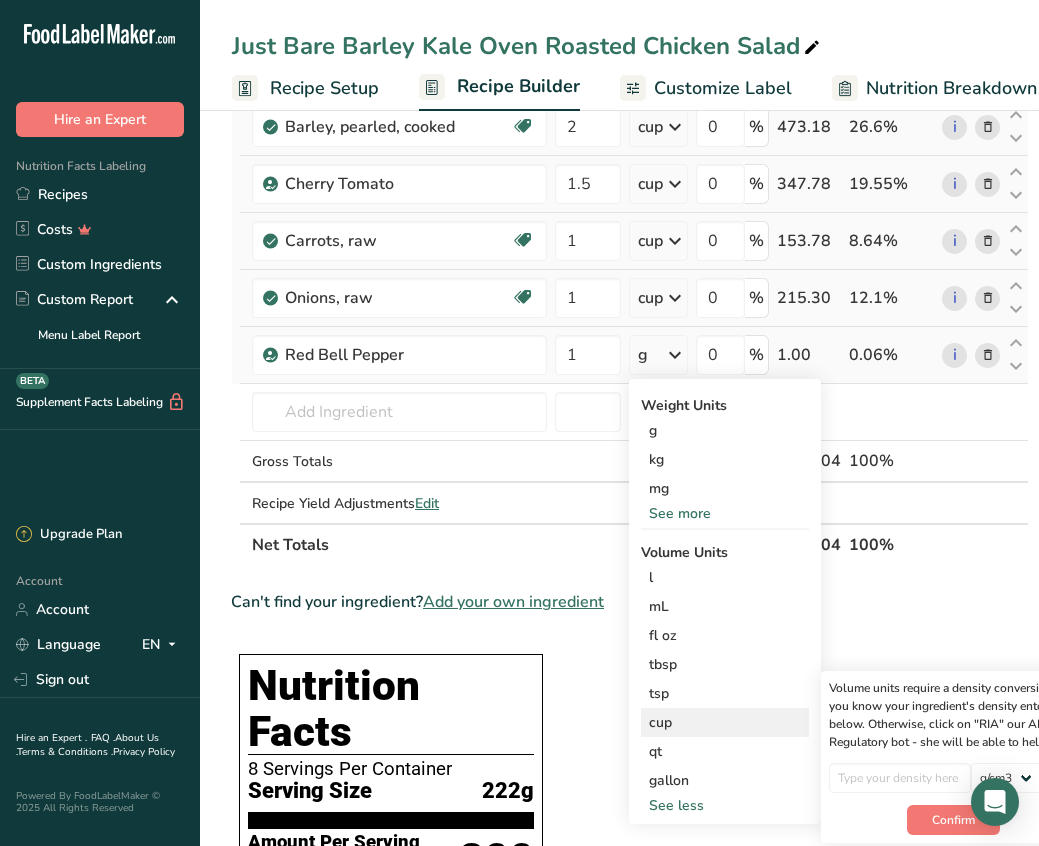 scroll, scrollTop: 0, scrollLeft: 49, axis: horizontal 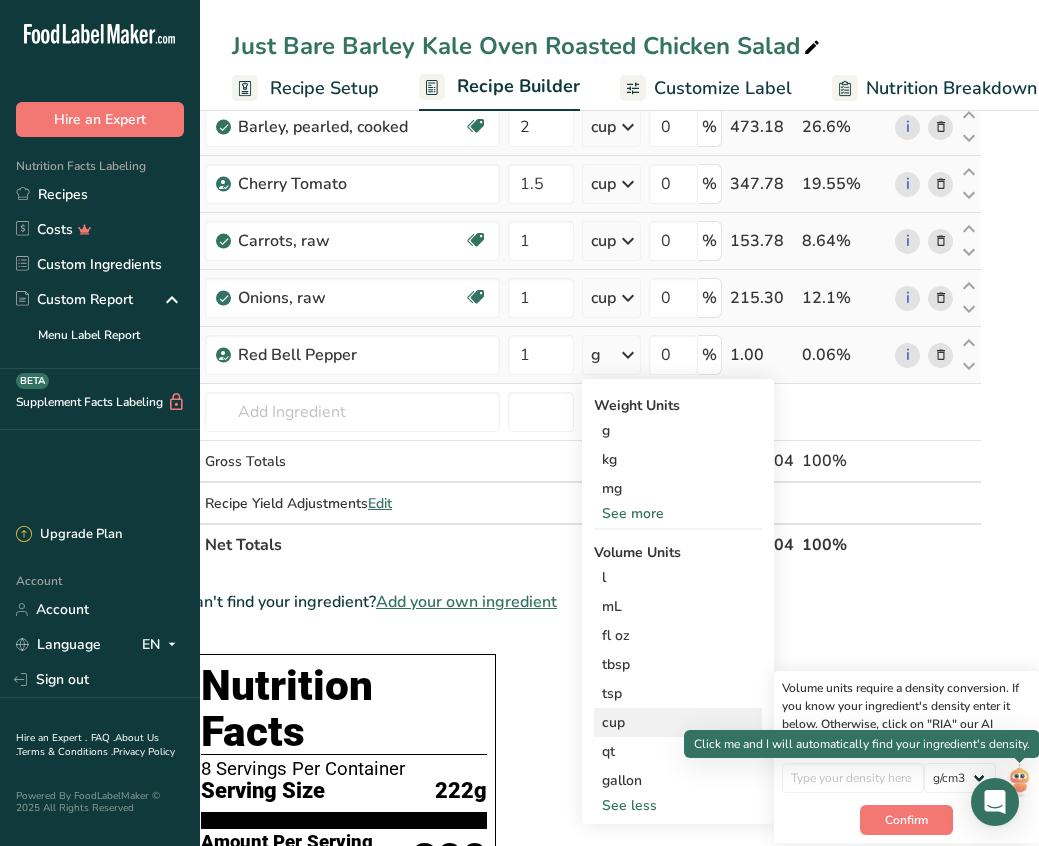 click at bounding box center [1019, 780] 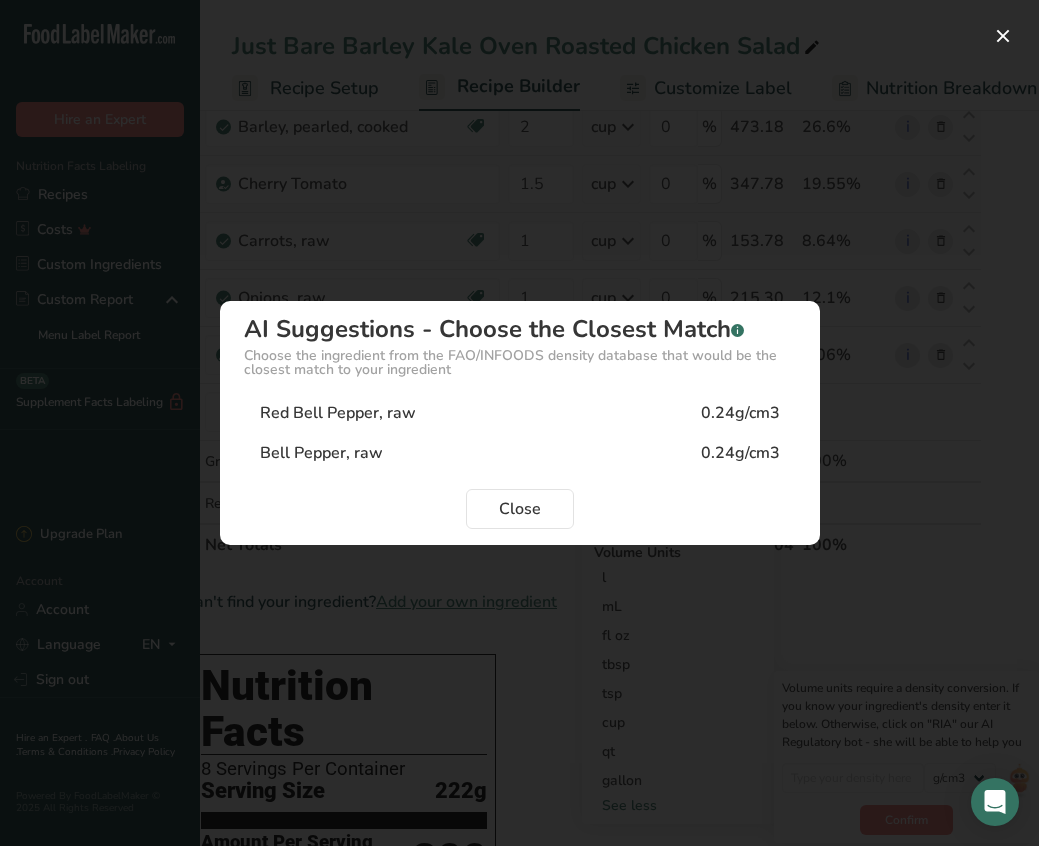 click on "Bell Pepper, raw   0.24g/cm3" at bounding box center [520, 453] 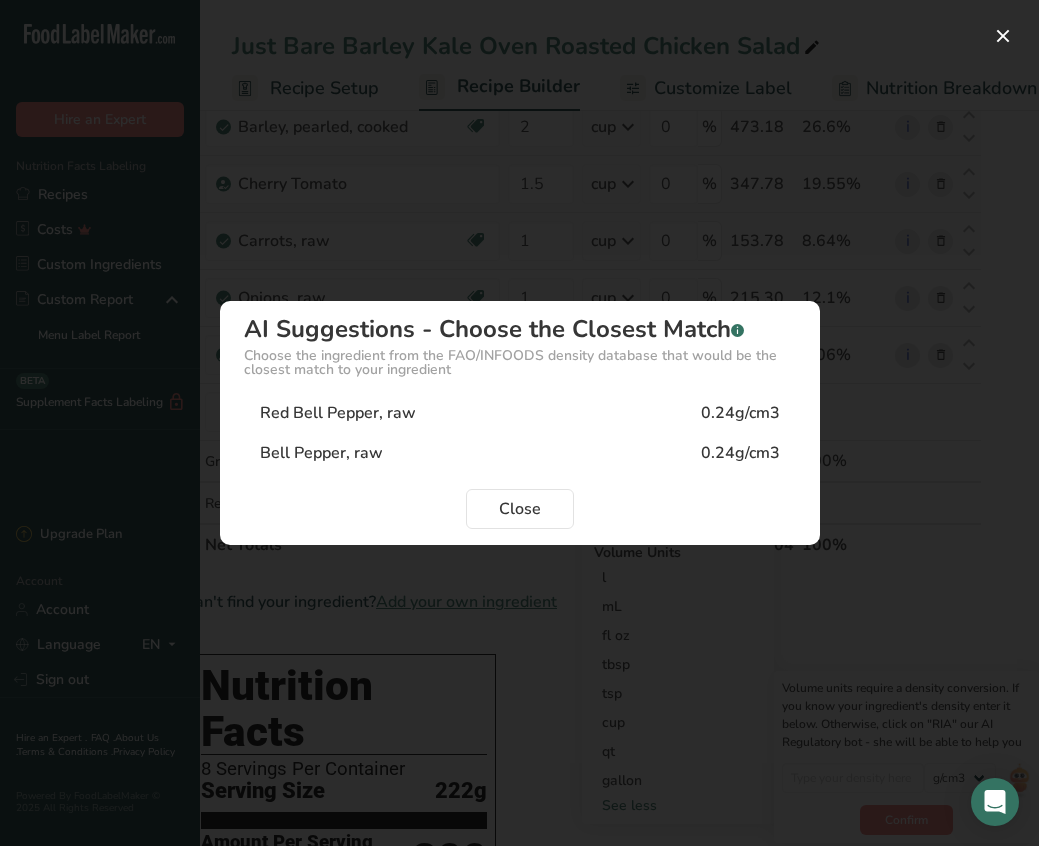 type on "0.24" 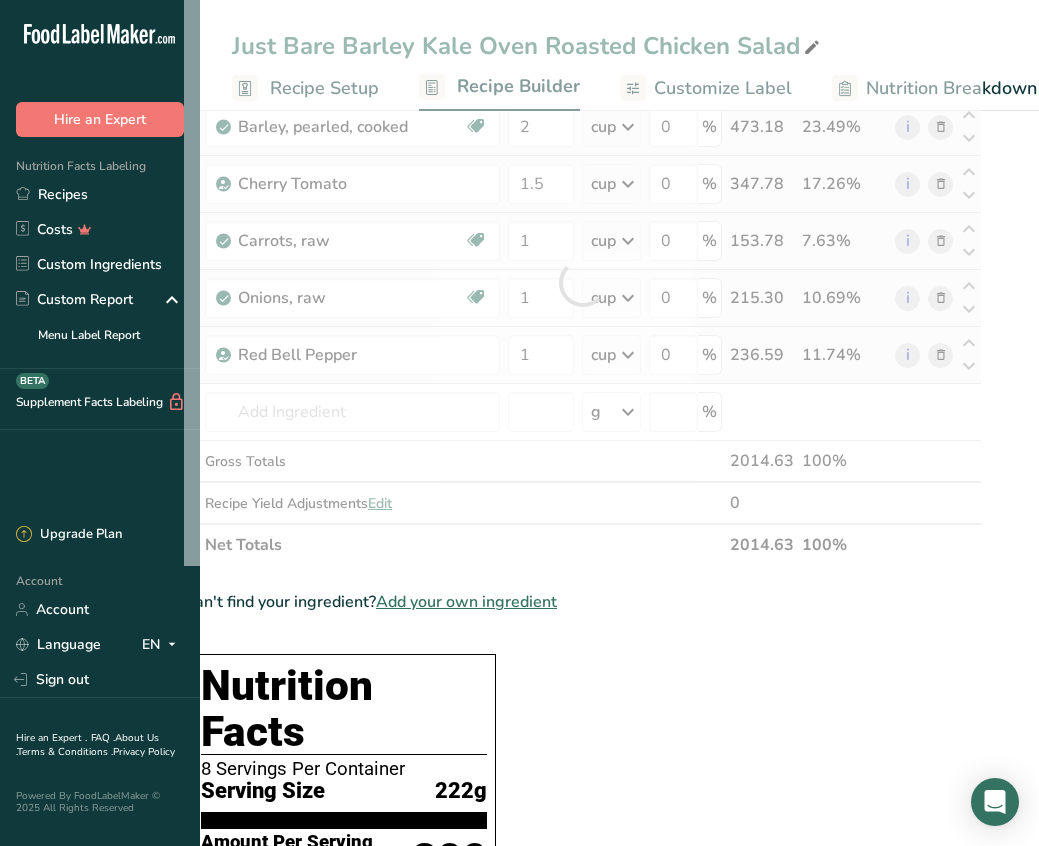 scroll, scrollTop: 0, scrollLeft: 1, axis: horizontal 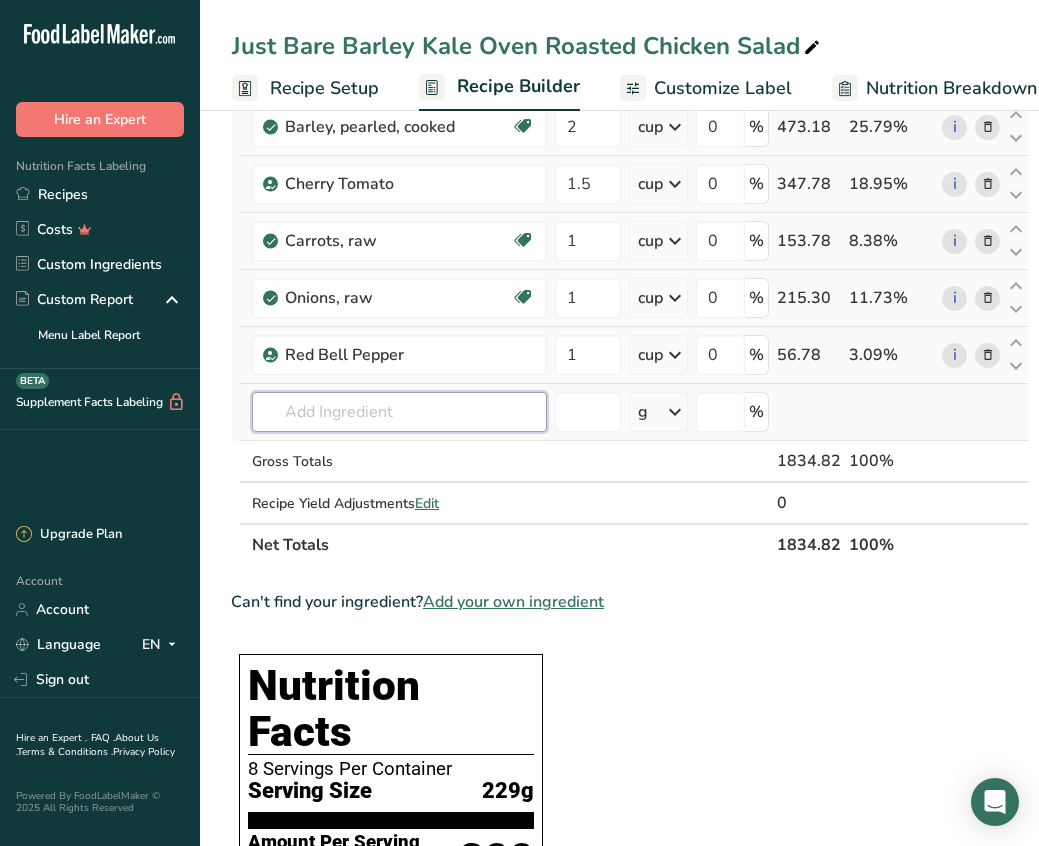 click at bounding box center (399, 412) 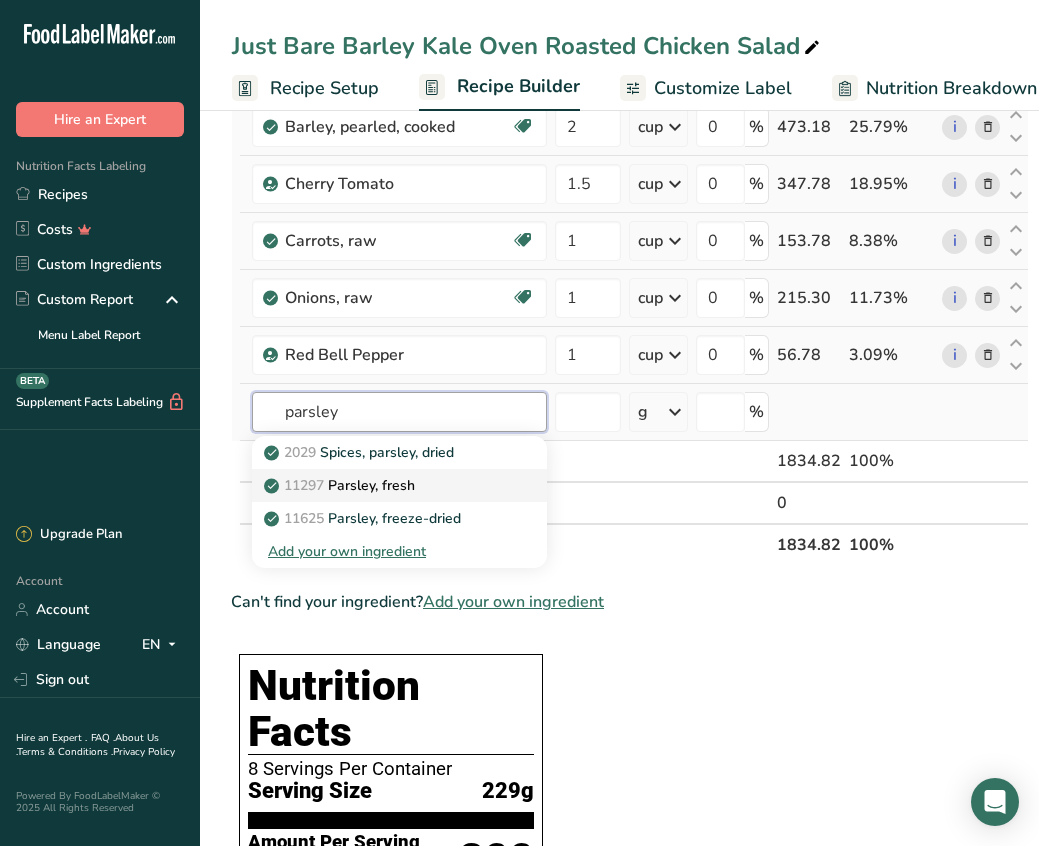 type on "parsley" 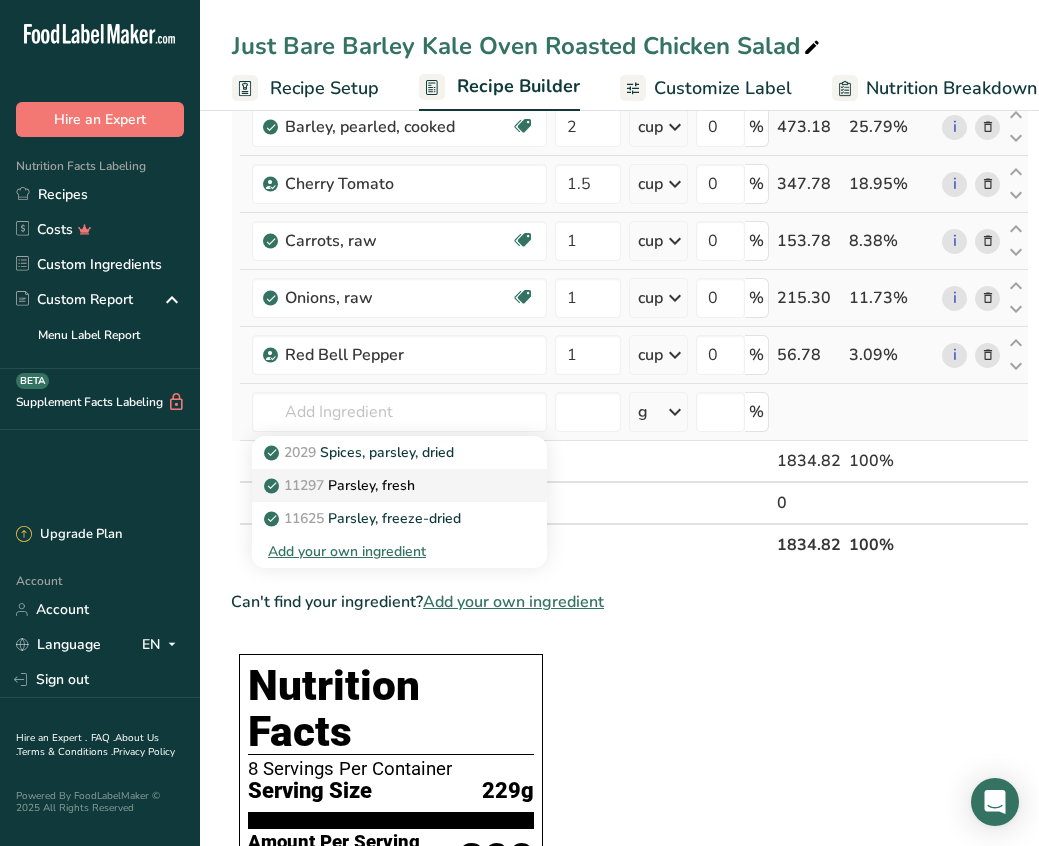 click on "11297
Parsley, fresh" at bounding box center [341, 485] 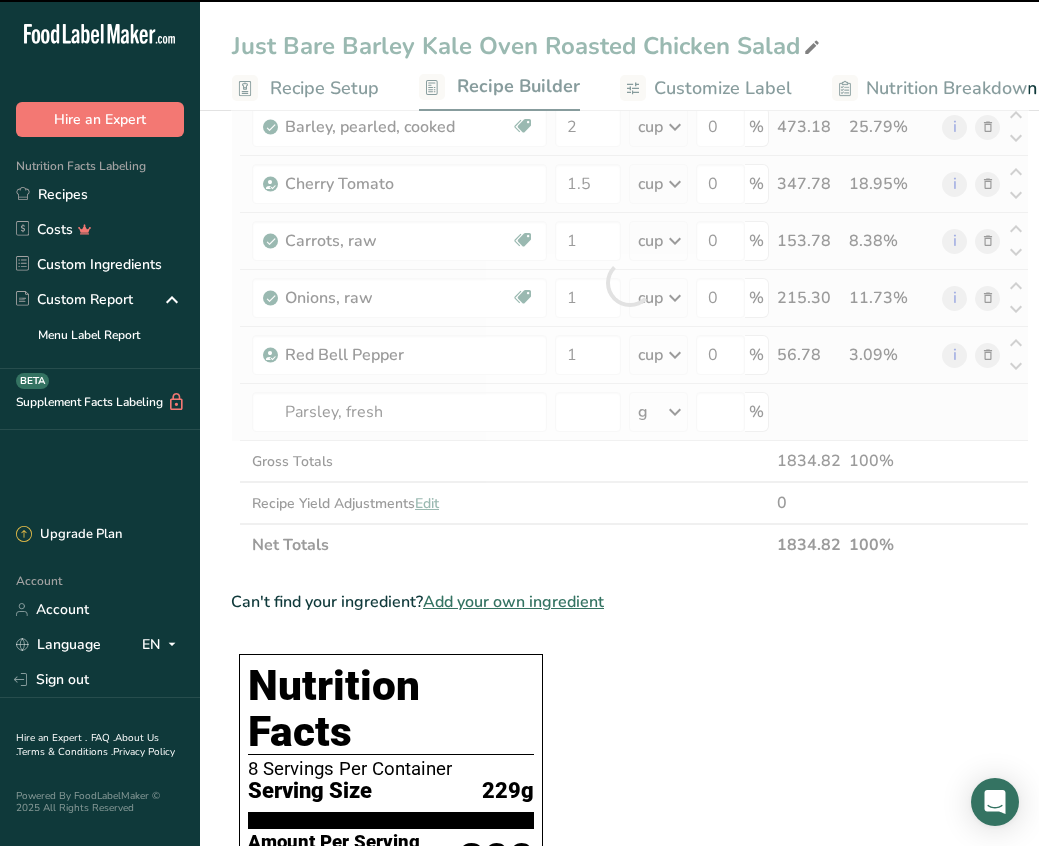type on "0" 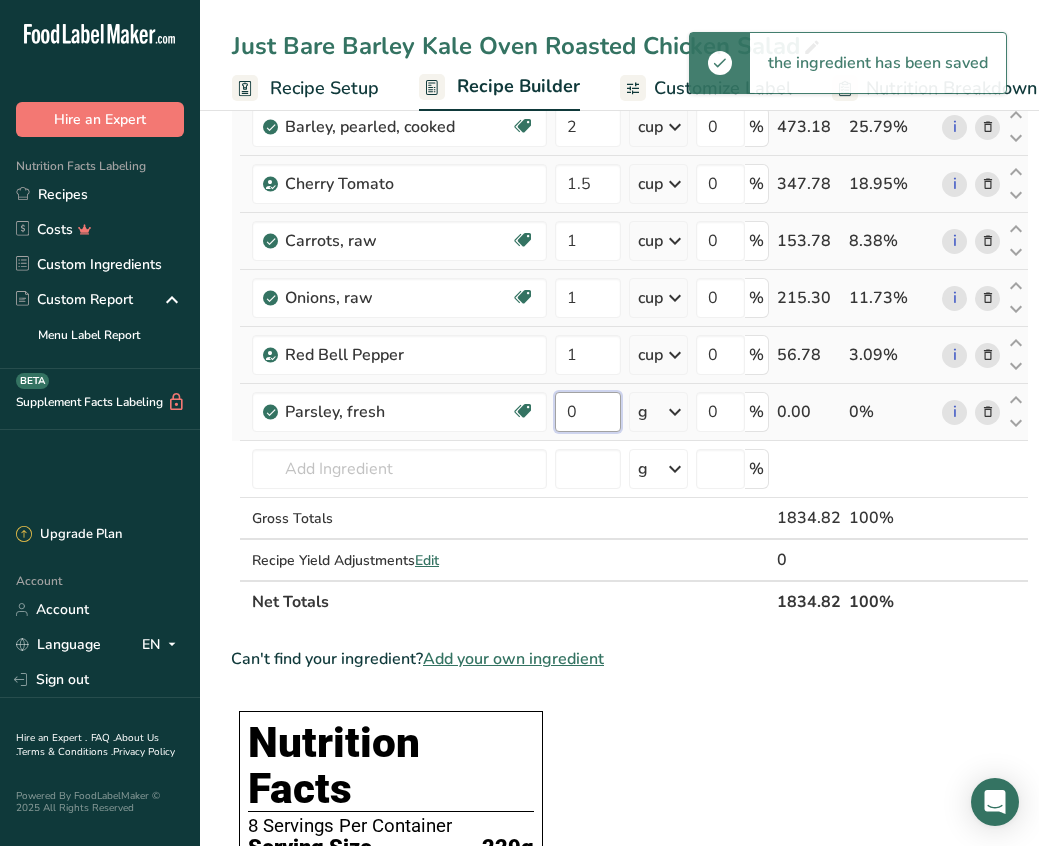 click on "0" at bounding box center [588, 412] 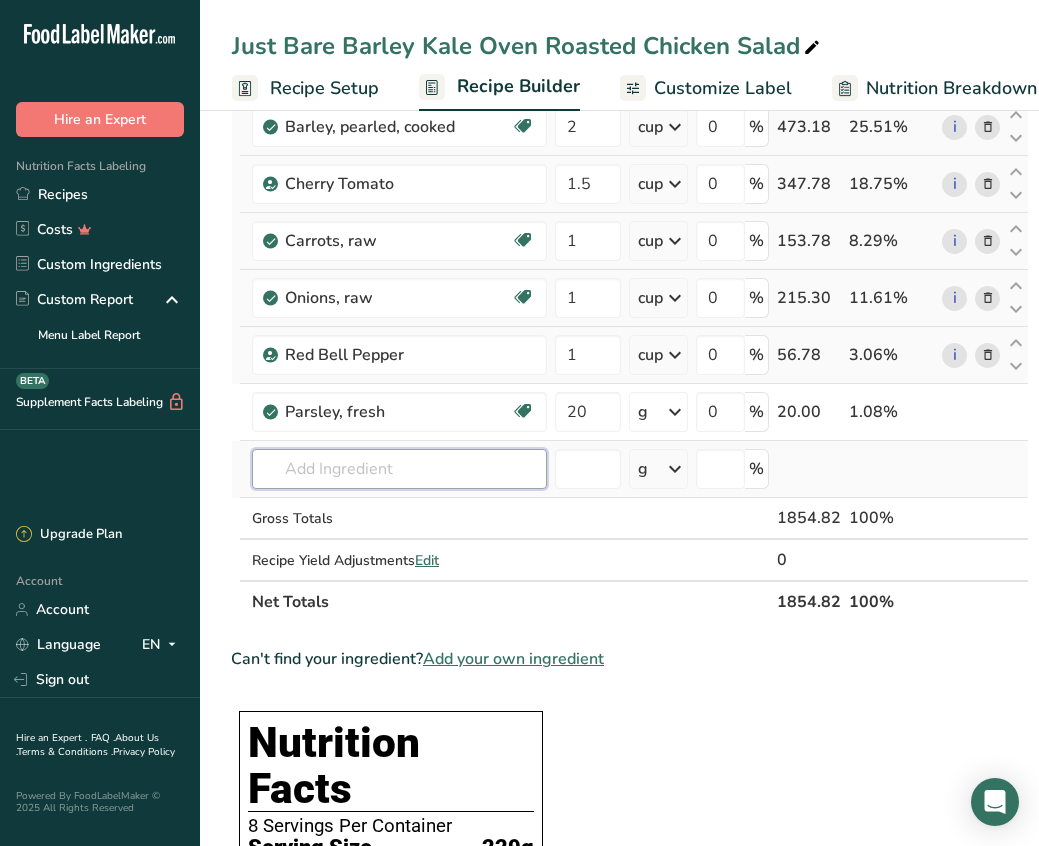 click on "Ingredient *
Amount *
Unit *
Waste *   .a-a{fill:#347362;}.b-a{fill:#fff;}          Grams
Percentage
Just Bare Roasted Chicken Breast Bites
588
g
Weight Units
g
kg
mg
See more
Volume Units
l
mL
fl oz
See more
0
%
588.00
31.7%
Barley, pearled, cooked
Dairy free
Gluten free
Vegan
Vegetarian
Soy free
2
cup
Portions
1 cup
Weight Units
g
kg
mg
See more
Volume Units
l
1               1" at bounding box center [630, 311] 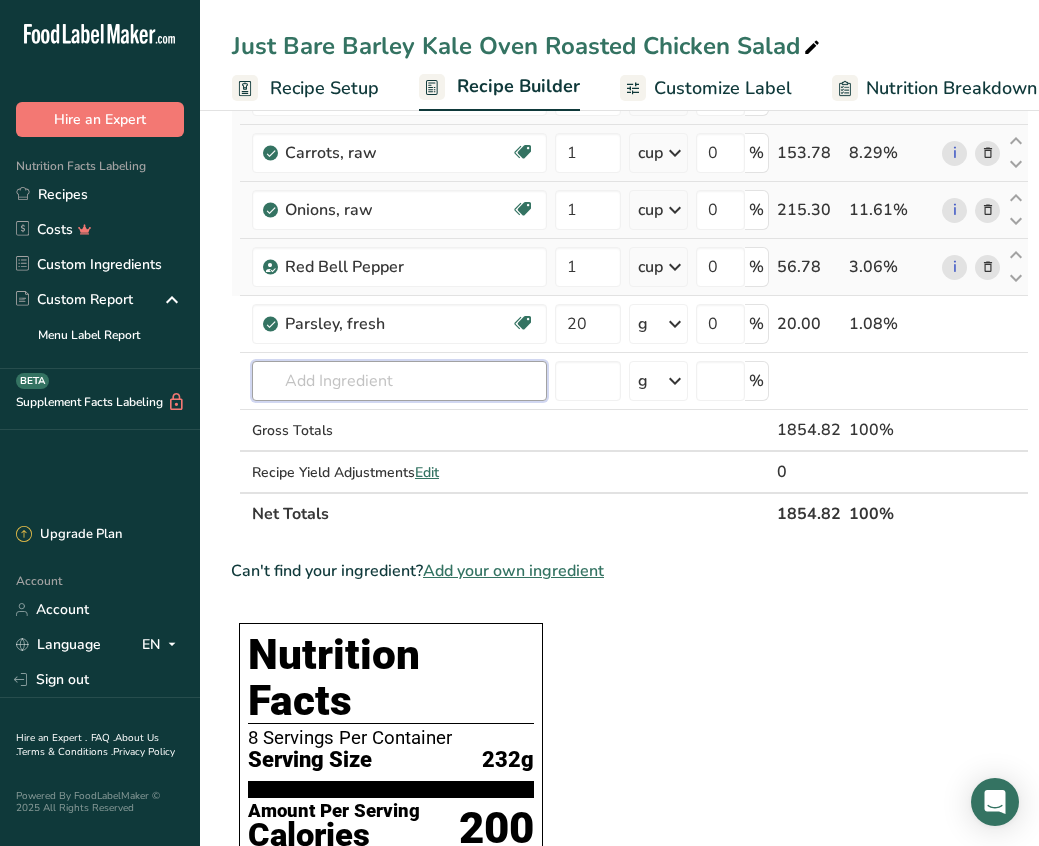 scroll, scrollTop: 303, scrollLeft: 0, axis: vertical 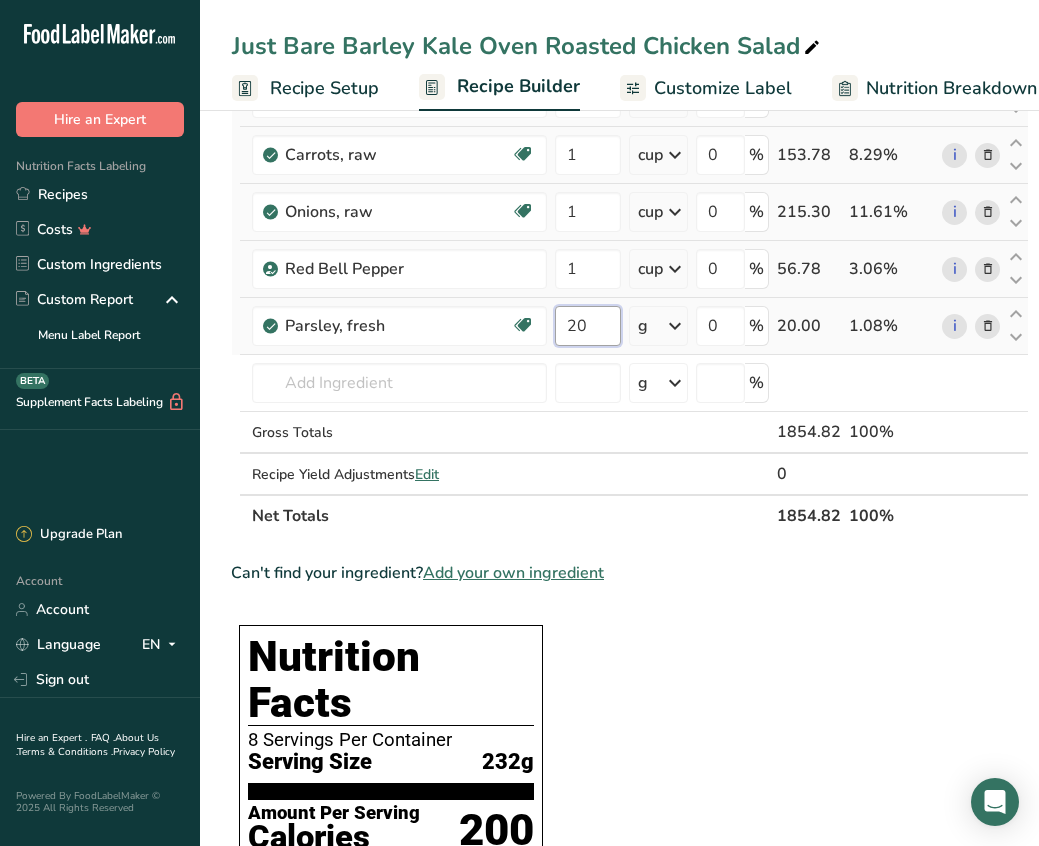 click on "20" at bounding box center [588, 326] 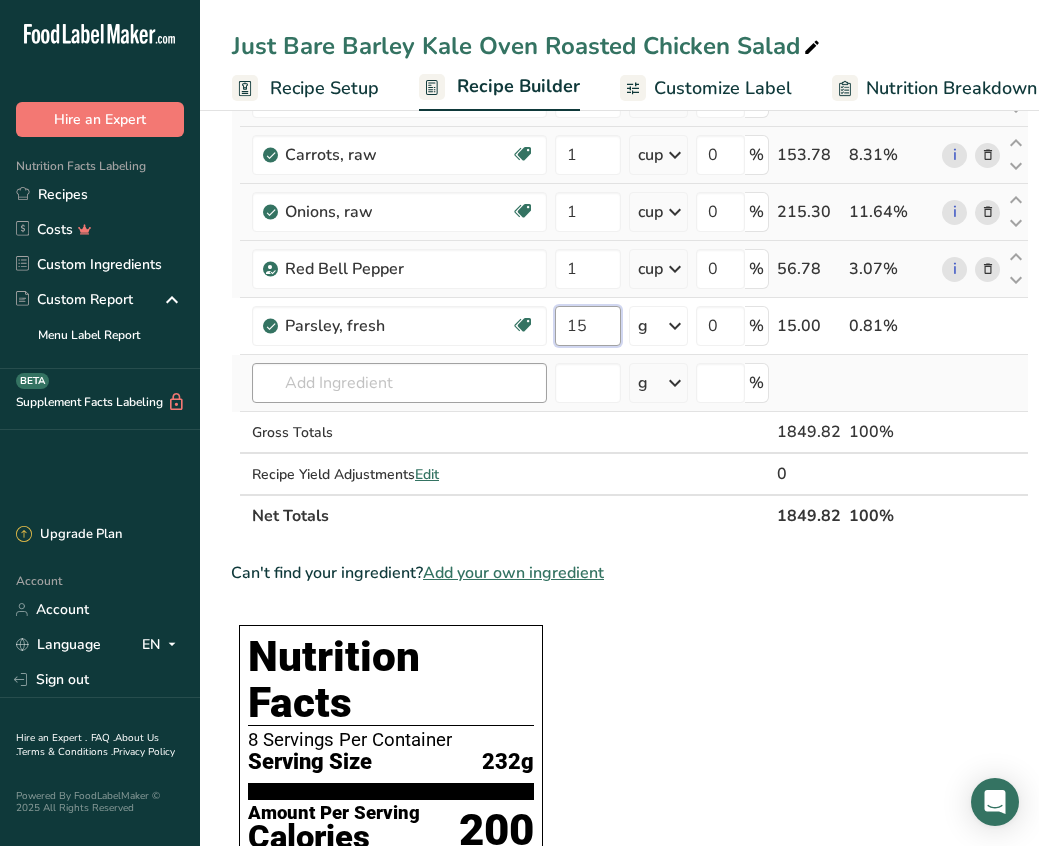 type on "15" 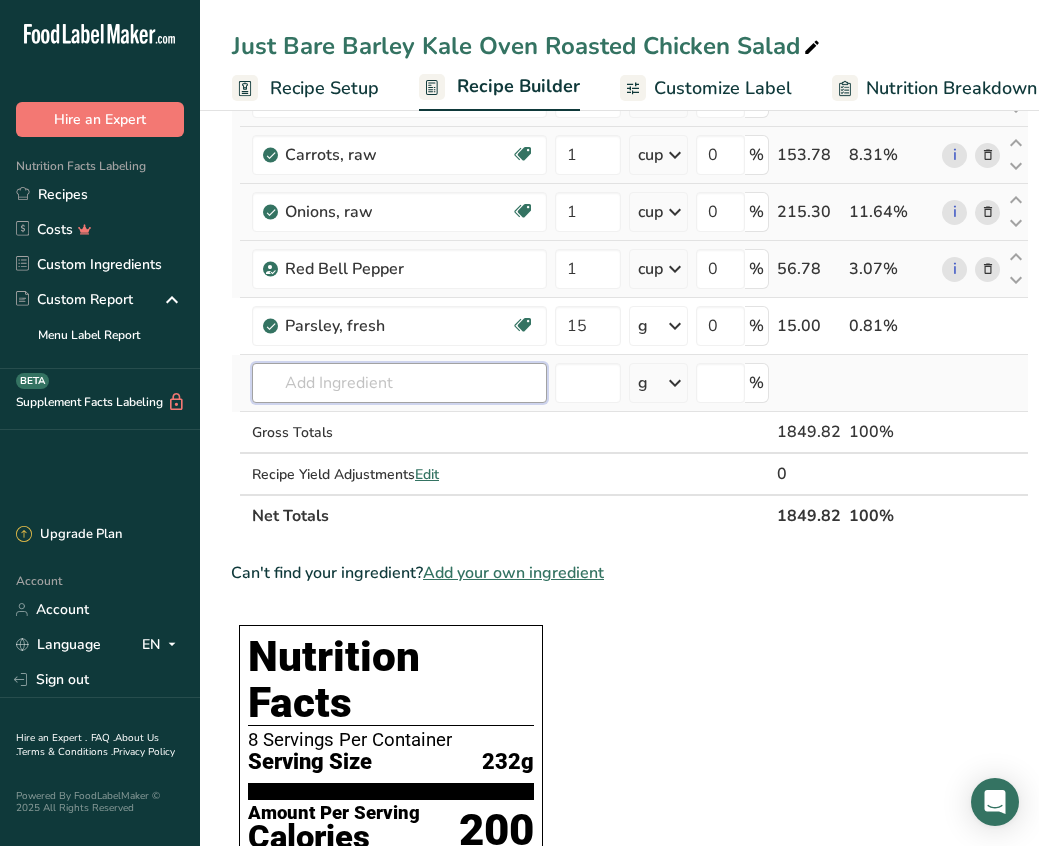 click on "Ingredient *
Amount *
Unit *
Waste *   .a-a{fill:#347362;}.b-a{fill:#fff;}          Grams
Percentage
Just Bare Roasted Chicken Breast Bites
588
g
Weight Units
g
kg
mg
See more
Volume Units
l
mL
fl oz
See more
0
%
588.00
31.79%
Barley, pearled, cooked
Dairy free
Gluten free
Vegan
Vegetarian
Soy free
2
cup
Portions
1 cup
Weight Units
g
kg
mg
See more
Volume Units
l
1               1" at bounding box center [630, 225] 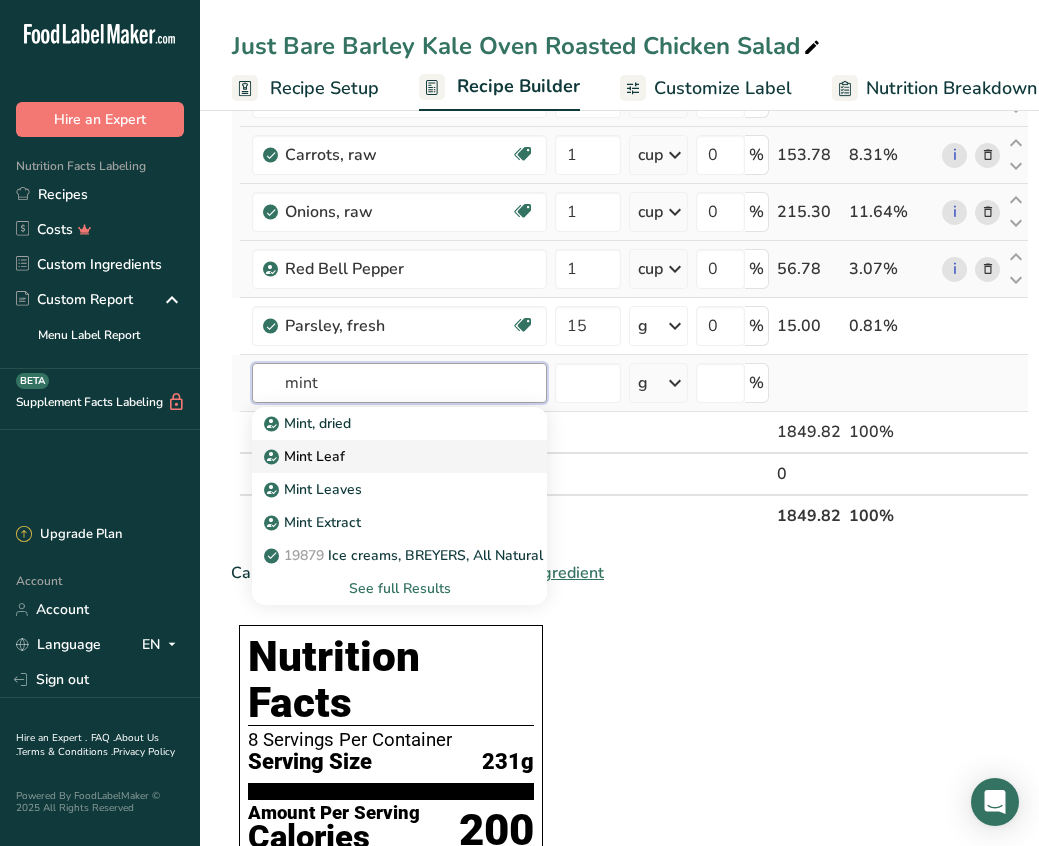 type on "mint" 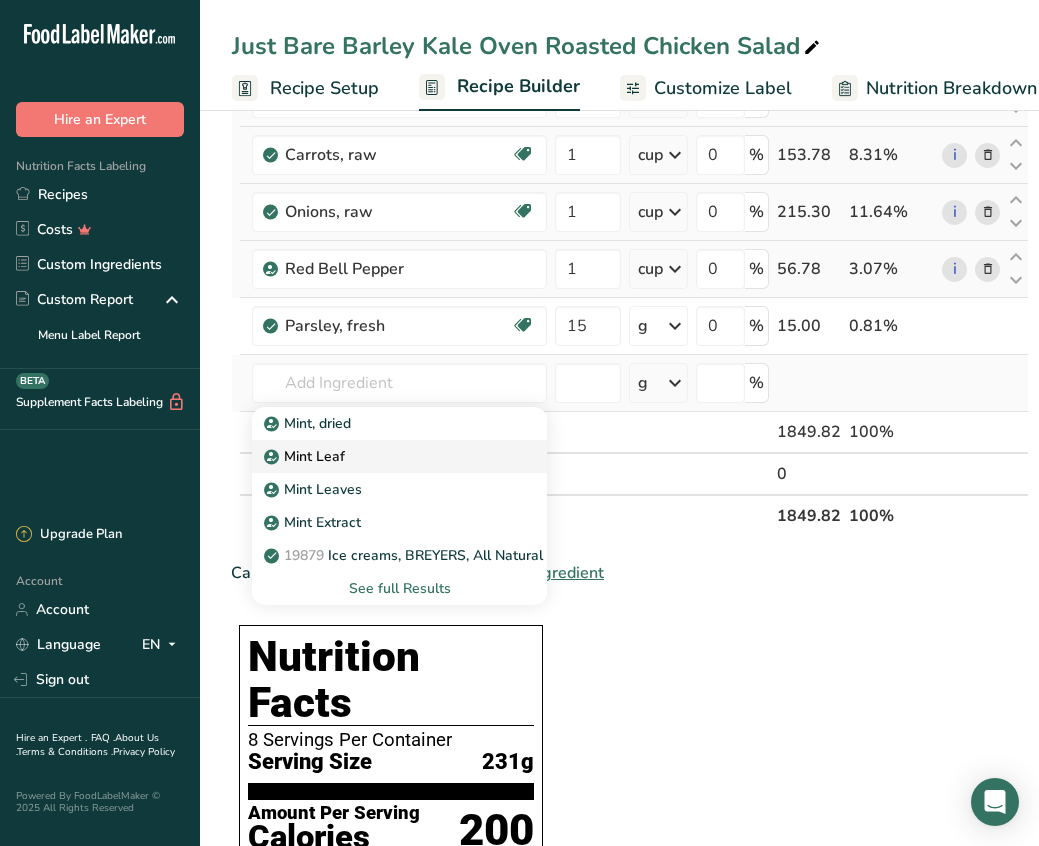 click on "Mint Leaf" at bounding box center (383, 456) 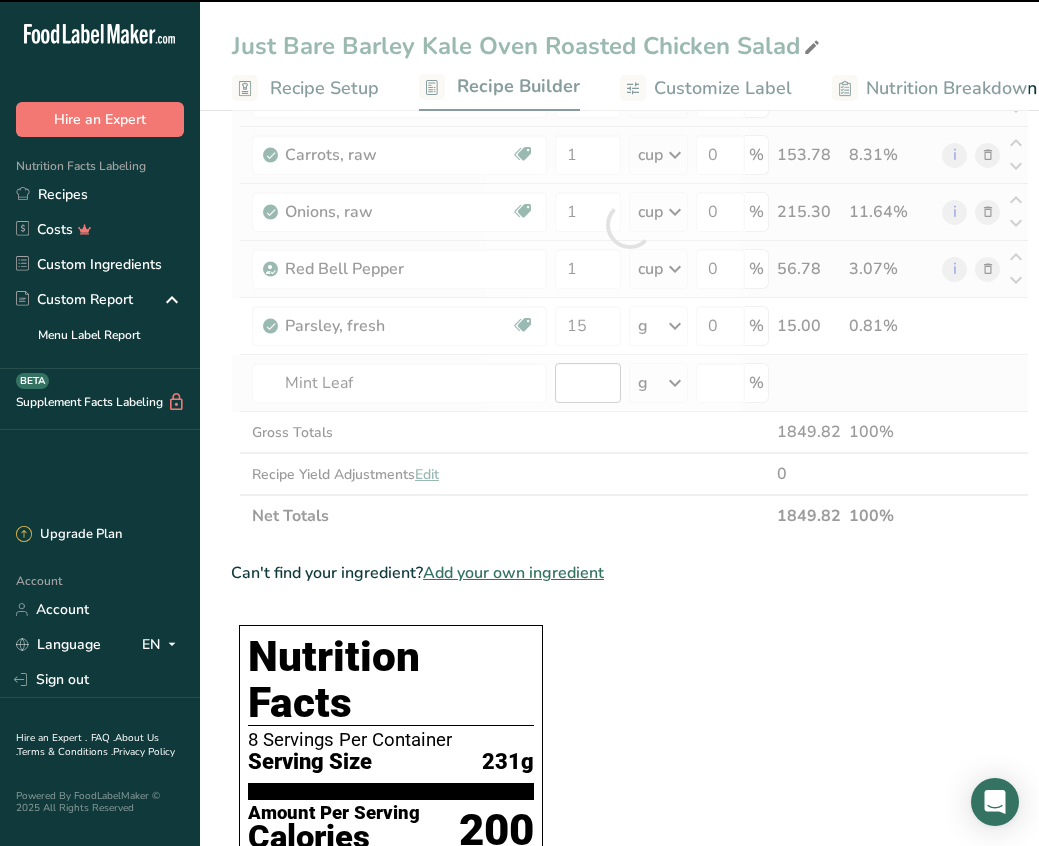 type on "0" 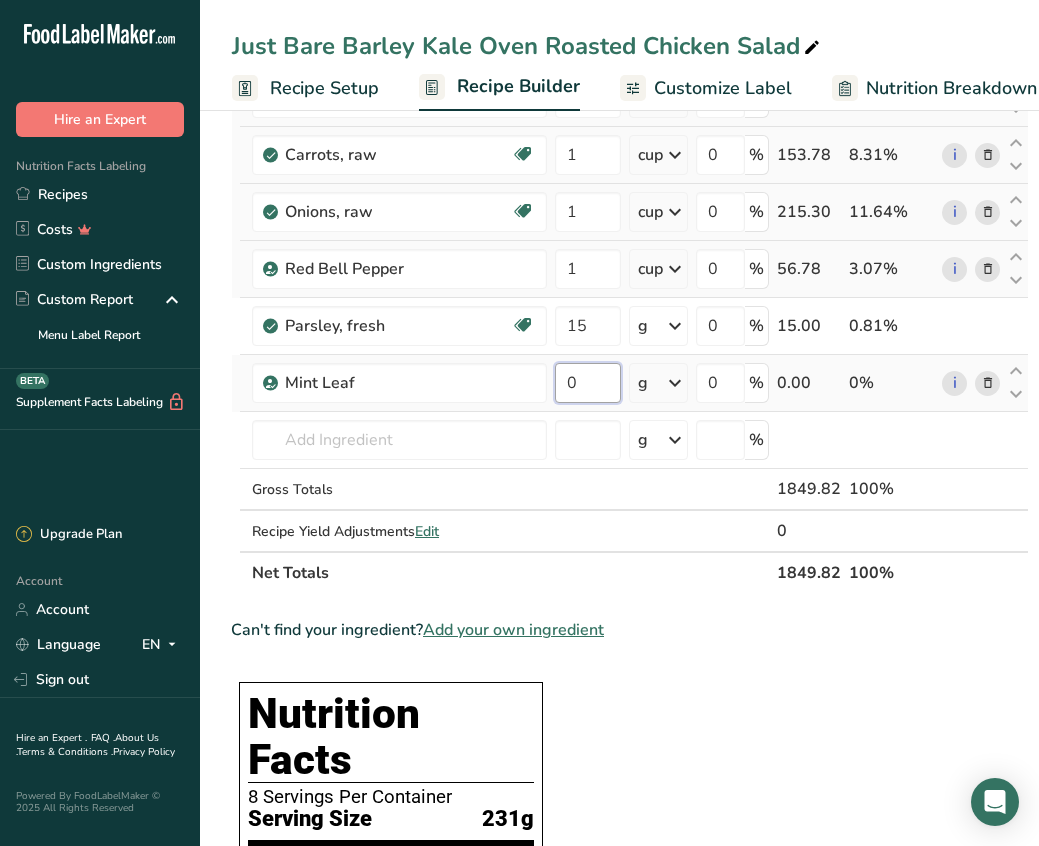 click on "0" at bounding box center [588, 383] 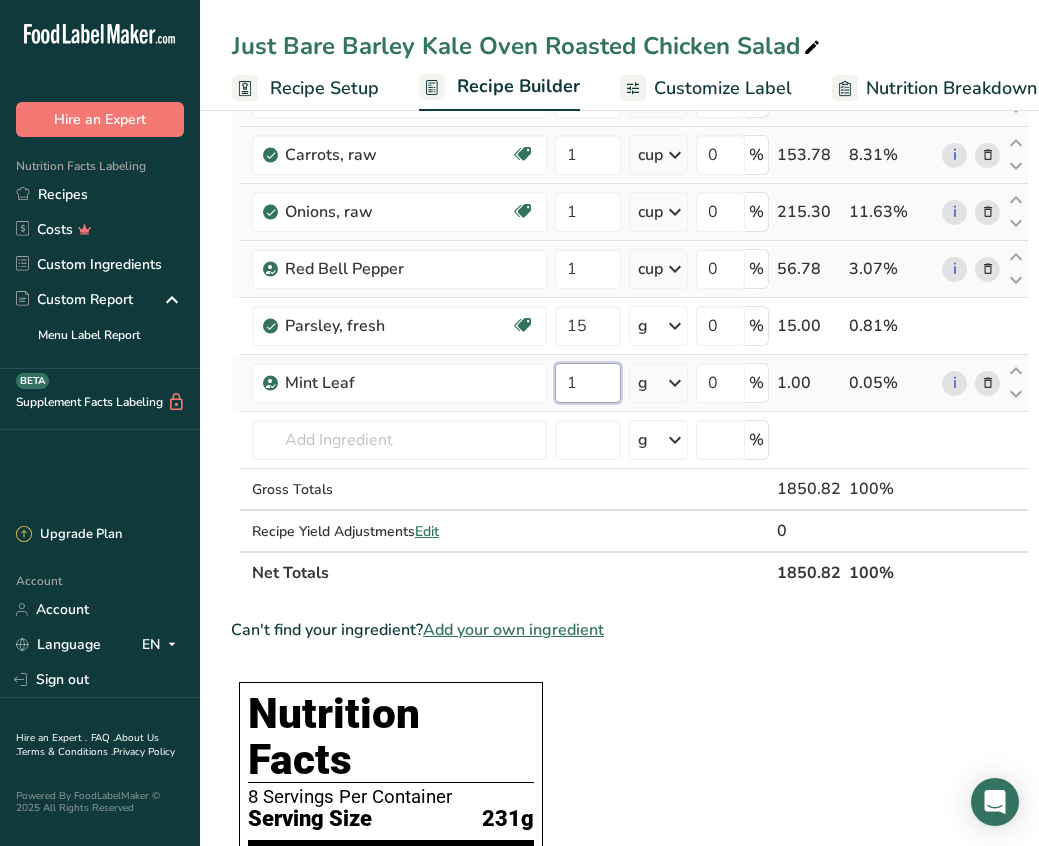 type on "1" 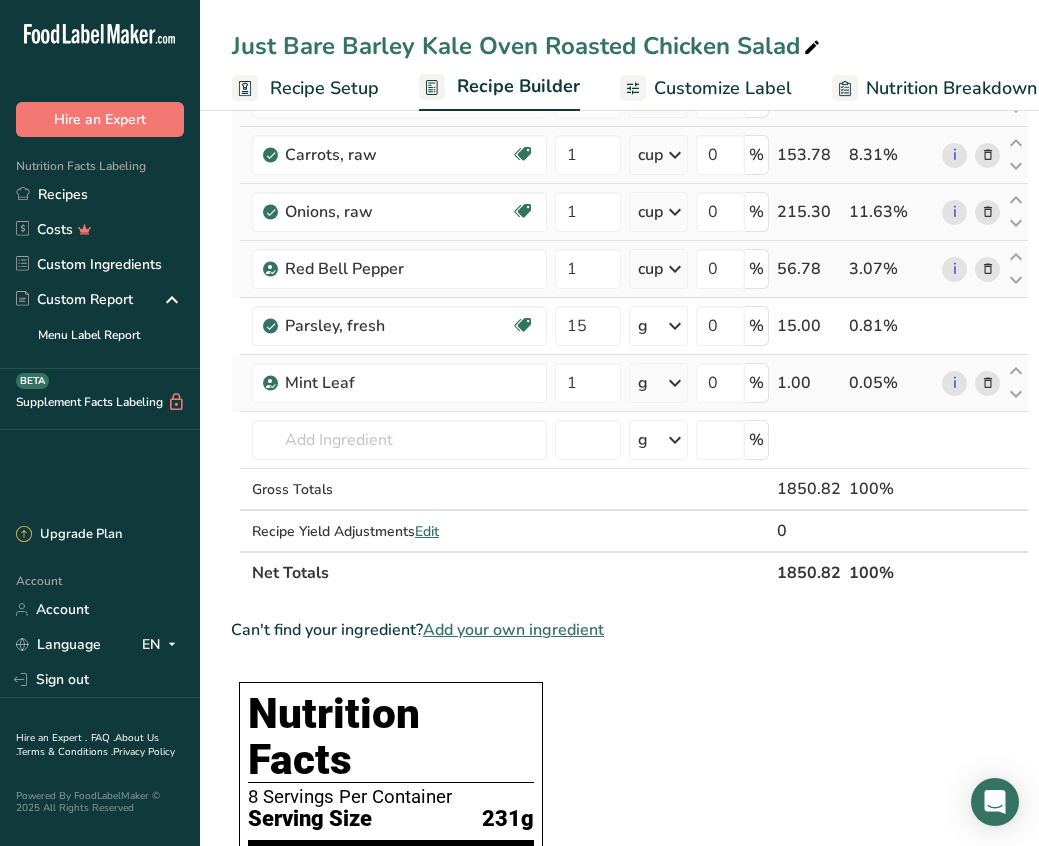 click on "Ingredient *
Amount *
Unit *
Waste *   .a-a{fill:#347362;}.b-a{fill:#fff;}          Grams
Percentage
Just Bare Roasted Chicken Breast Bites
588
g
Weight Units
g
kg
mg
See more
Volume Units
l
mL
fl oz
See more
0
%
588.00
31.77%
Barley, pearled, cooked
Dairy free
Gluten free
Vegan
Vegetarian
Soy free
2
cup
Portions
1 cup
Weight Units
g
kg
mg
See more
Volume Units
l
1               1" at bounding box center [630, 253] 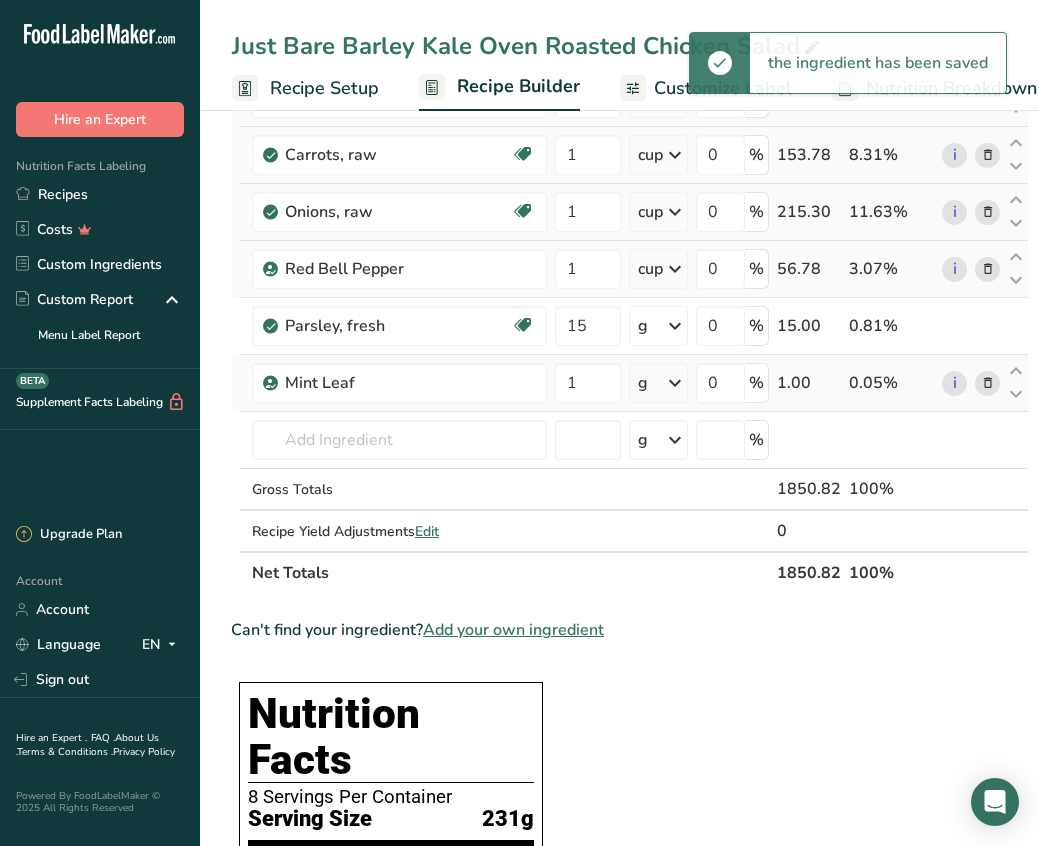 click at bounding box center (675, 383) 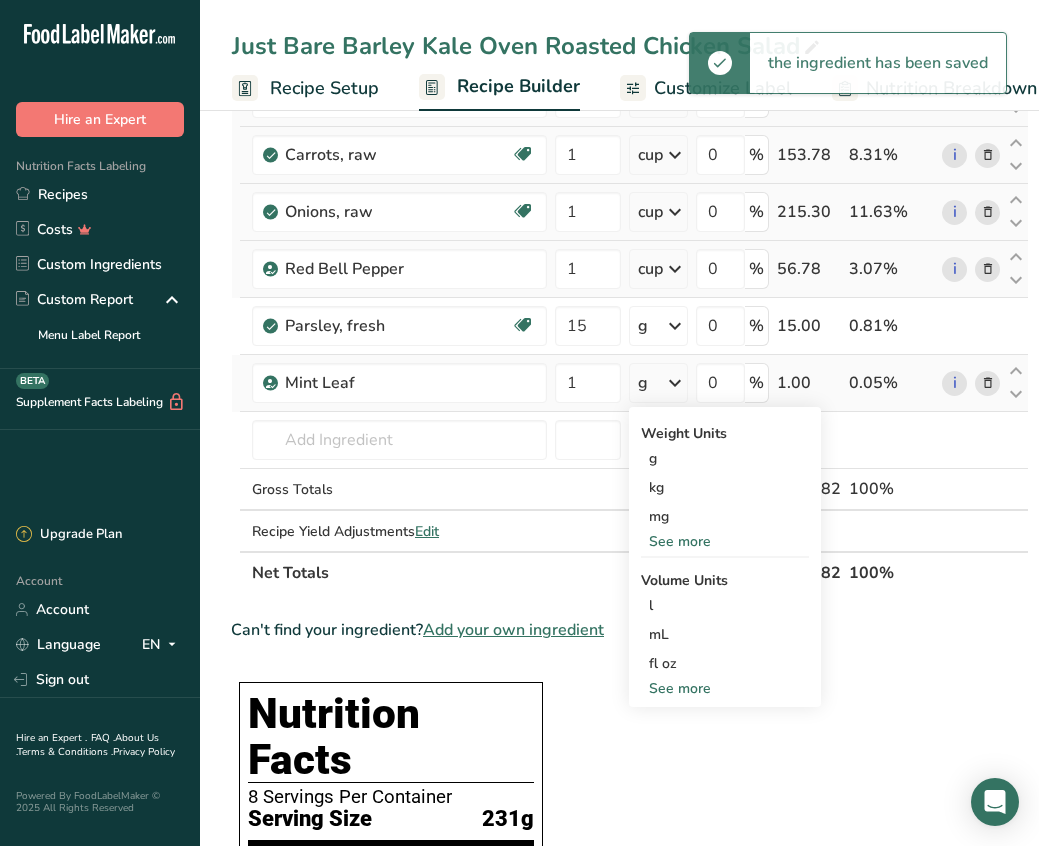 click on "See more" at bounding box center [725, 688] 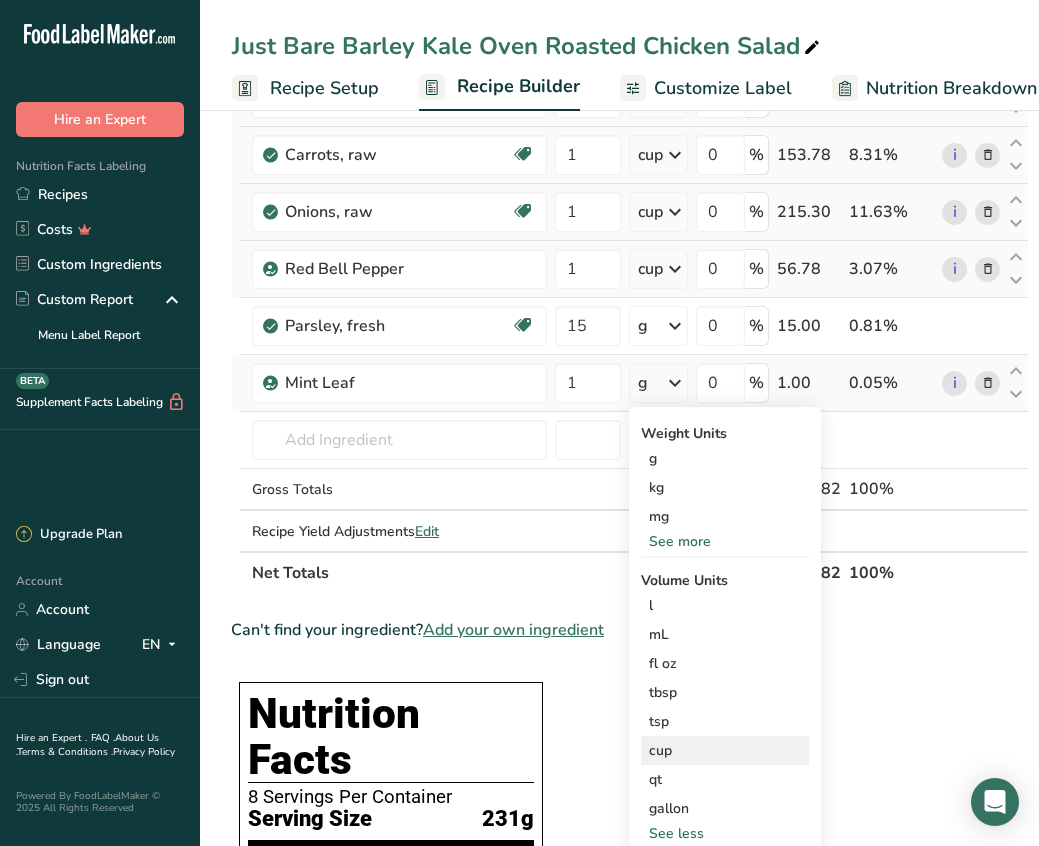 scroll, scrollTop: 350, scrollLeft: 0, axis: vertical 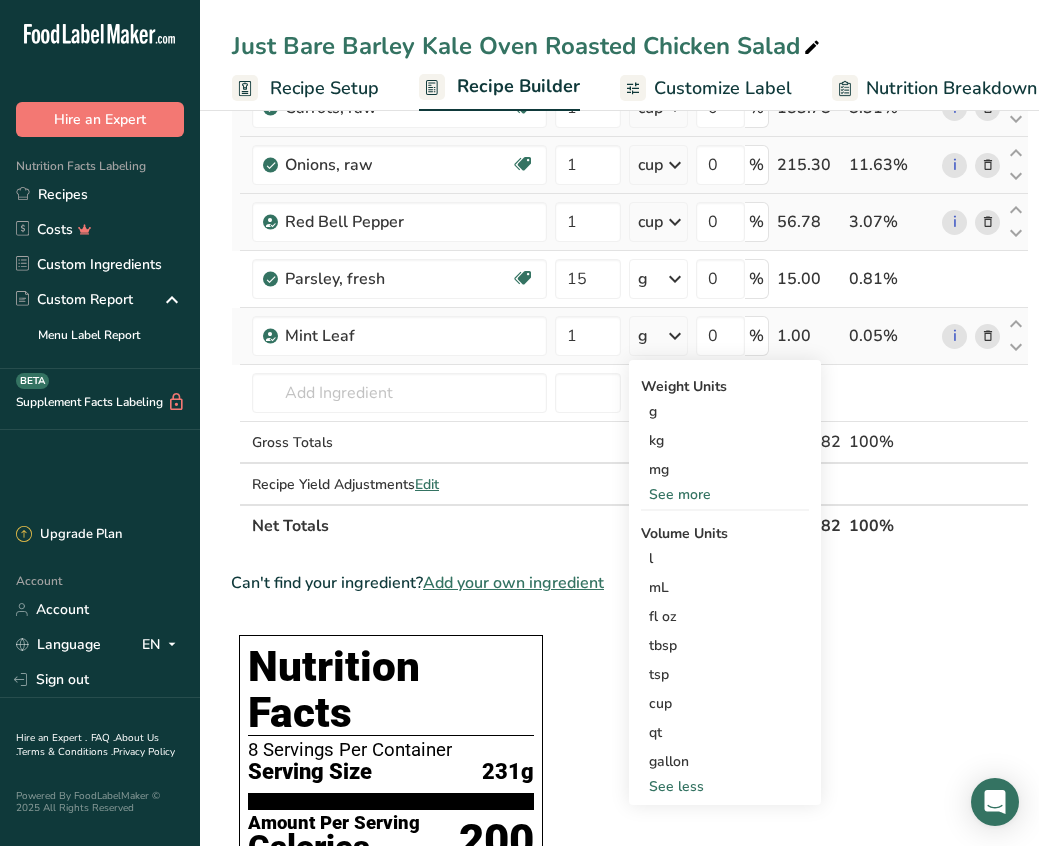 click on "See more" at bounding box center [725, 494] 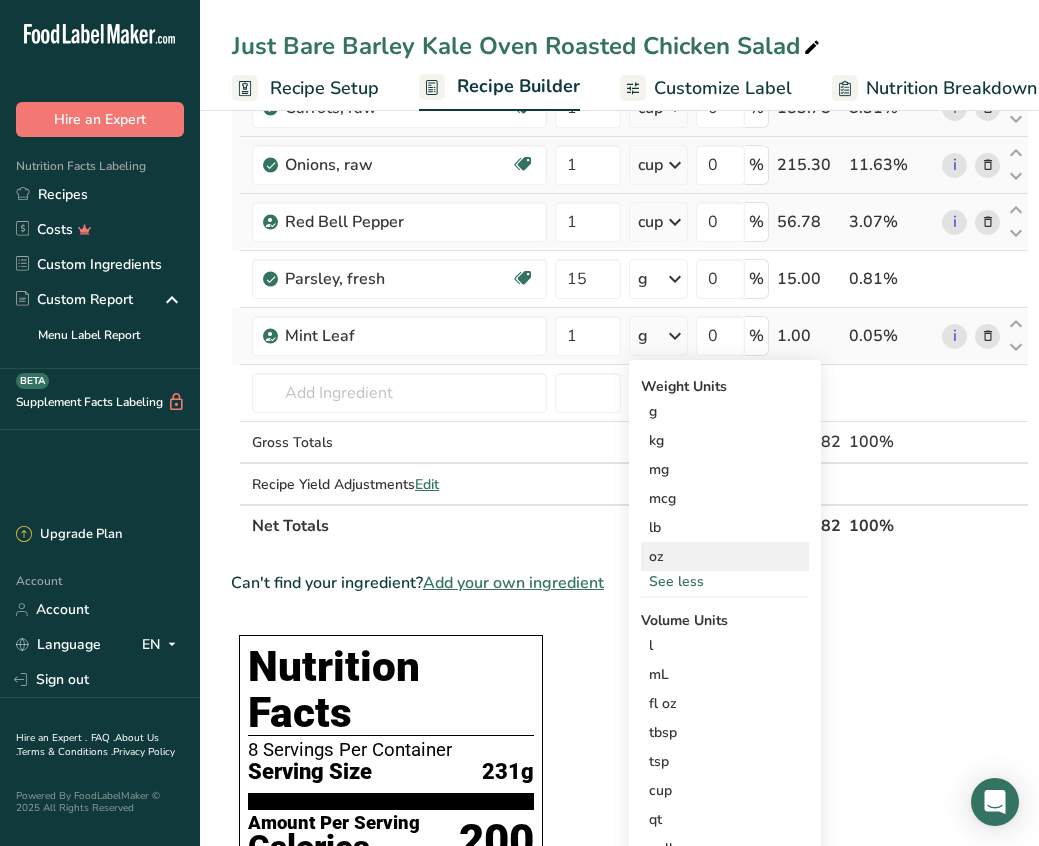 click on "oz" at bounding box center [725, 556] 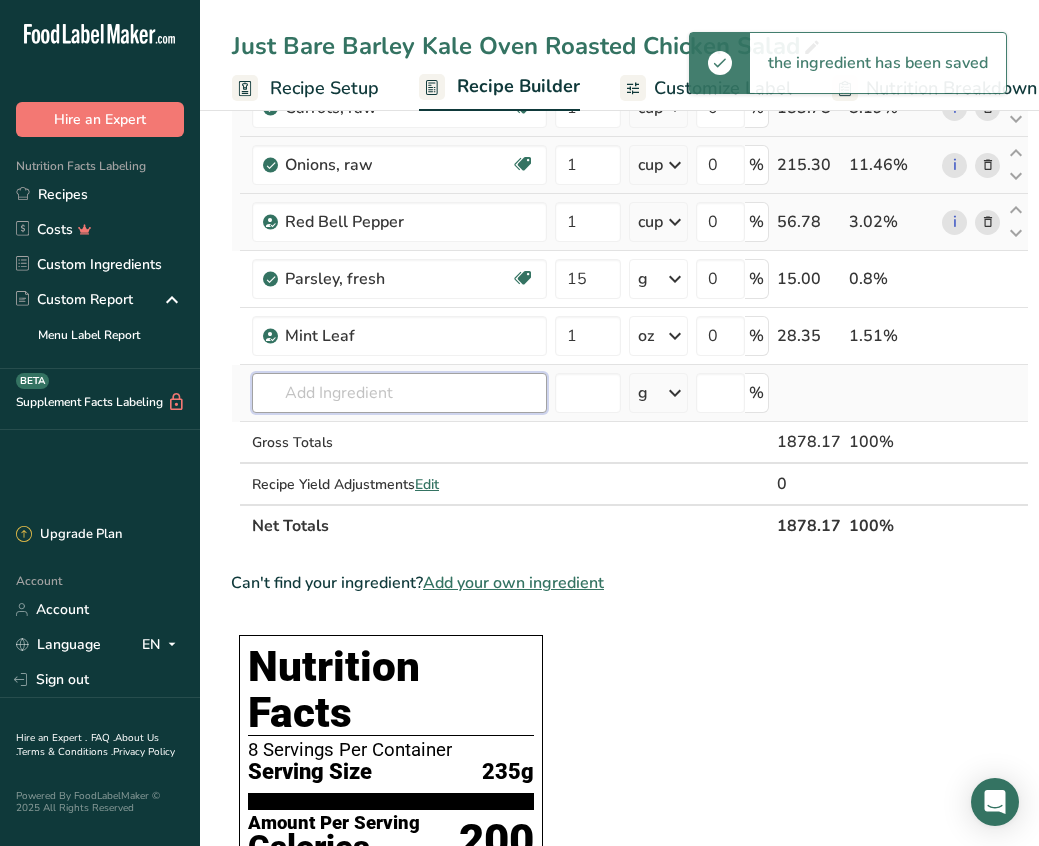 click at bounding box center [399, 393] 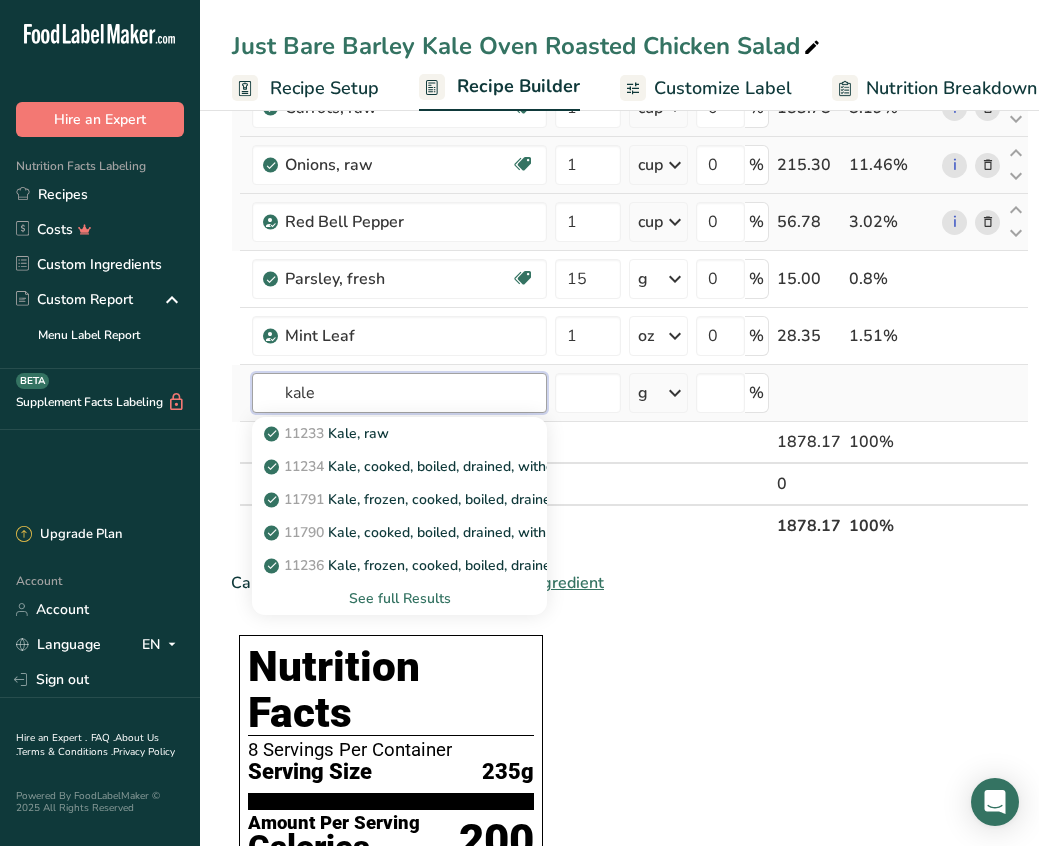 type on "kale" 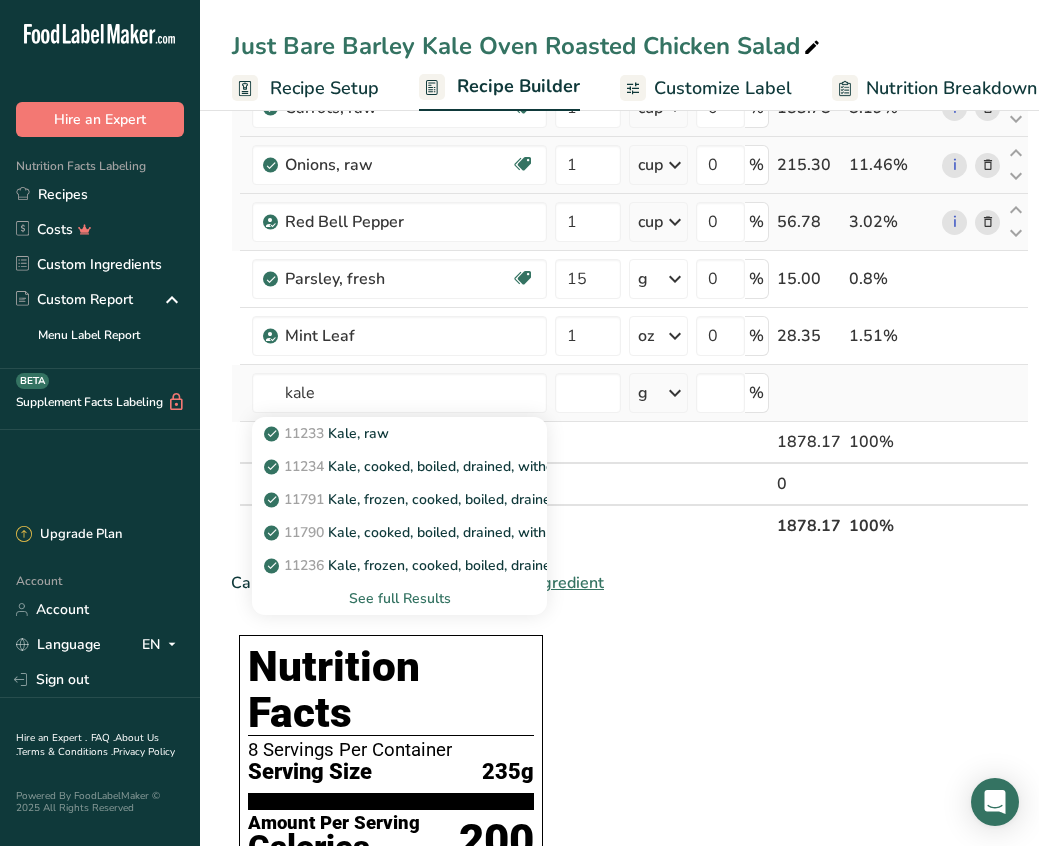 type 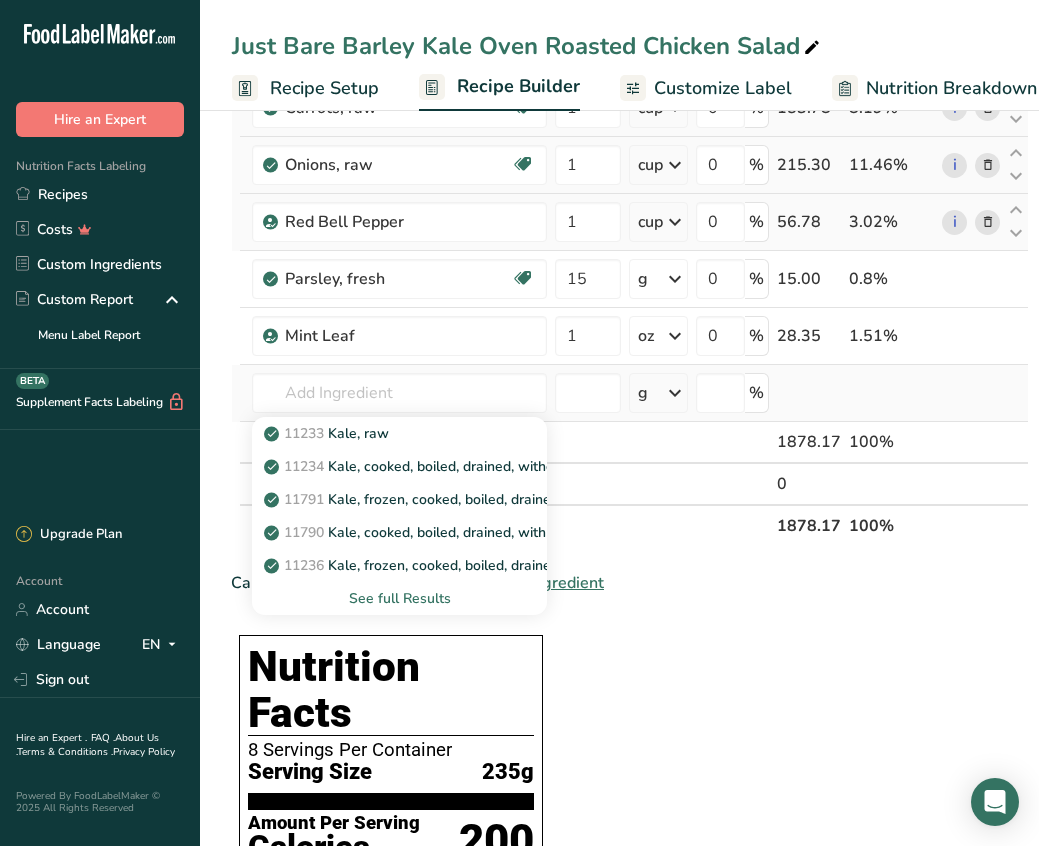 click on "See full Results" at bounding box center (399, 598) 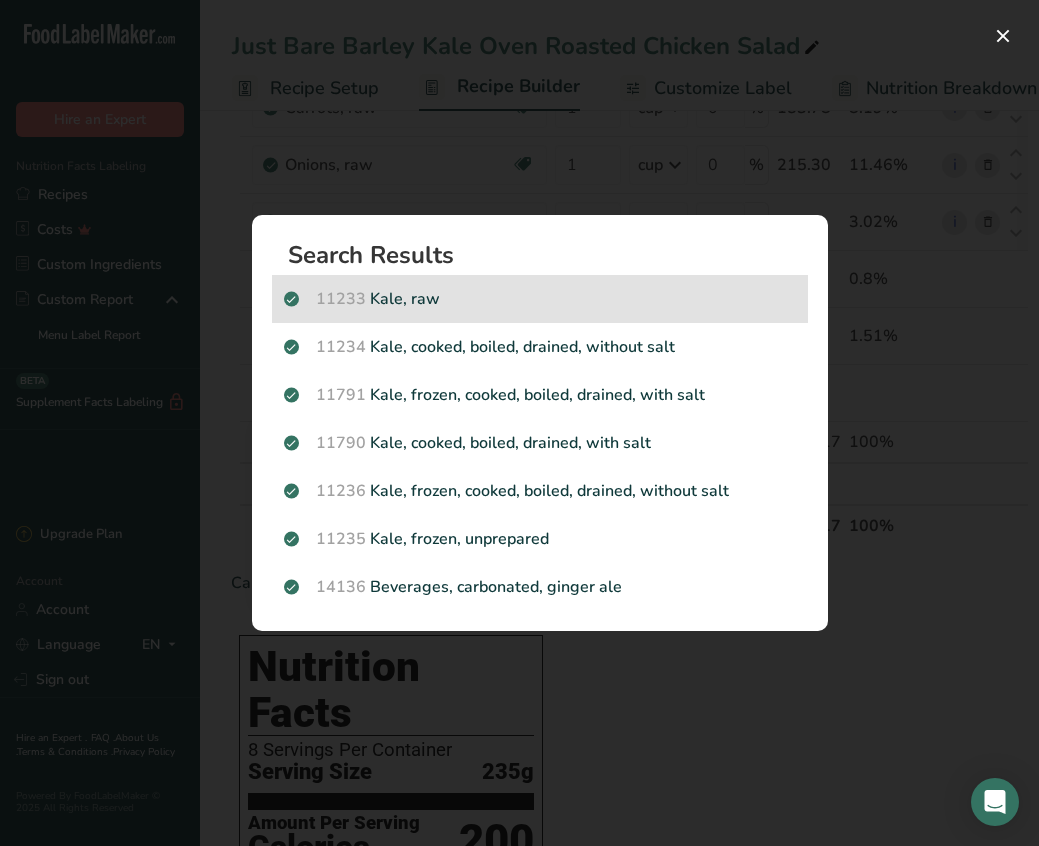 click on "11233
Kale, raw" at bounding box center [540, 299] 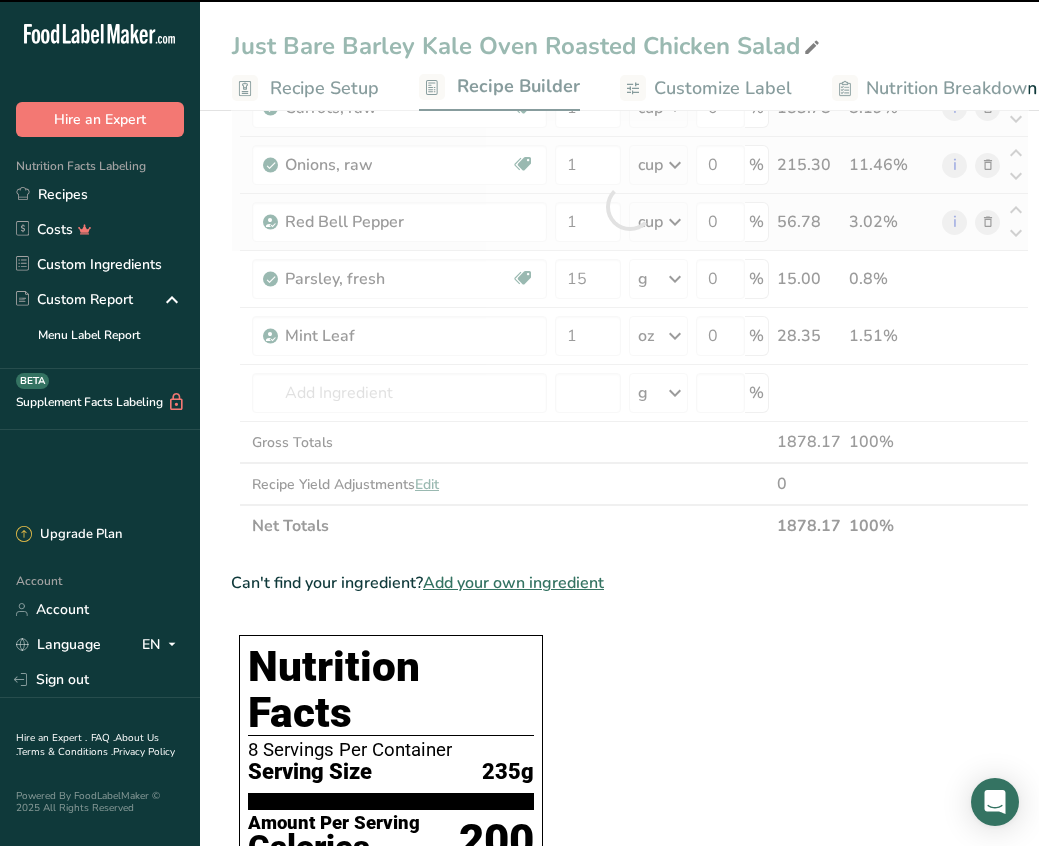 type on "0" 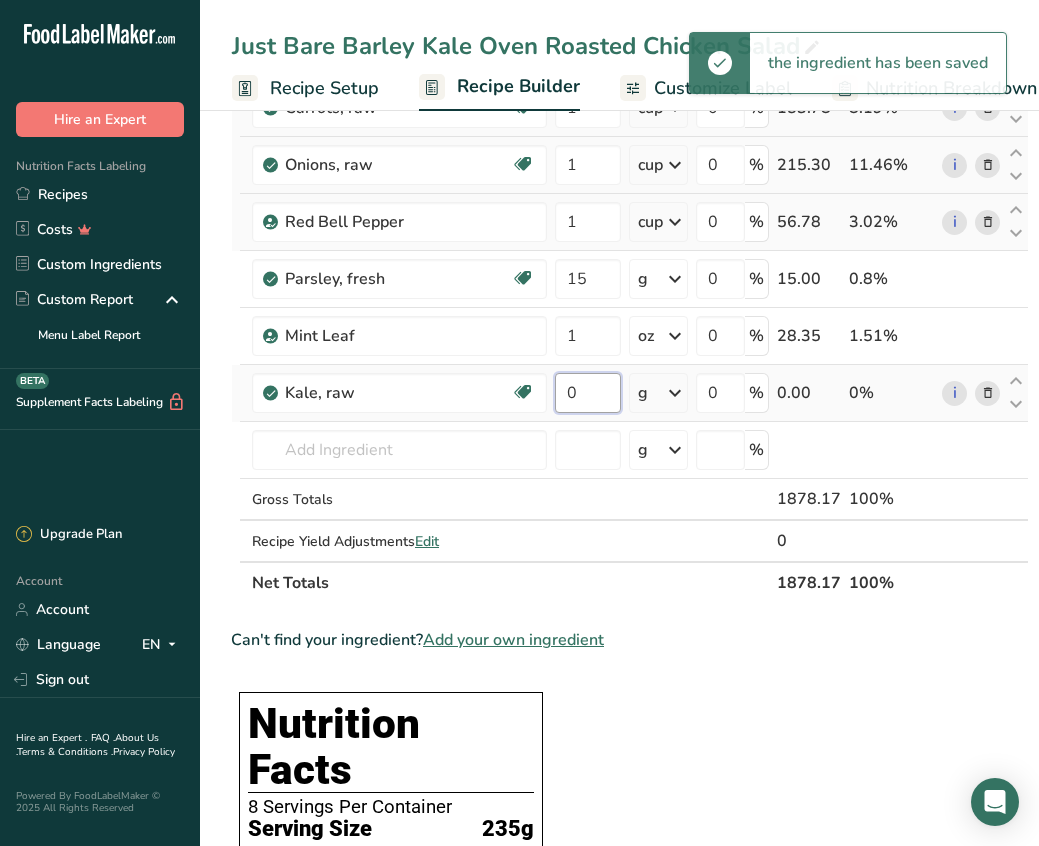 click on "0" at bounding box center (588, 393) 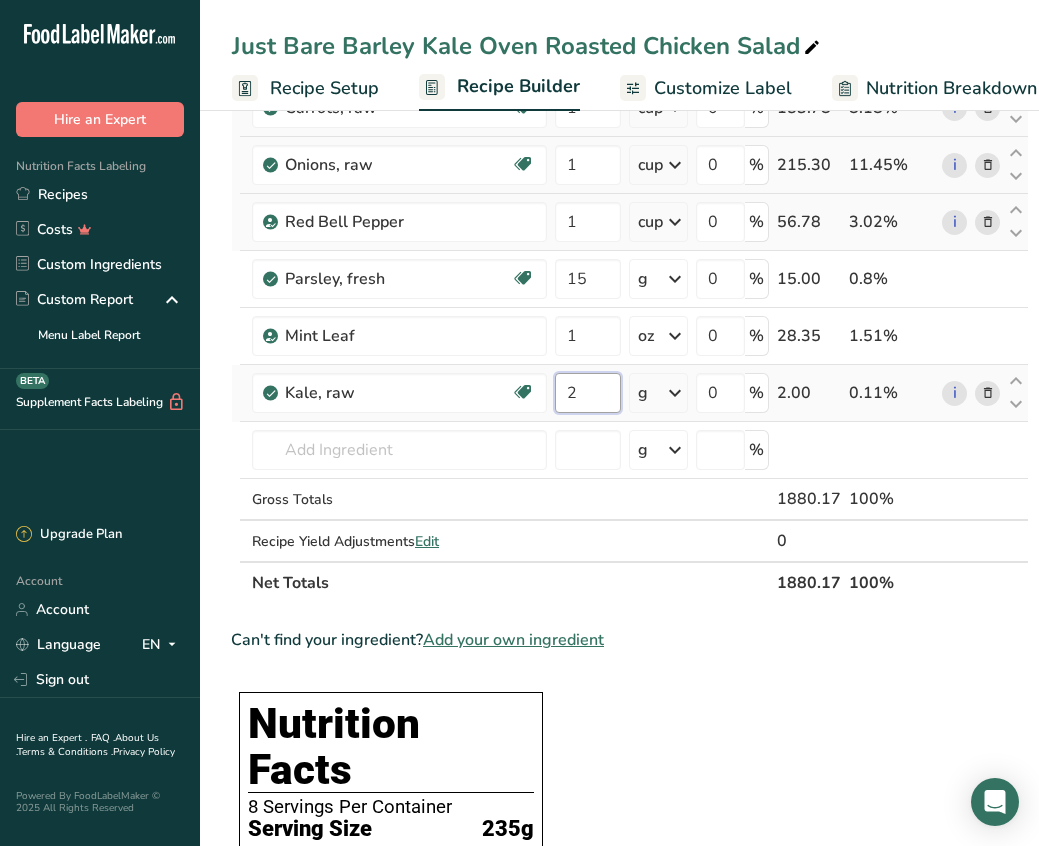 type on "2" 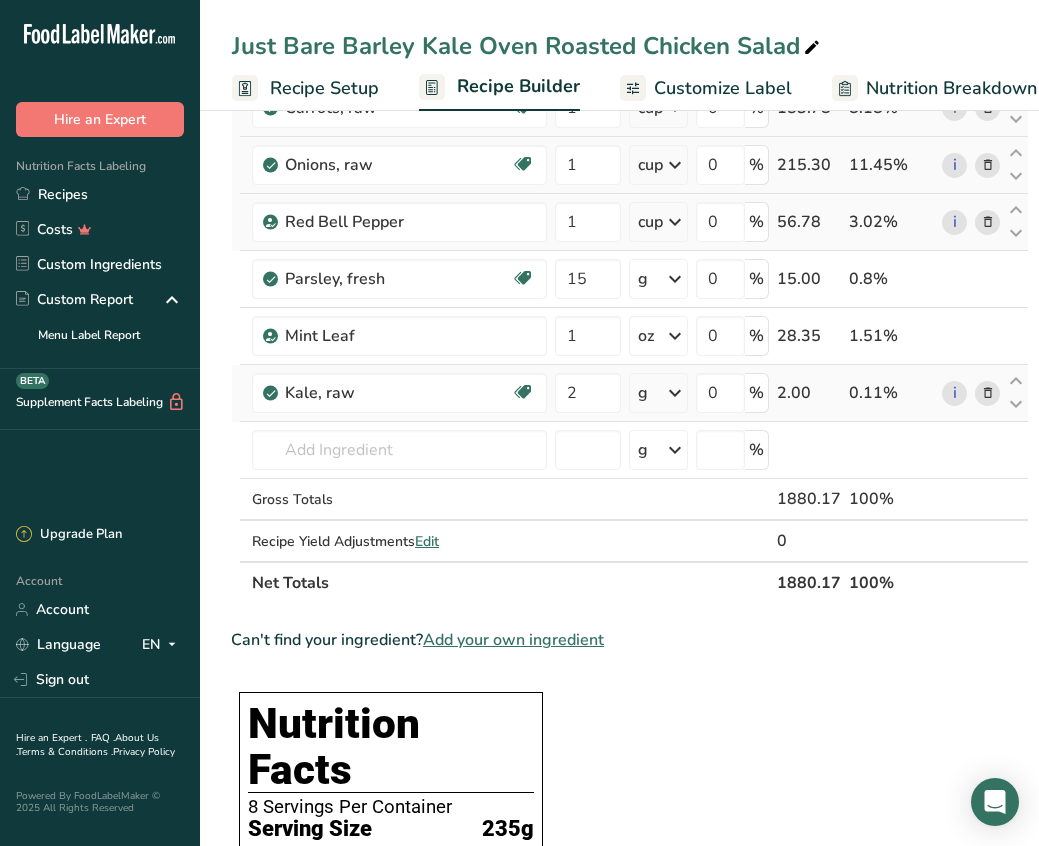 click on "Ingredient *
Amount *
Unit *
Waste *   .a-a{fill:#347362;}.b-a{fill:#fff;}          Grams
Percentage
Just Bare Roasted Chicken Breast Bites
588
g
Weight Units
g
kg
mg
See more
Volume Units
l
mL
fl oz
See more
0
%
588.00
31.27%
Barley, pearled, cooked
Dairy free
Gluten free
Vegan
Vegetarian
Soy free
2
cup
Portions
1 cup
Weight Units
g
kg
mg
See more
Volume Units
l
1               1" at bounding box center [630, 235] 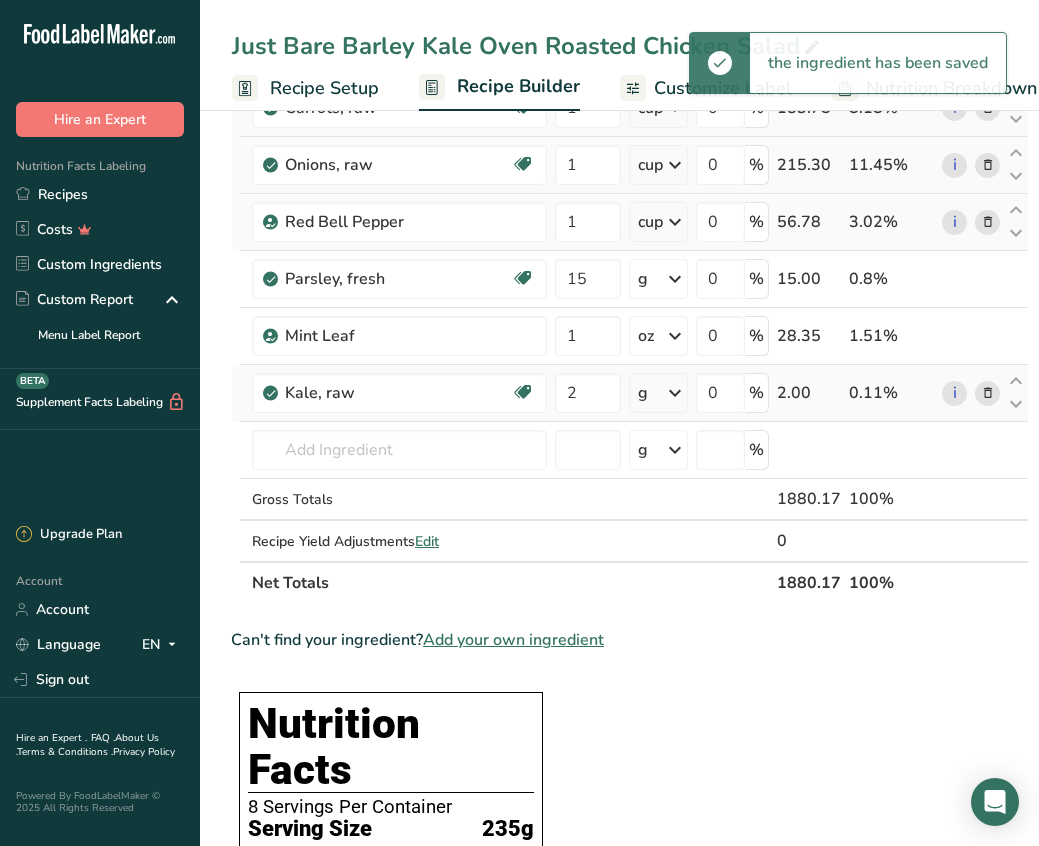 click at bounding box center (675, 393) 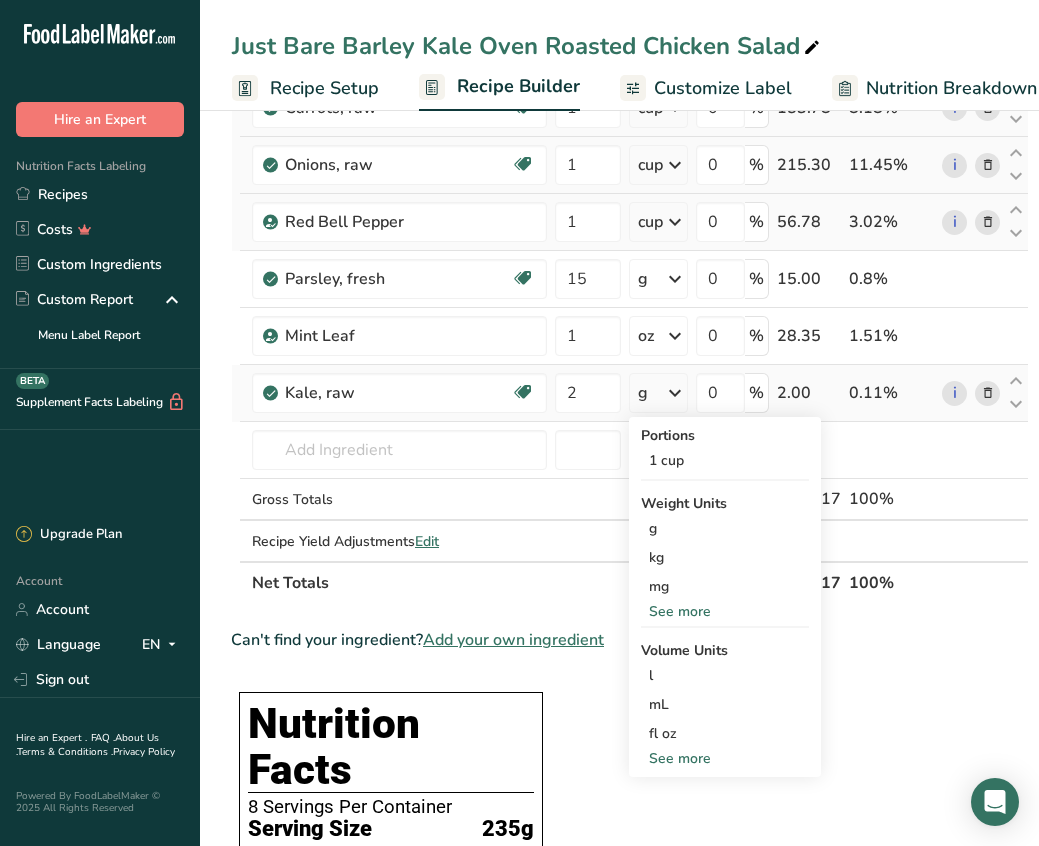 click on "See more" at bounding box center [725, 611] 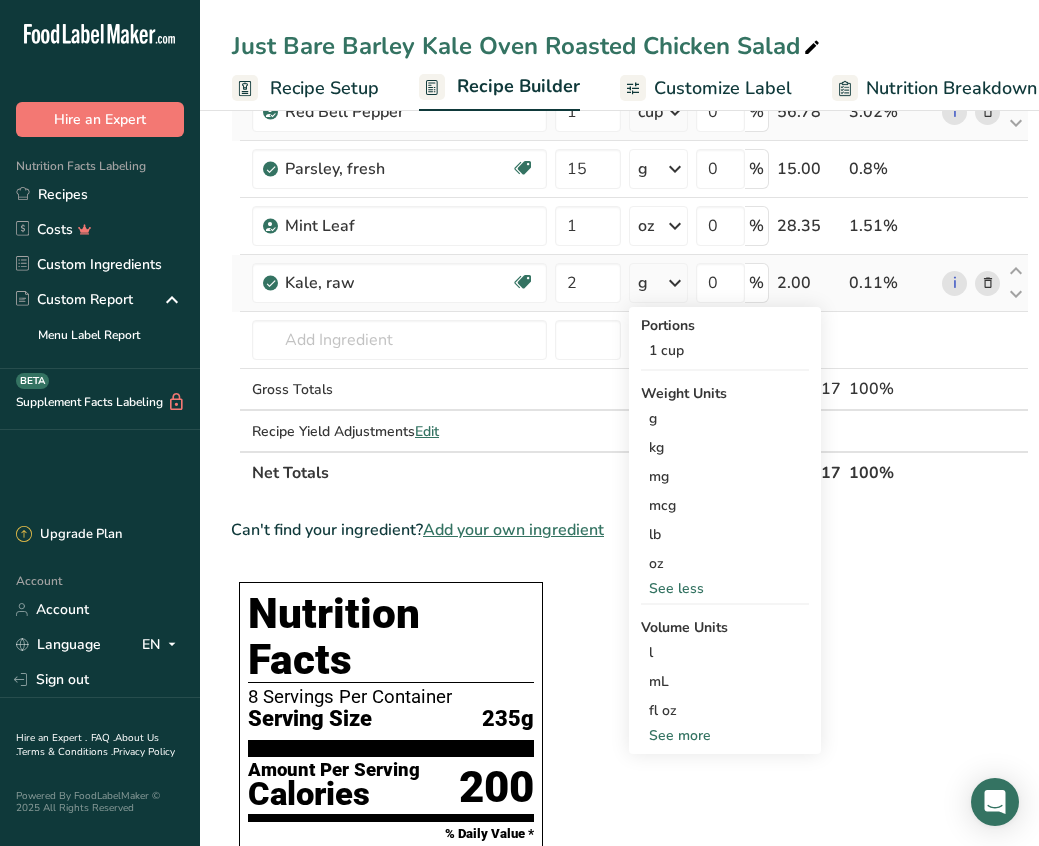 scroll, scrollTop: 461, scrollLeft: 0, axis: vertical 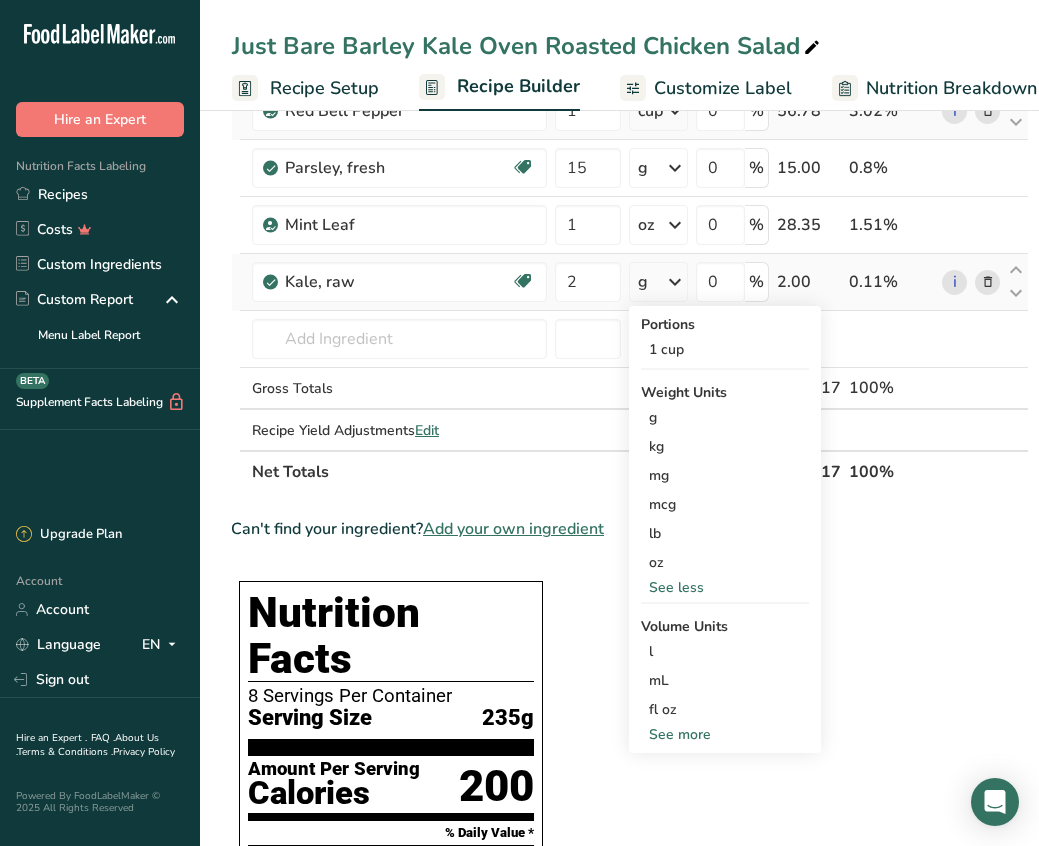 click on "See more" at bounding box center (725, 734) 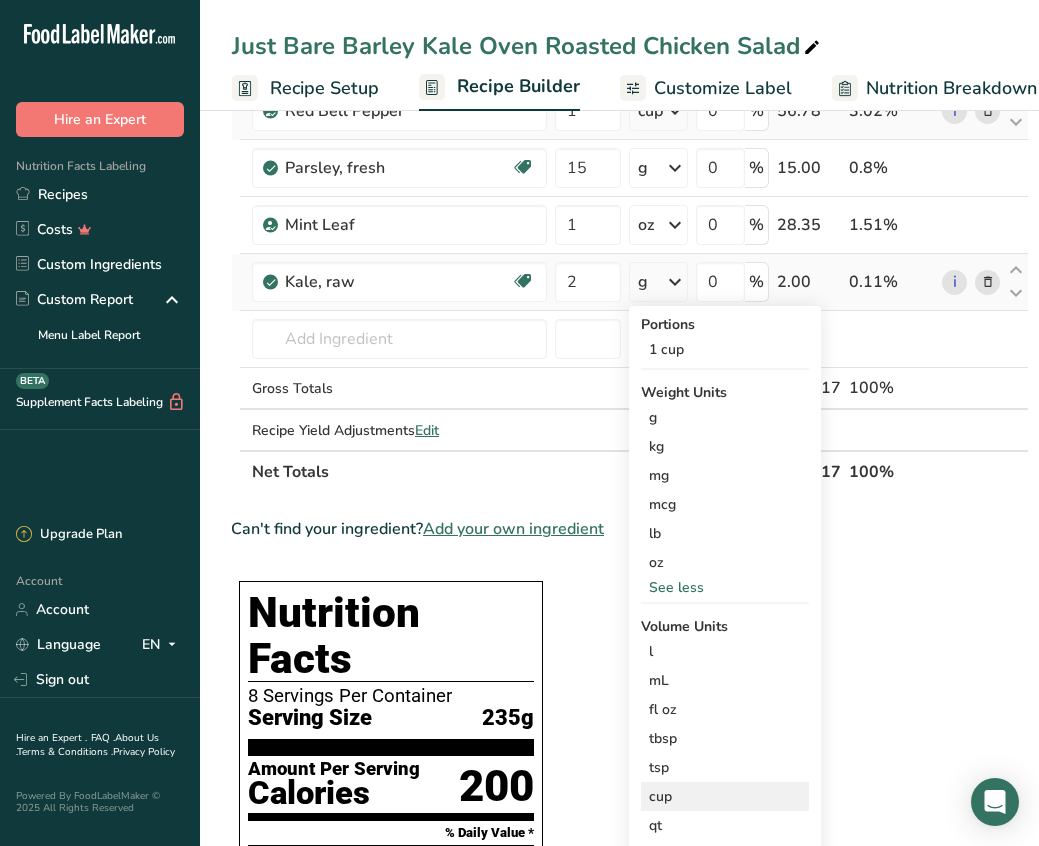 click on "cup" at bounding box center [725, 796] 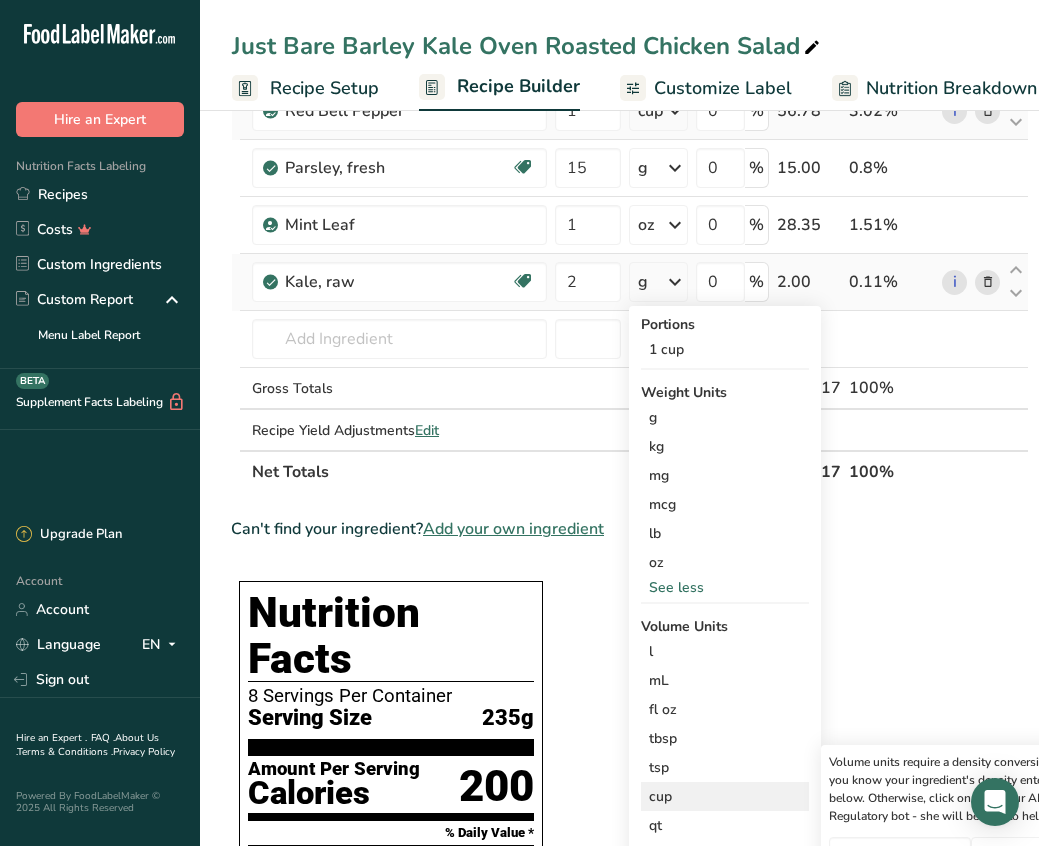 scroll, scrollTop: 0, scrollLeft: 49, axis: horizontal 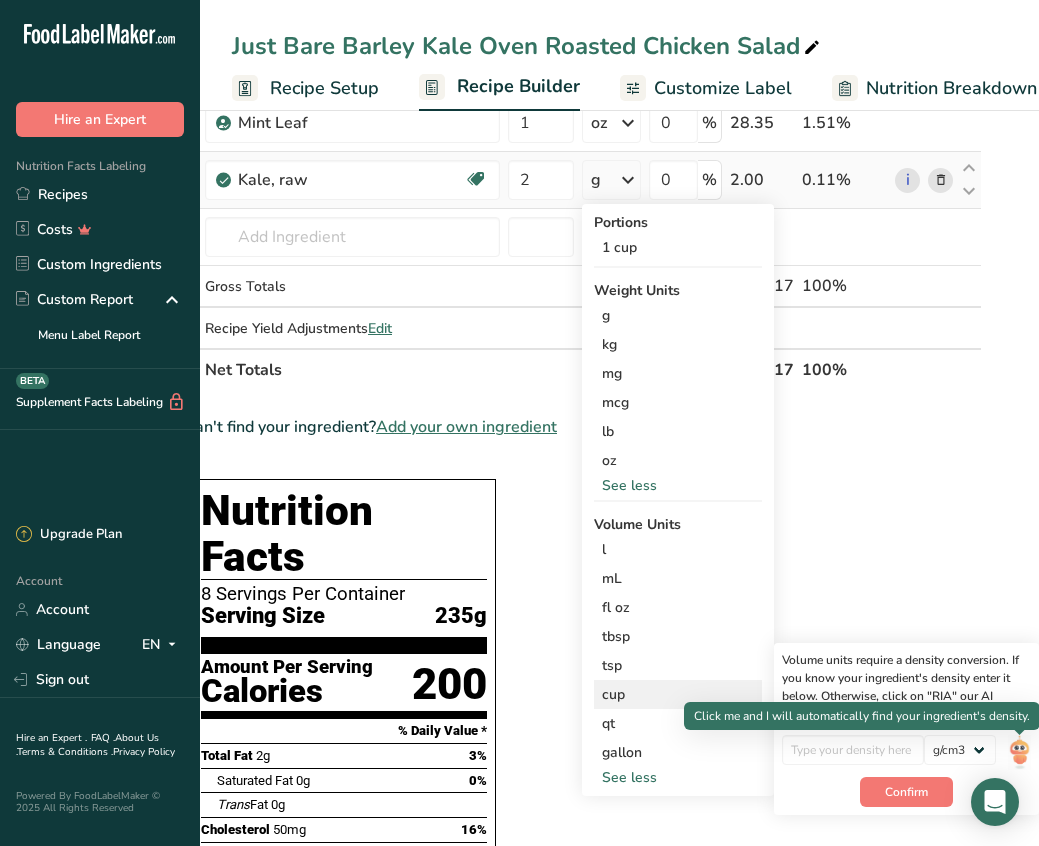 click at bounding box center [1019, 752] 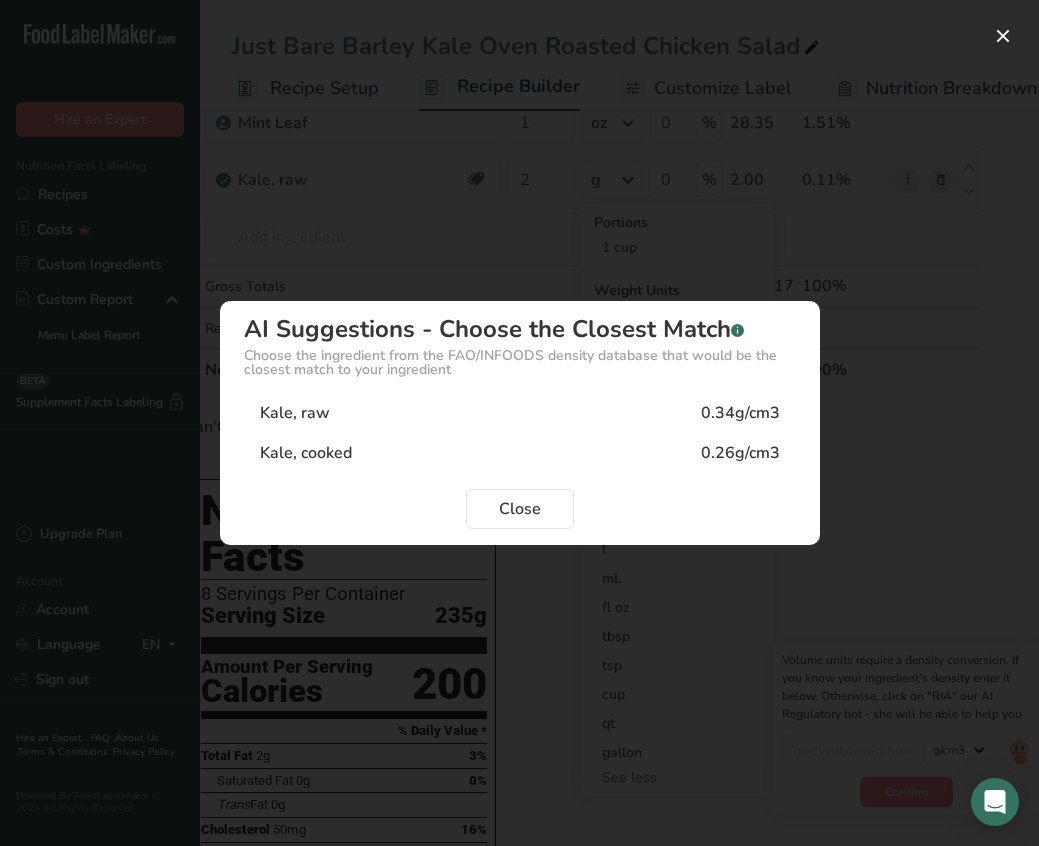 click on "0.34g/cm3" at bounding box center [740, 413] 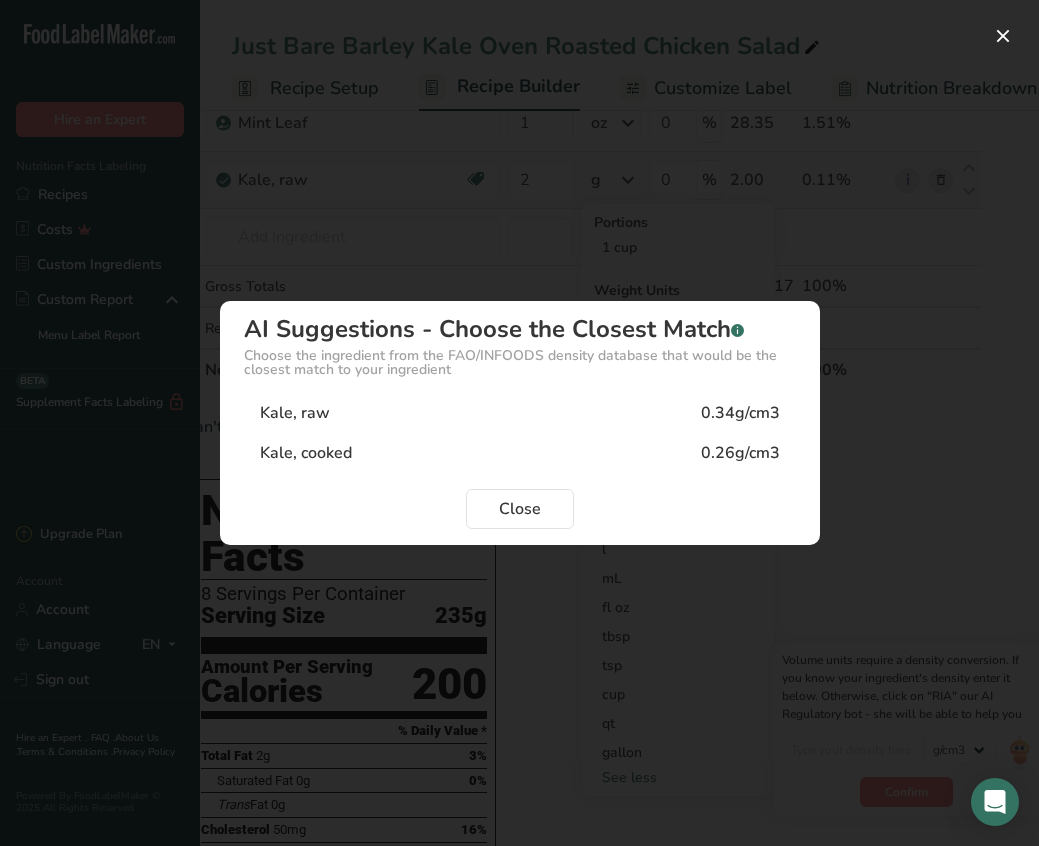 type on "0.34" 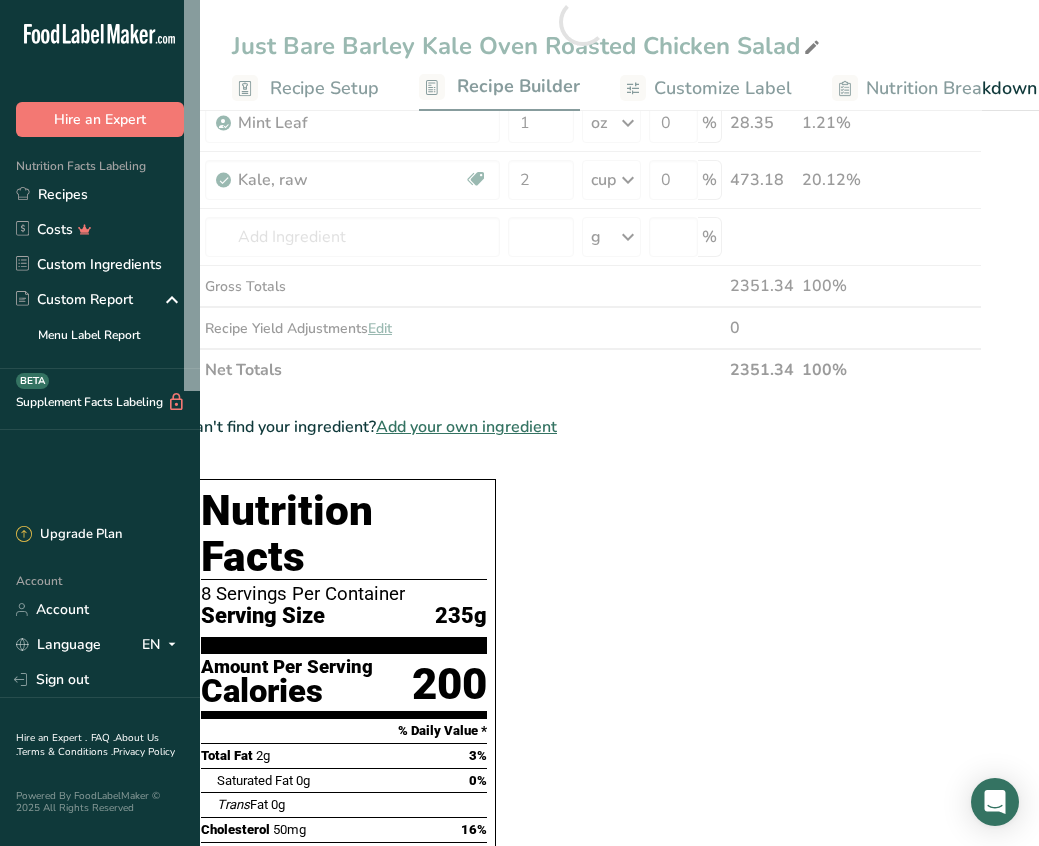 scroll, scrollTop: 0, scrollLeft: 1, axis: horizontal 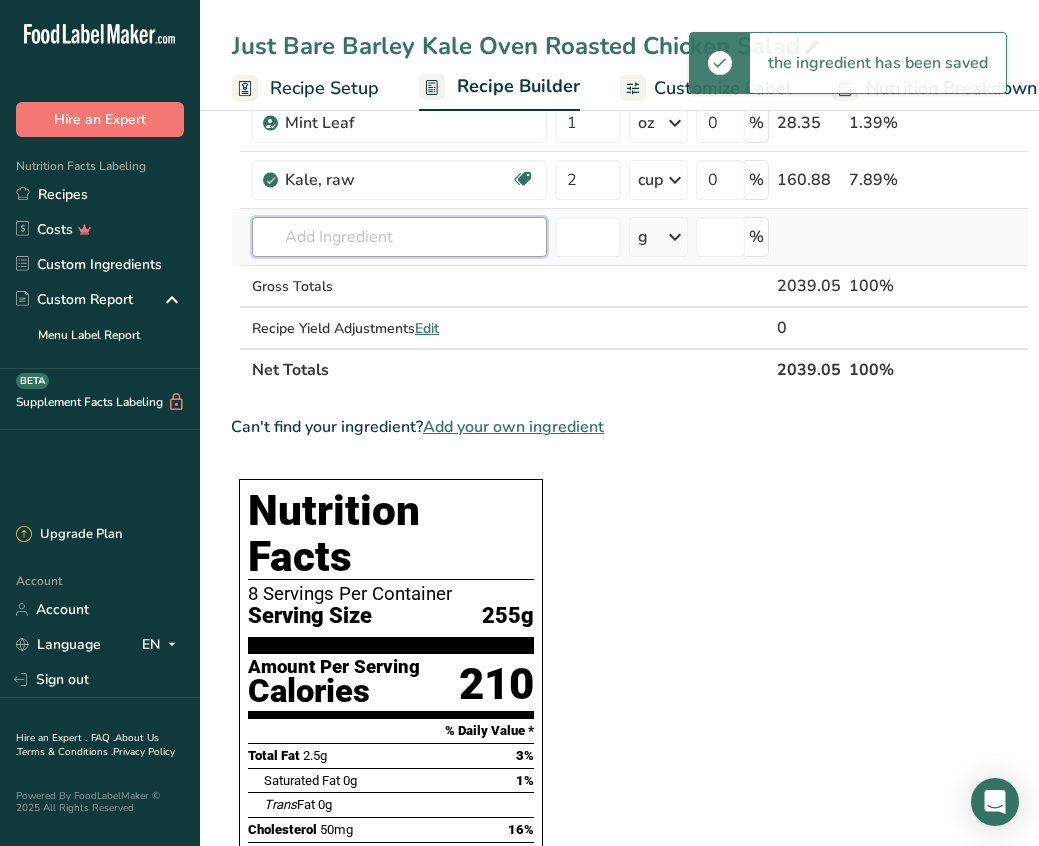 click at bounding box center [399, 237] 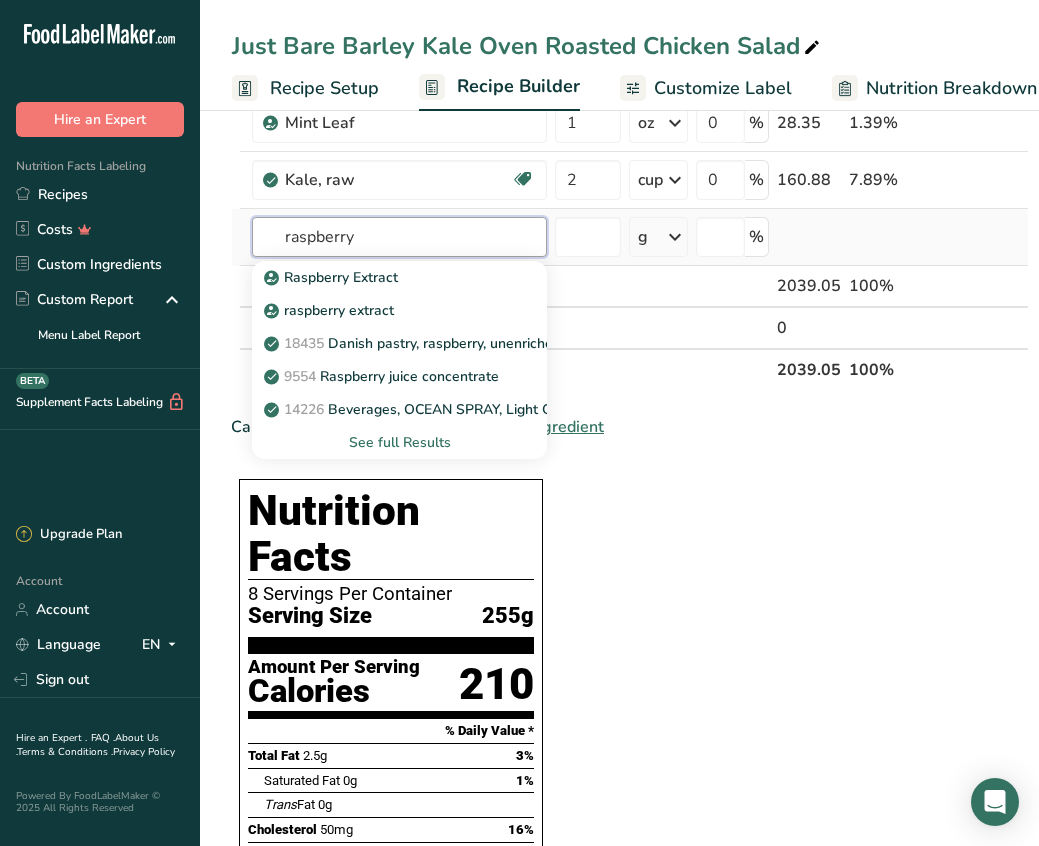 type on "raspberry" 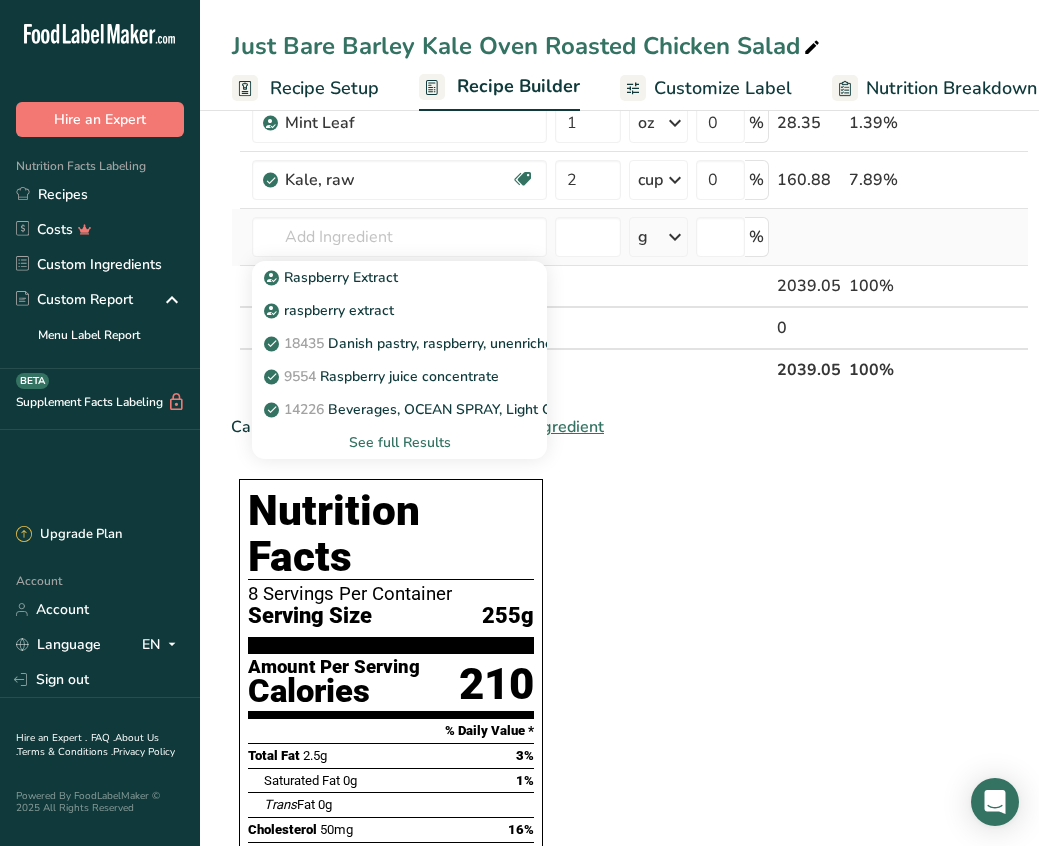 click on "See full Results" at bounding box center (399, 442) 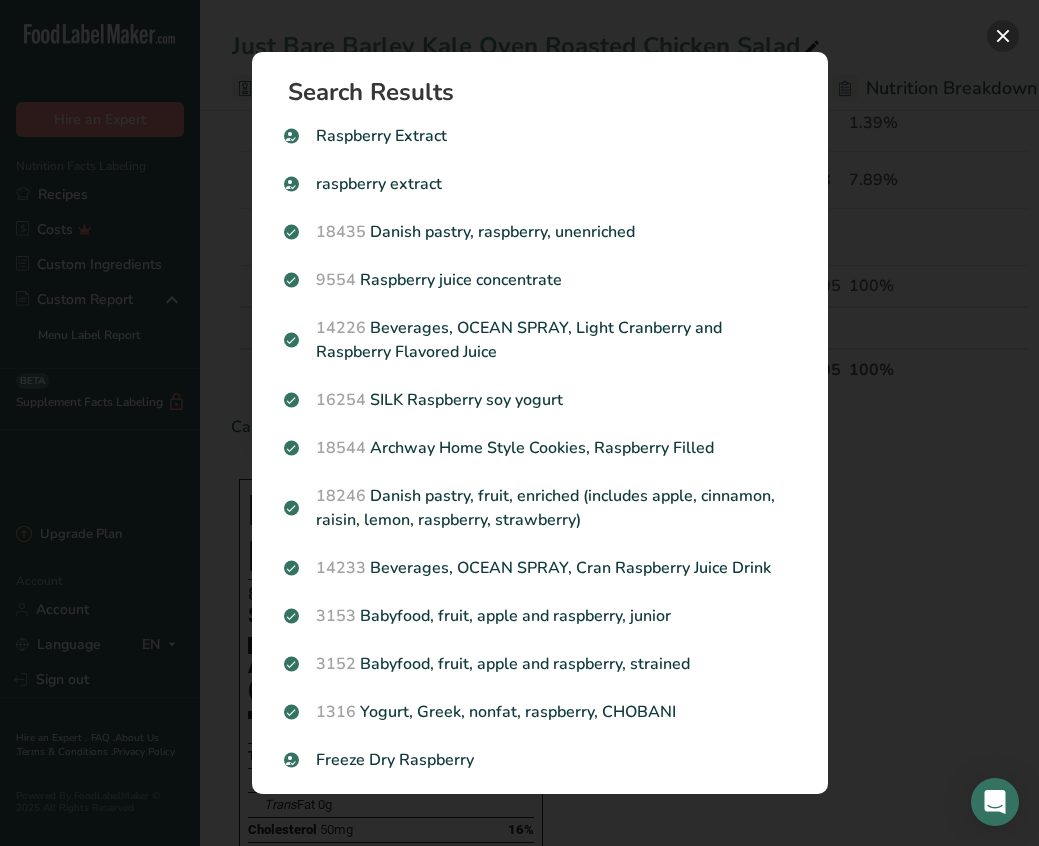 click at bounding box center [1003, 36] 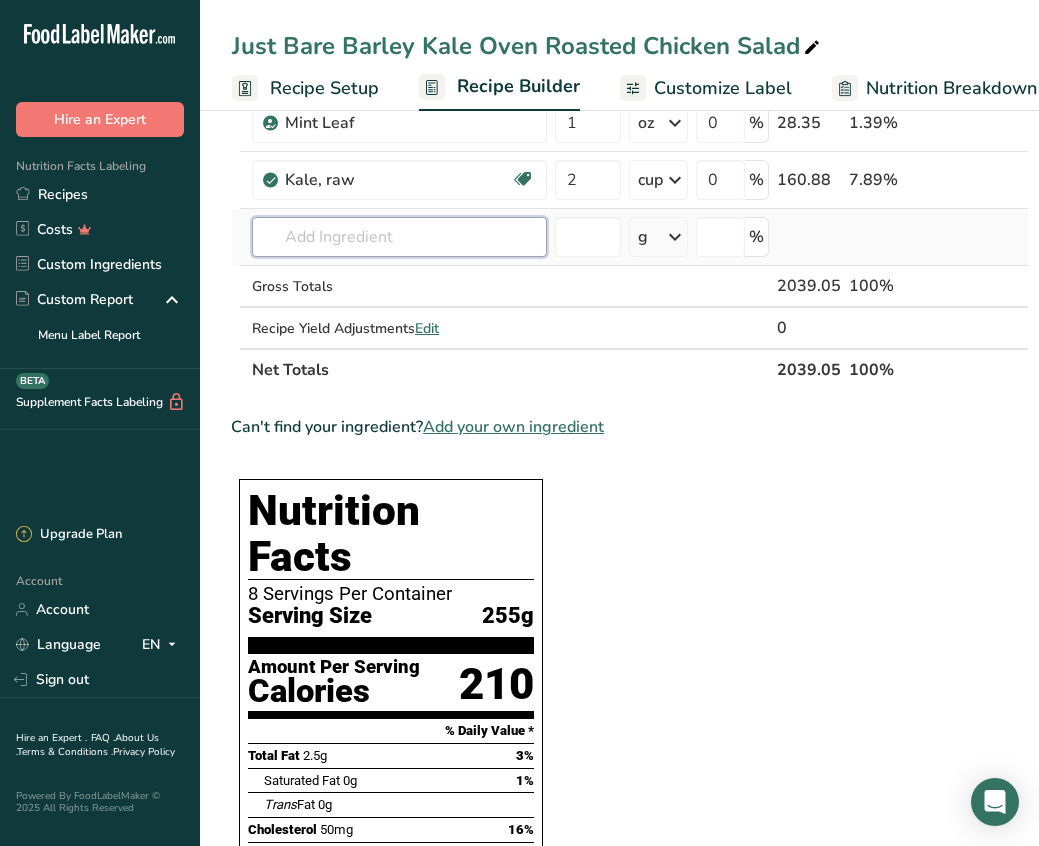 click at bounding box center (399, 237) 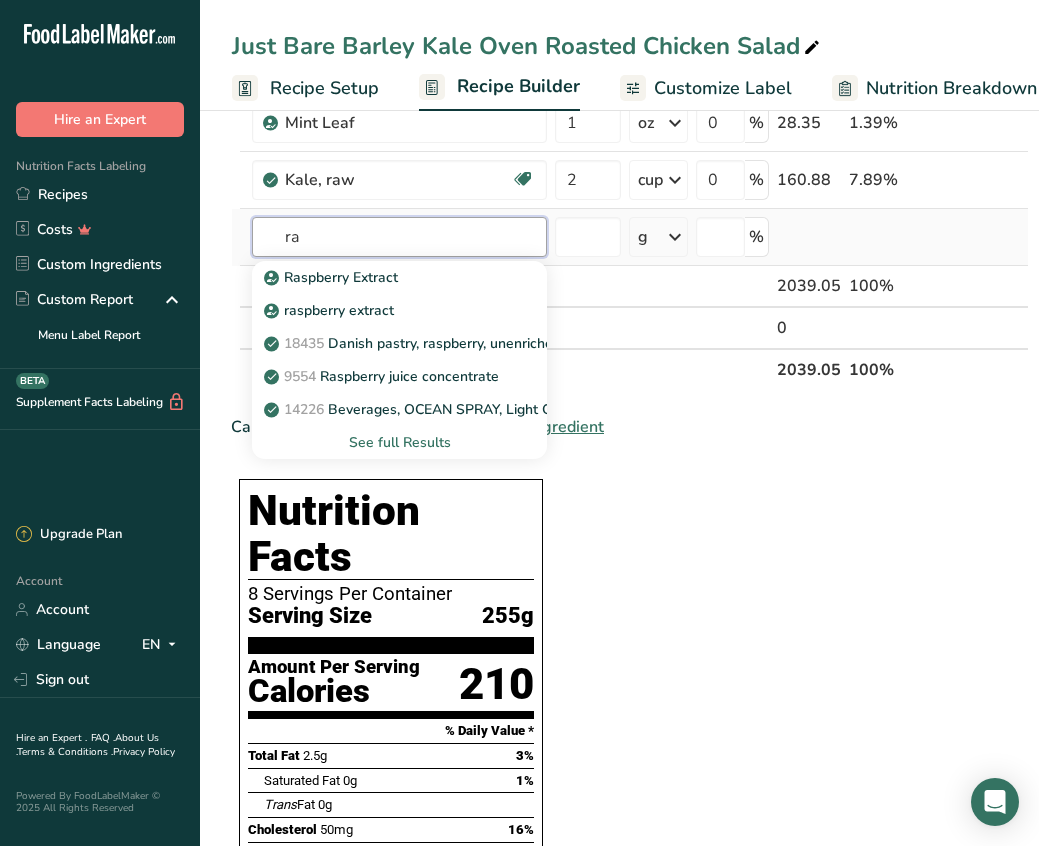 type on "r" 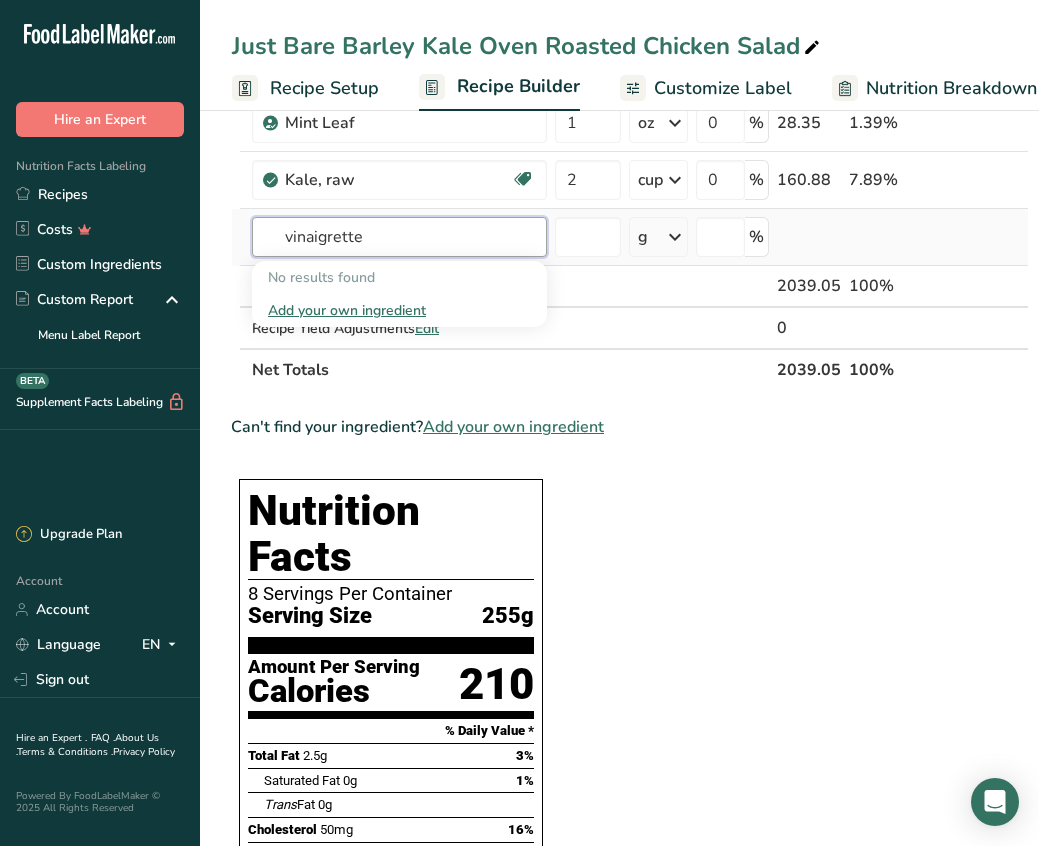 type on "vinaigrette" 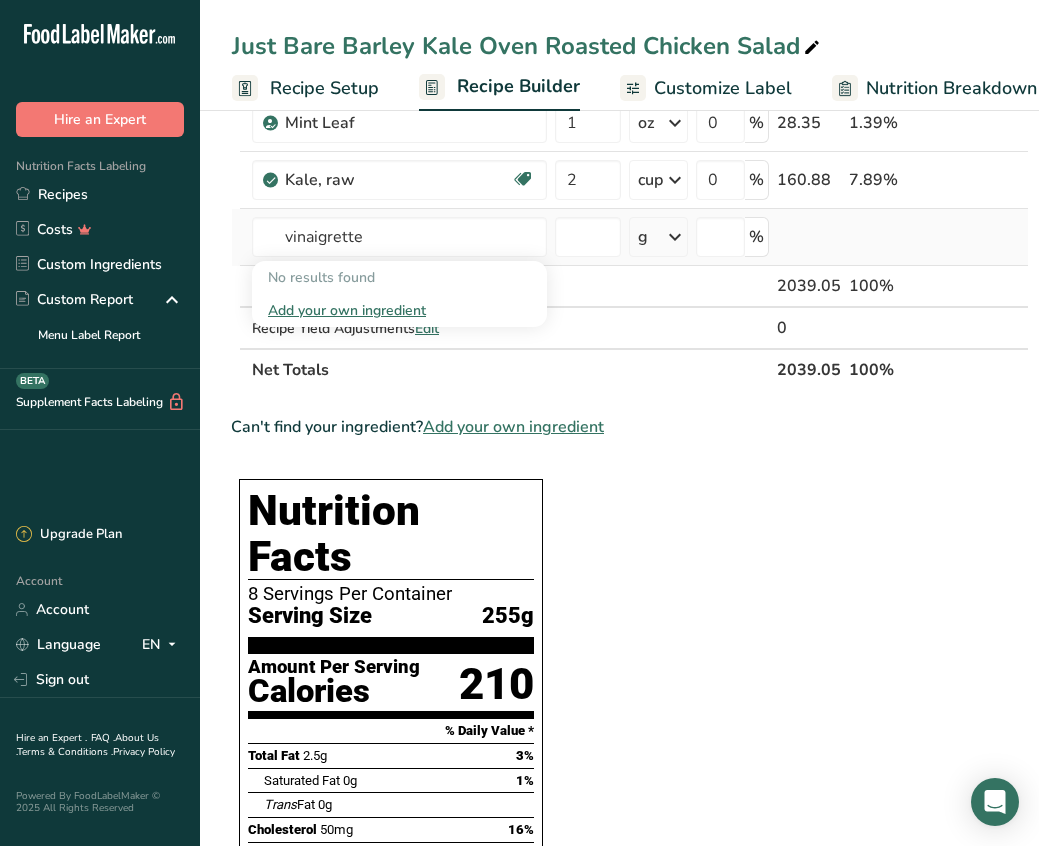 type 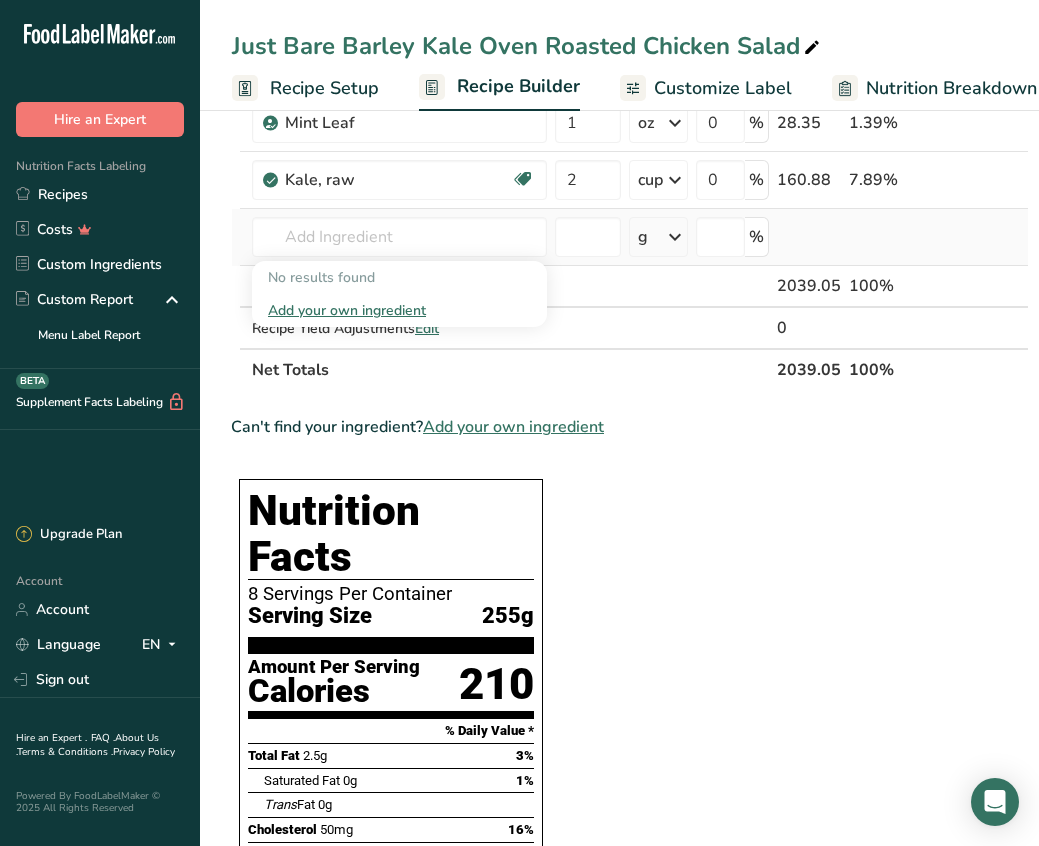 click on "Add your own ingredient" at bounding box center [399, 310] 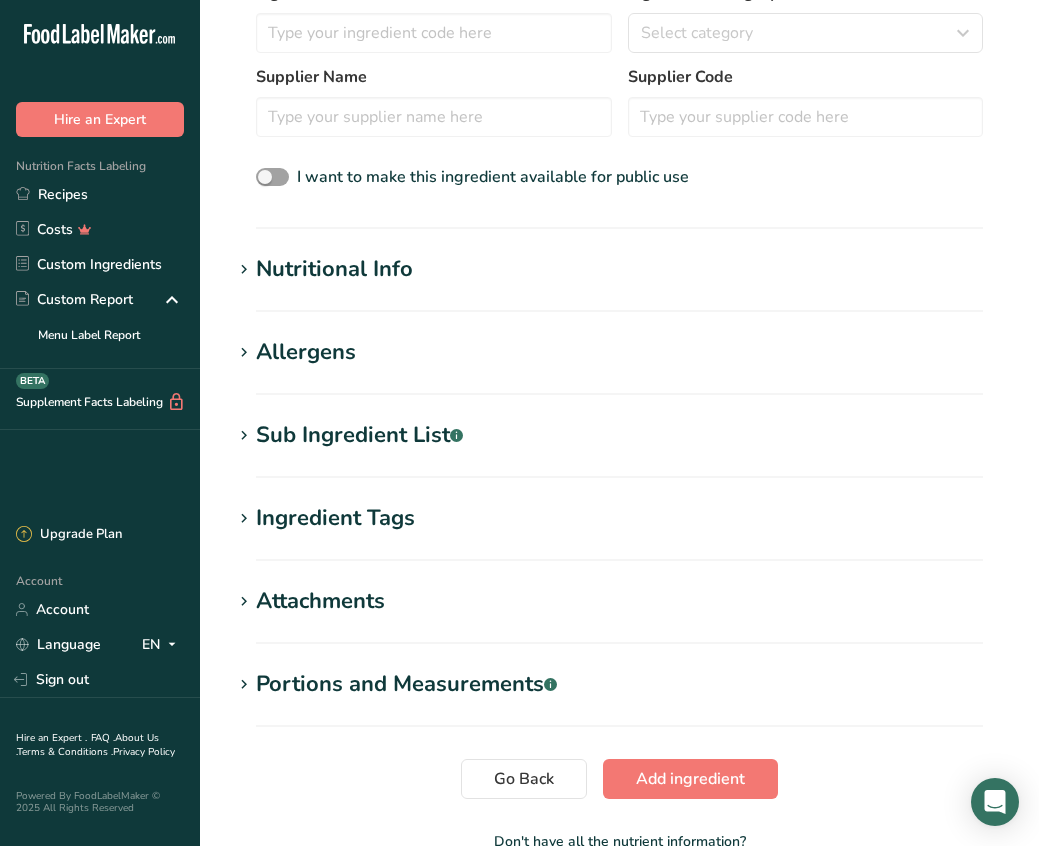 scroll, scrollTop: 0, scrollLeft: 0, axis: both 